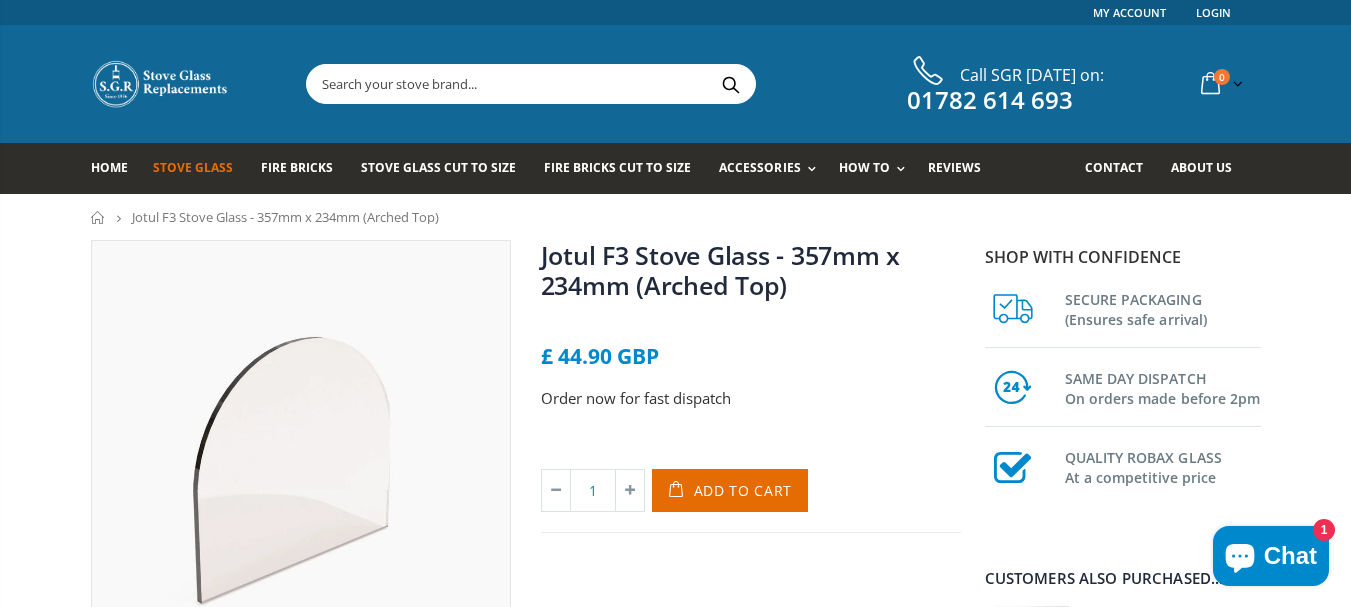 scroll, scrollTop: 0, scrollLeft: 0, axis: both 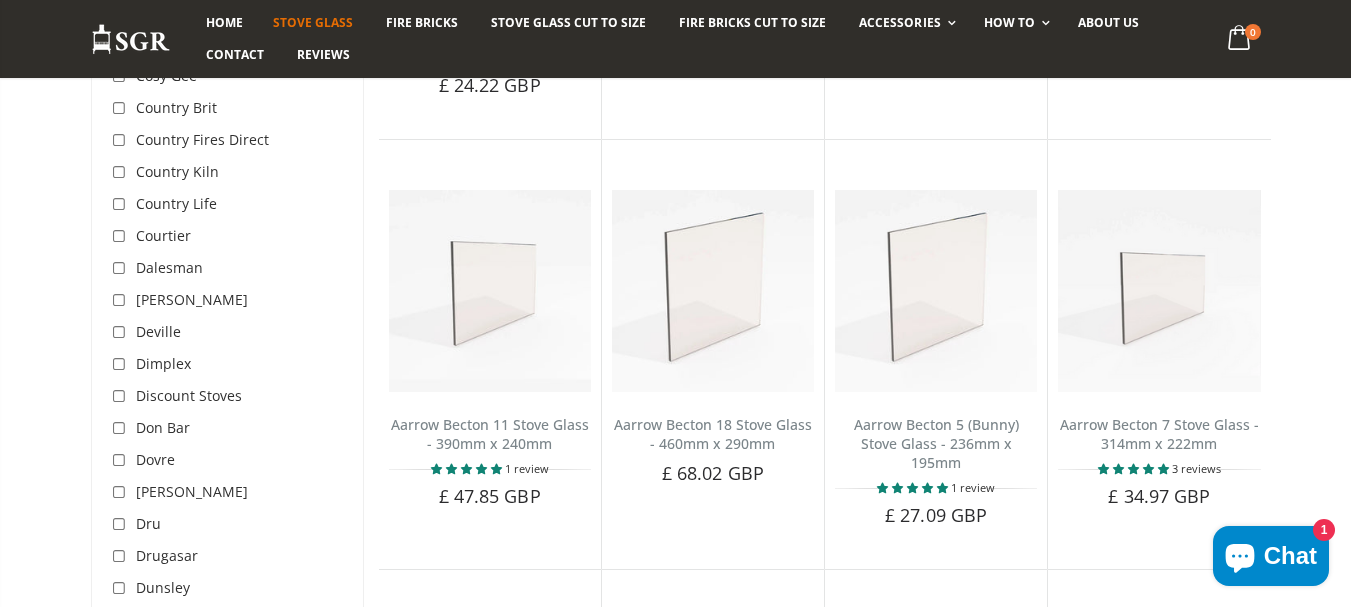 click on "STOVE GLASS
Get Your Stove Running Again And Bring The Warmth Back Into Your Home.
We dispatch your order out to you the same day if placed before 2pm. Our 99.9% successful delivery rate ensures that you'll receive your glass in one piece.
Sort by:
Featured
Best Selling
Name, A-Z
Name, Z-A
Price, low to high
Price, high to low
Date, new to old
Date, old to new
Showing :
1 -
48
of
2715
1
2
3
…
57" at bounding box center (675, 1704) 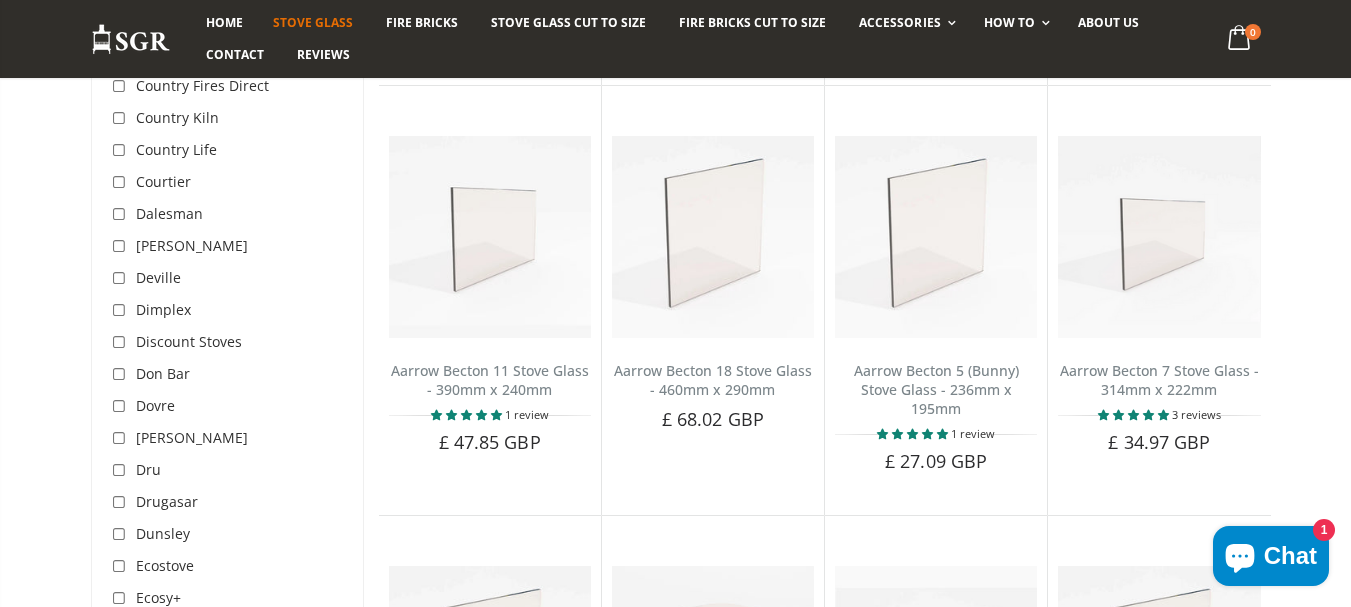 click on "STOVE GLASS
Get Your Stove Running Again And Bring The Warmth Back Into Your Home.
We dispatch your order out to you the same day if placed before 2pm. Our 99.9% successful delivery rate ensures that you'll receive your glass in one piece.
Sort by:
Featured
Best Selling
Name, A-Z
Name, Z-A
Price, low to high
Price, high to low
Date, new to old
Date, old to new
Showing :
1 -
48
of
2715
1
2
3
…
57" at bounding box center (675, 1650) 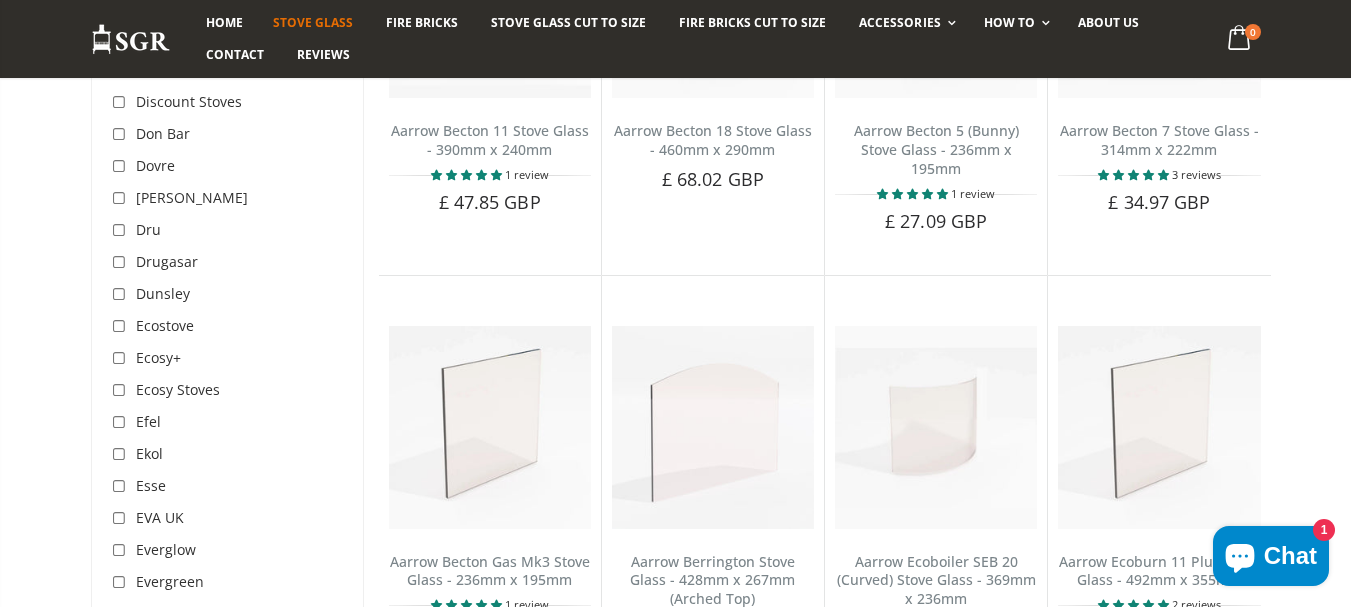 scroll, scrollTop: 2282, scrollLeft: 0, axis: vertical 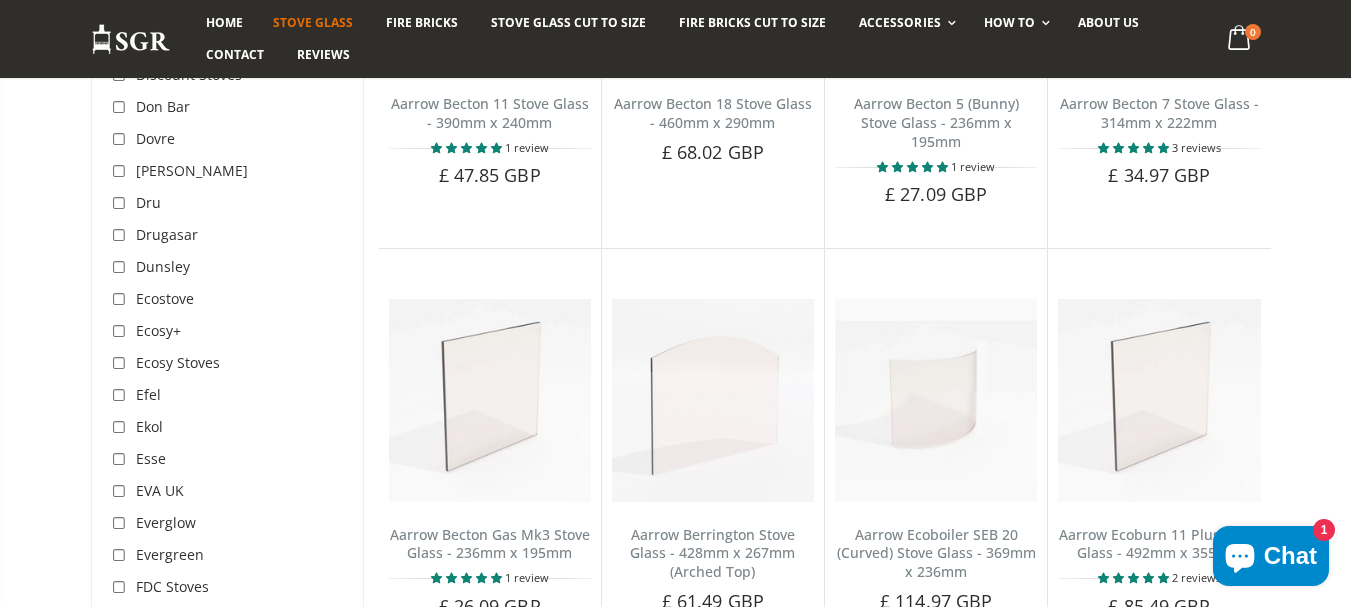 click at bounding box center (122, 428) 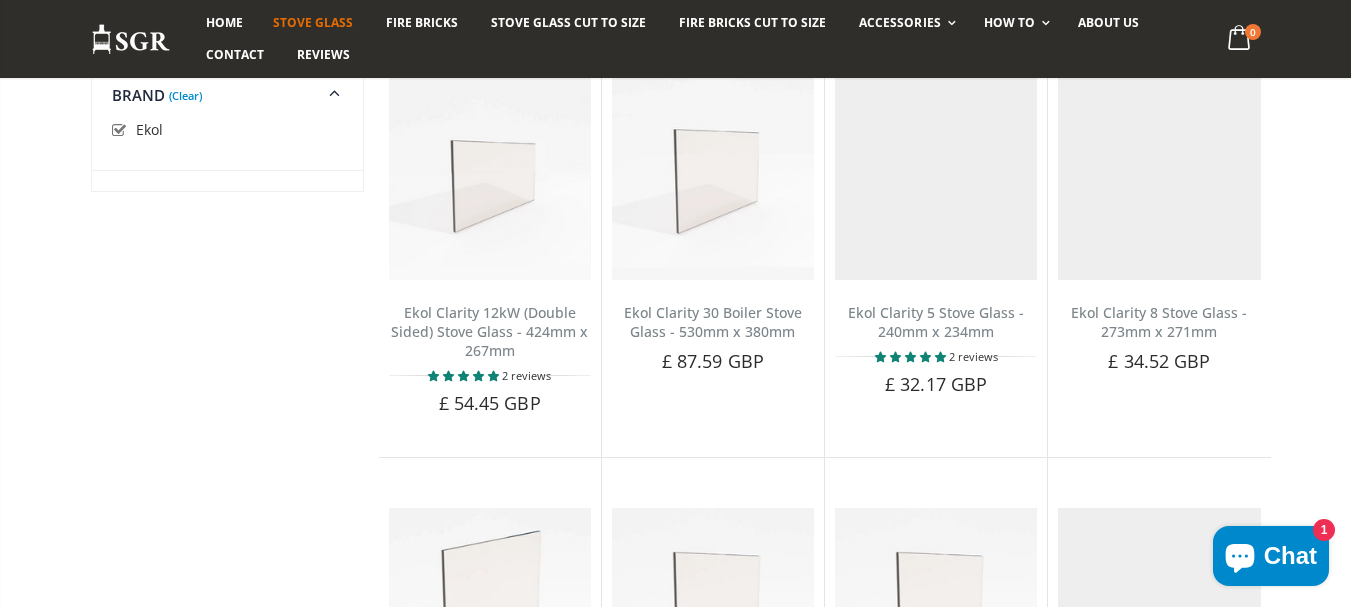 scroll, scrollTop: 383, scrollLeft: 0, axis: vertical 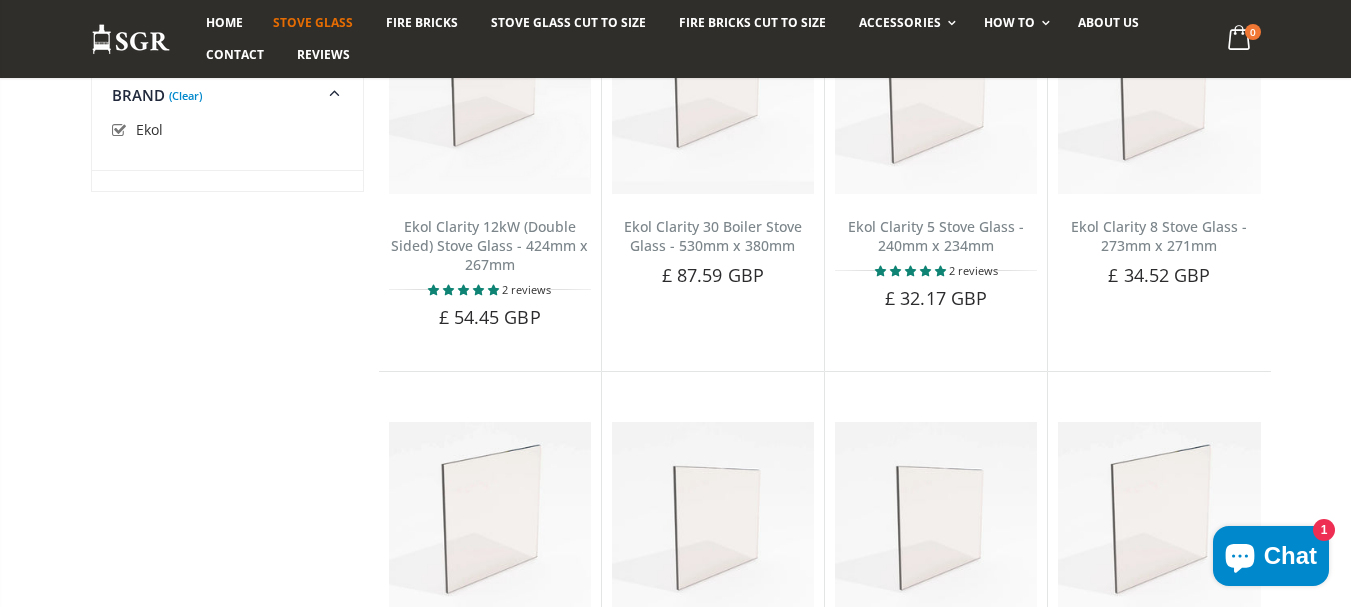 click on "Home
Stove Glass
Fire Bricks
Stove Glass Cut To Size
Fire Bricks Cut To Size
Accessories
Rope Kits
Fittting Materials
Spare Parts
Cleaners & Polish
Accessories
How To
Measure Your Stove Glass
Replace Your Stove Glass
Clean Your Stove Glass
About us
Contact
Reviews" at bounding box center (675, 39) 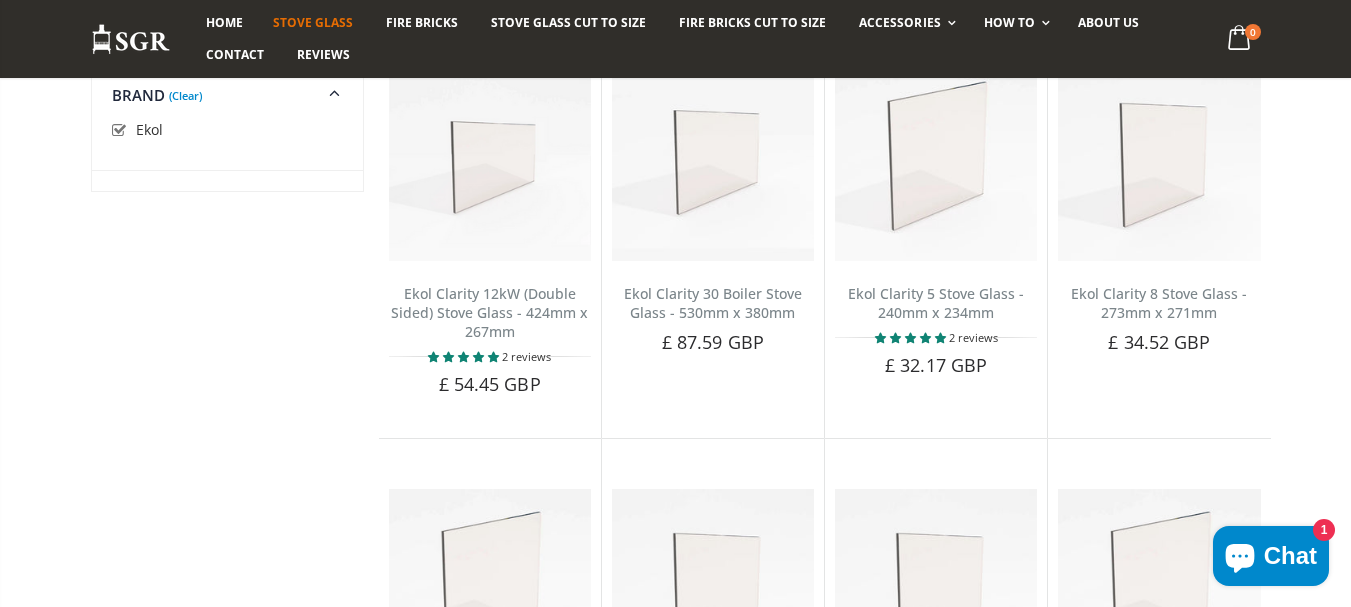 drag, startPoint x: 1350, startPoint y: 61, endPoint x: 1346, endPoint y: 34, distance: 27.294687 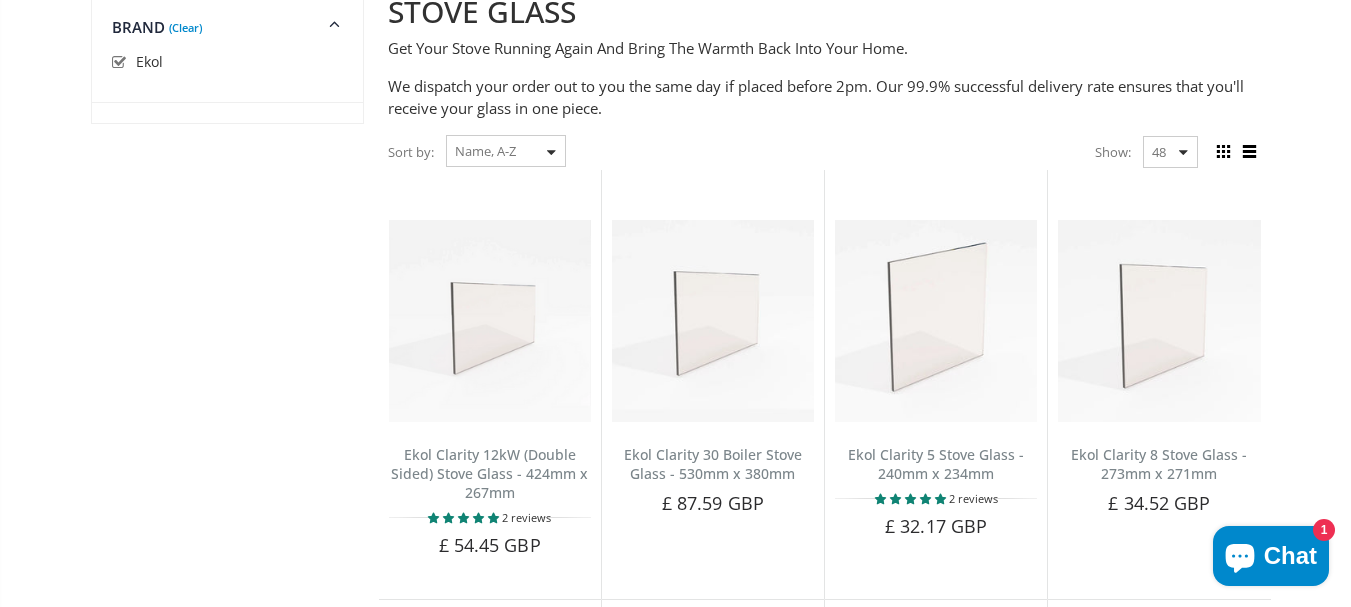 scroll, scrollTop: 89, scrollLeft: 0, axis: vertical 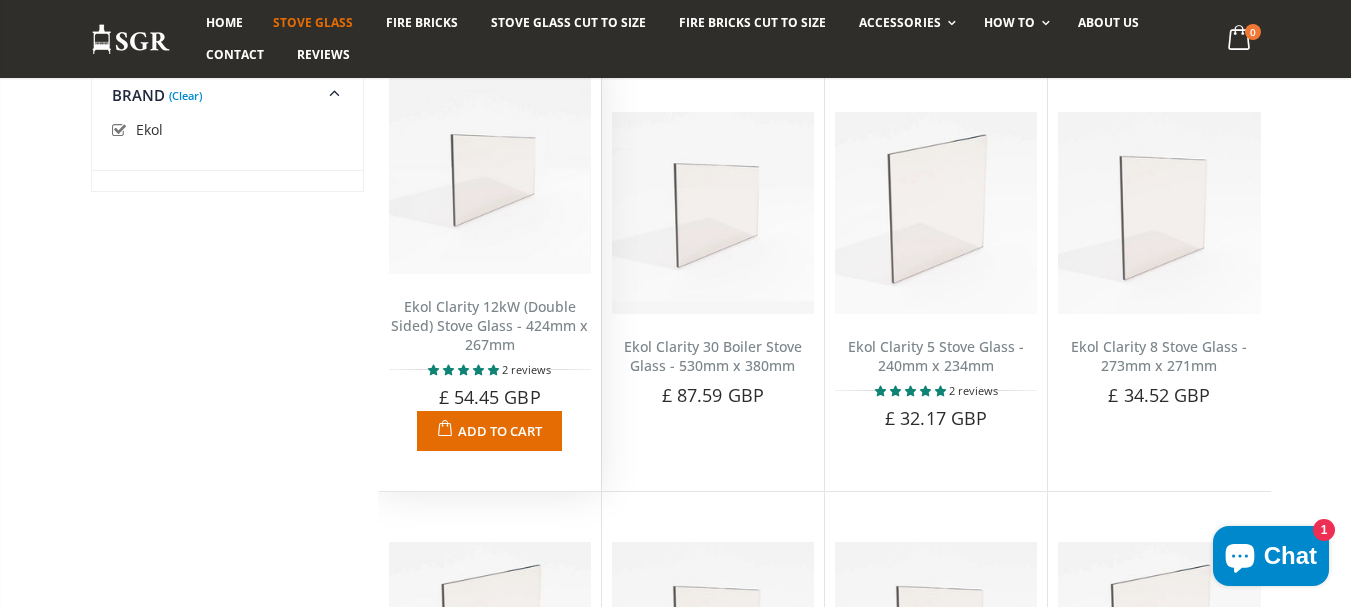 click on "Ekol Clarity 12kW (Double Sided) Stove Glass - 424mm x 267mm" at bounding box center [489, 325] 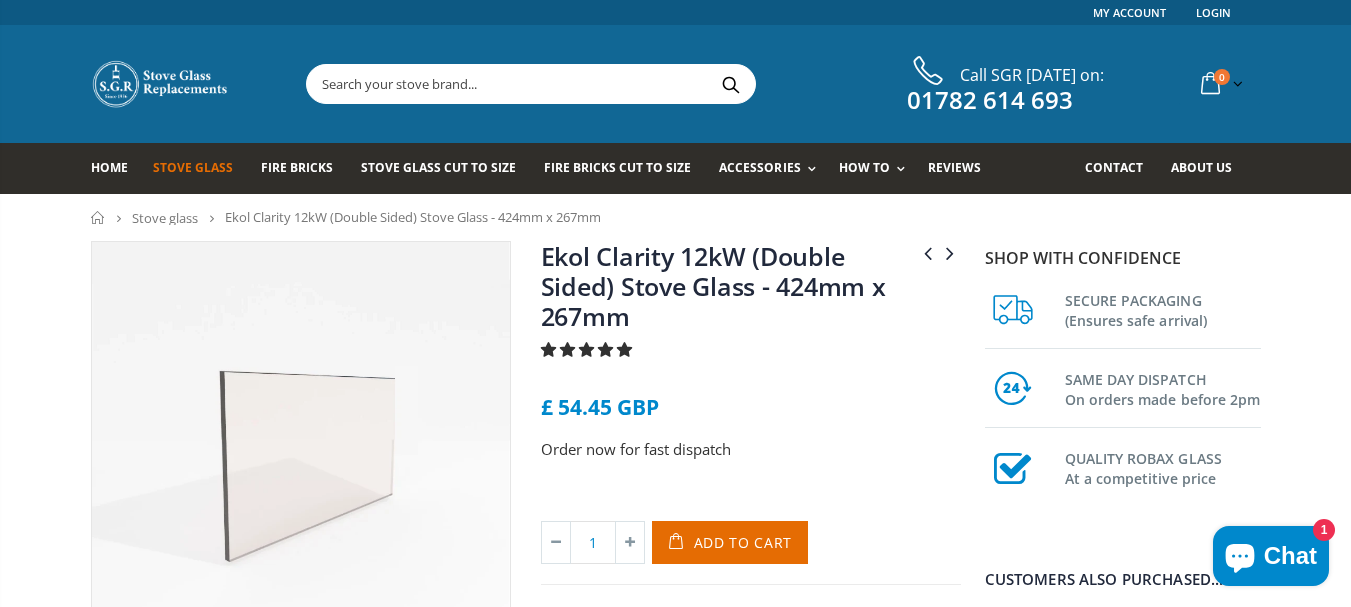 scroll, scrollTop: 0, scrollLeft: 0, axis: both 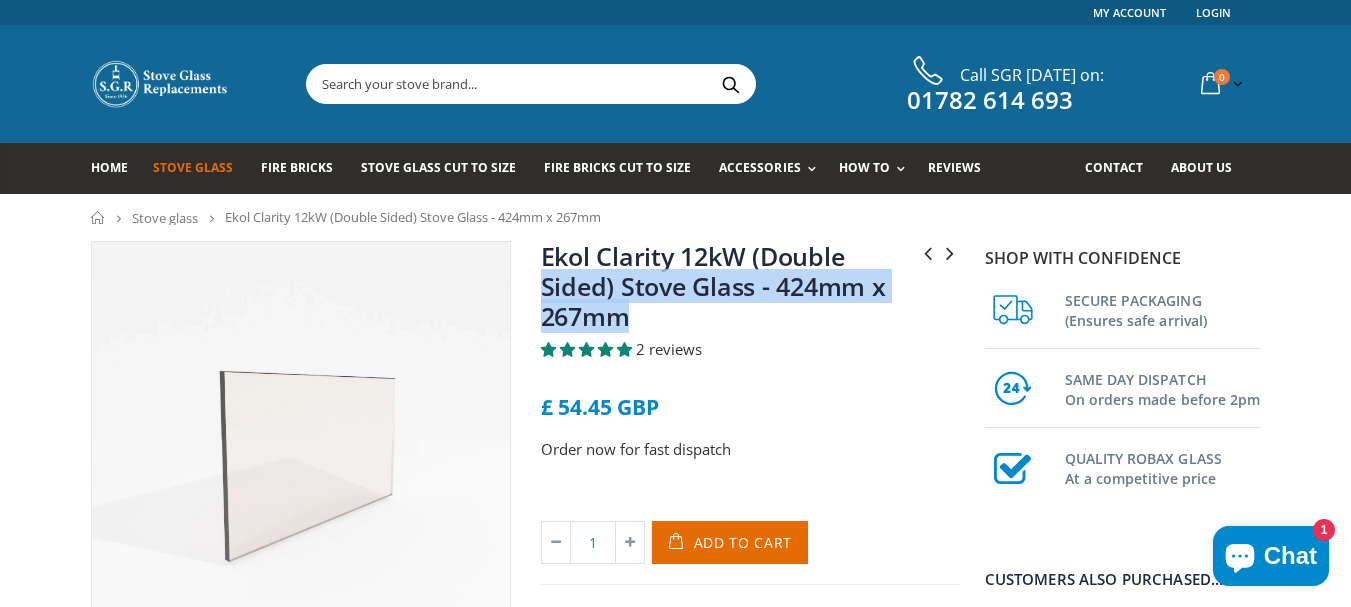 drag, startPoint x: 696, startPoint y: 326, endPoint x: 542, endPoint y: 281, distance: 160.44002 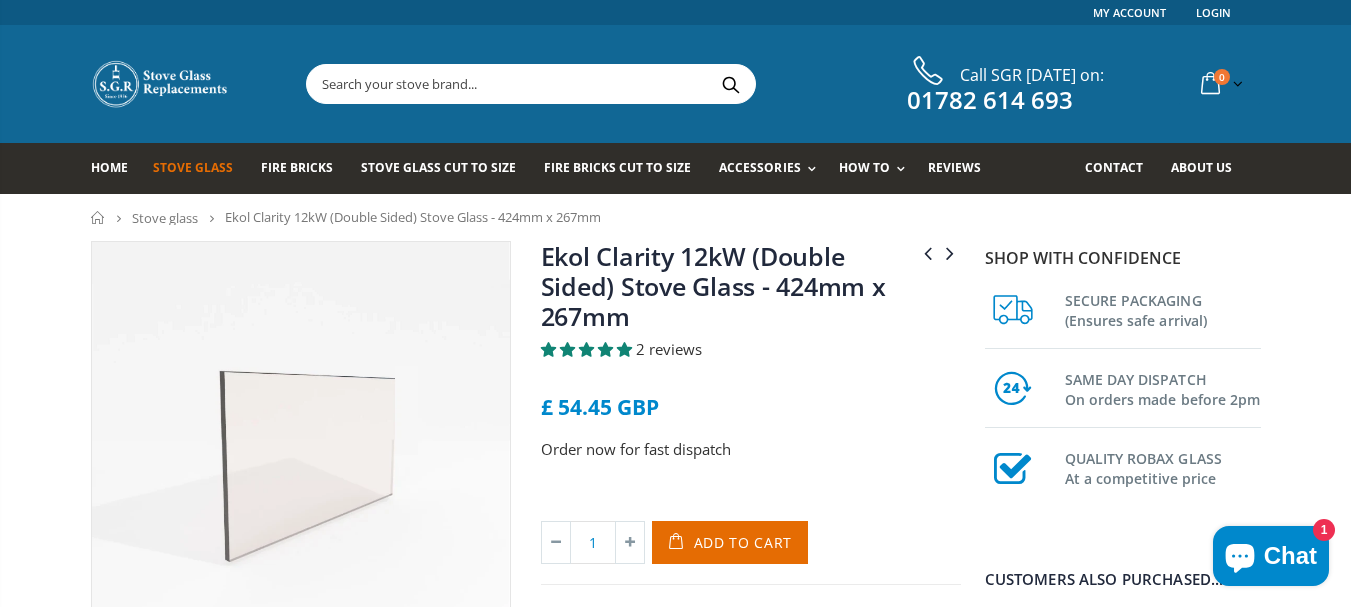 click at bounding box center [751, 373] 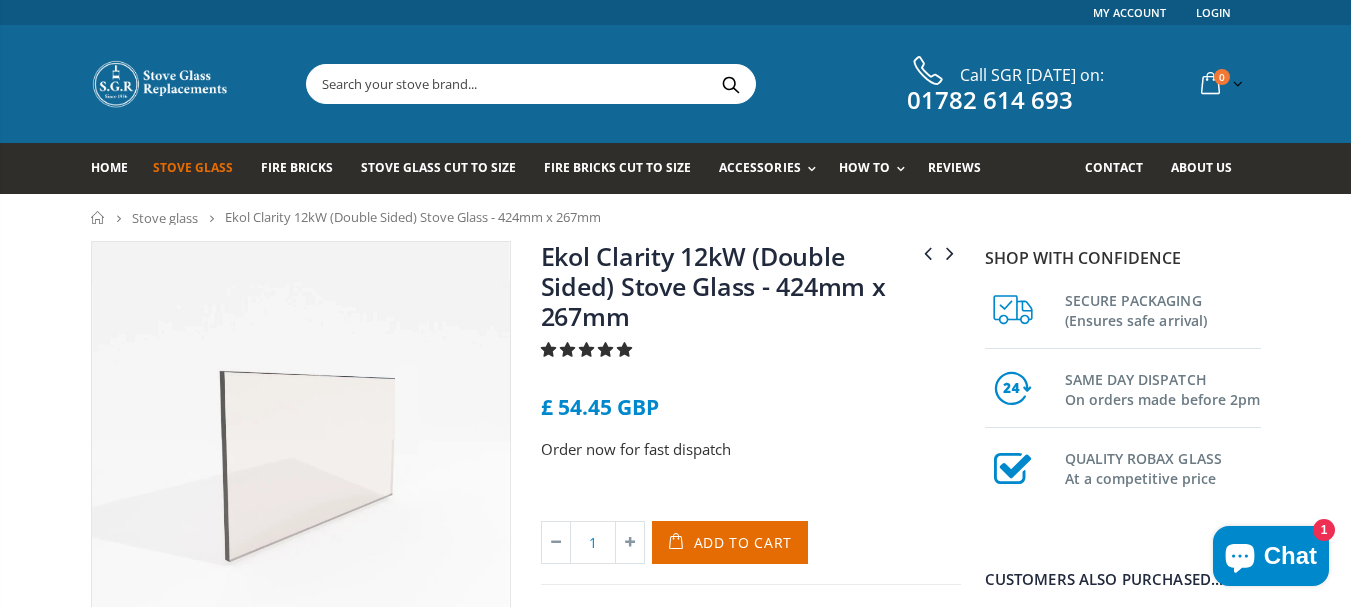 scroll, scrollTop: 0, scrollLeft: 0, axis: both 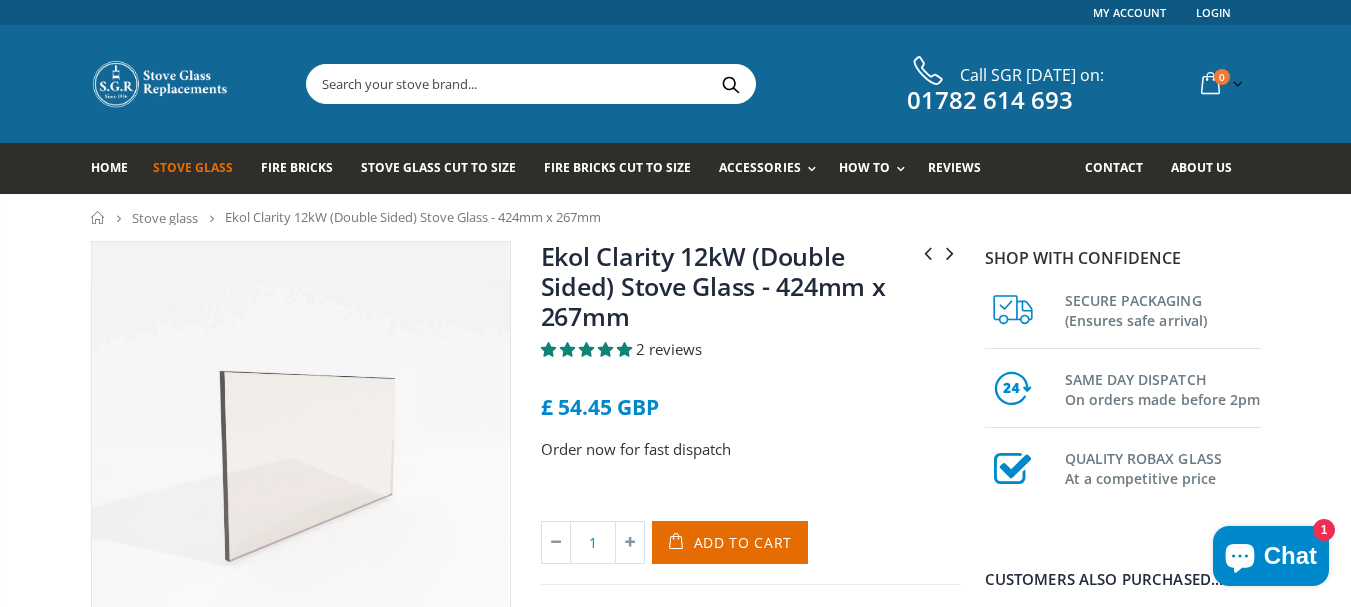 click on "Ekol Clarity 12kW (Double Sided) Stove Glass - 424mm x 267mm" at bounding box center (401, 217) 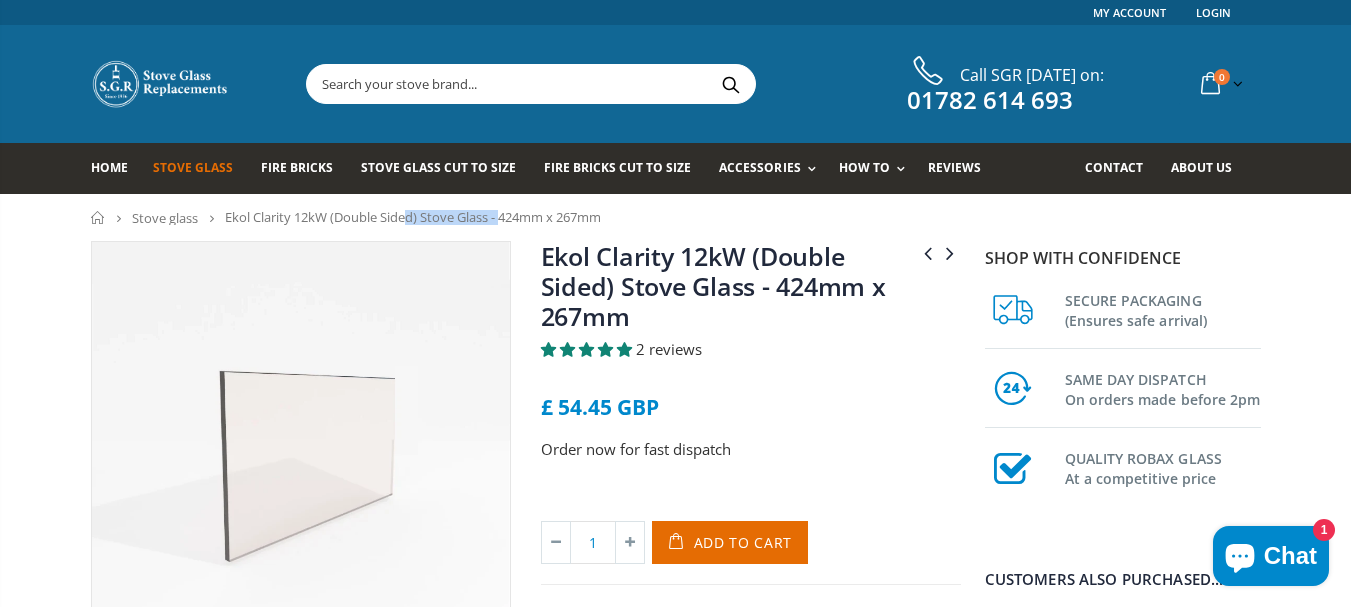 drag, startPoint x: 242, startPoint y: 212, endPoint x: 310, endPoint y: 211, distance: 68.007355 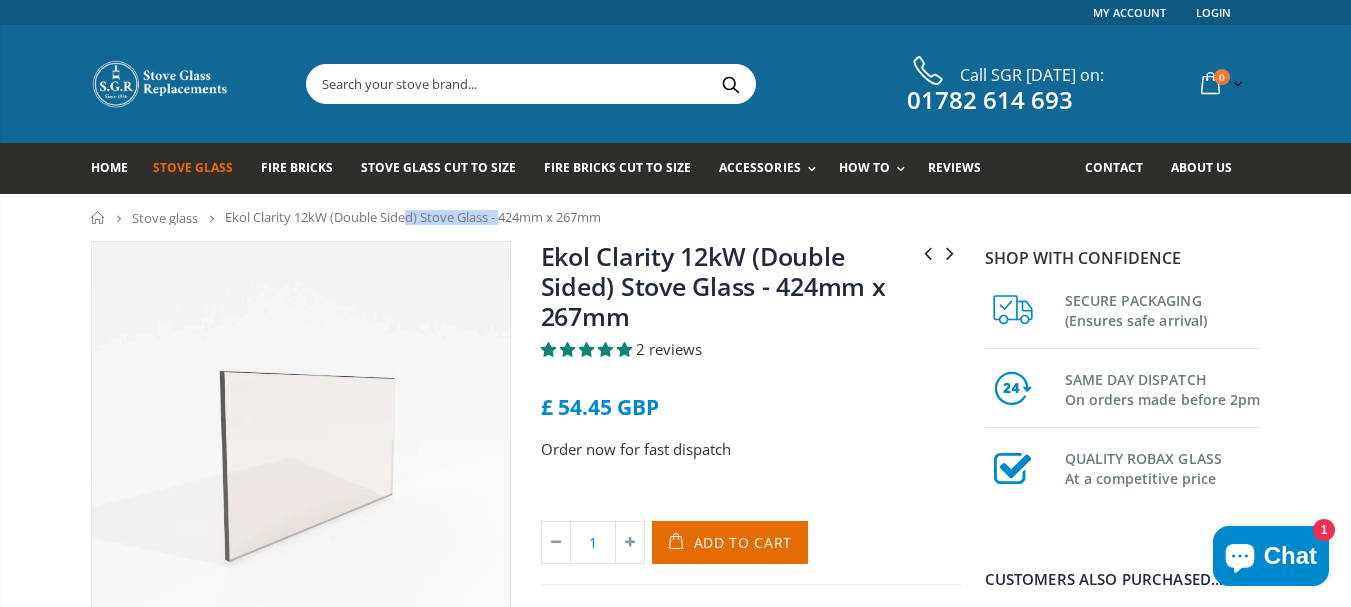 click on "Ekol Clarity 12kW (Double Sided) Stove Glass - 424mm x 267mm" at bounding box center [413, 217] 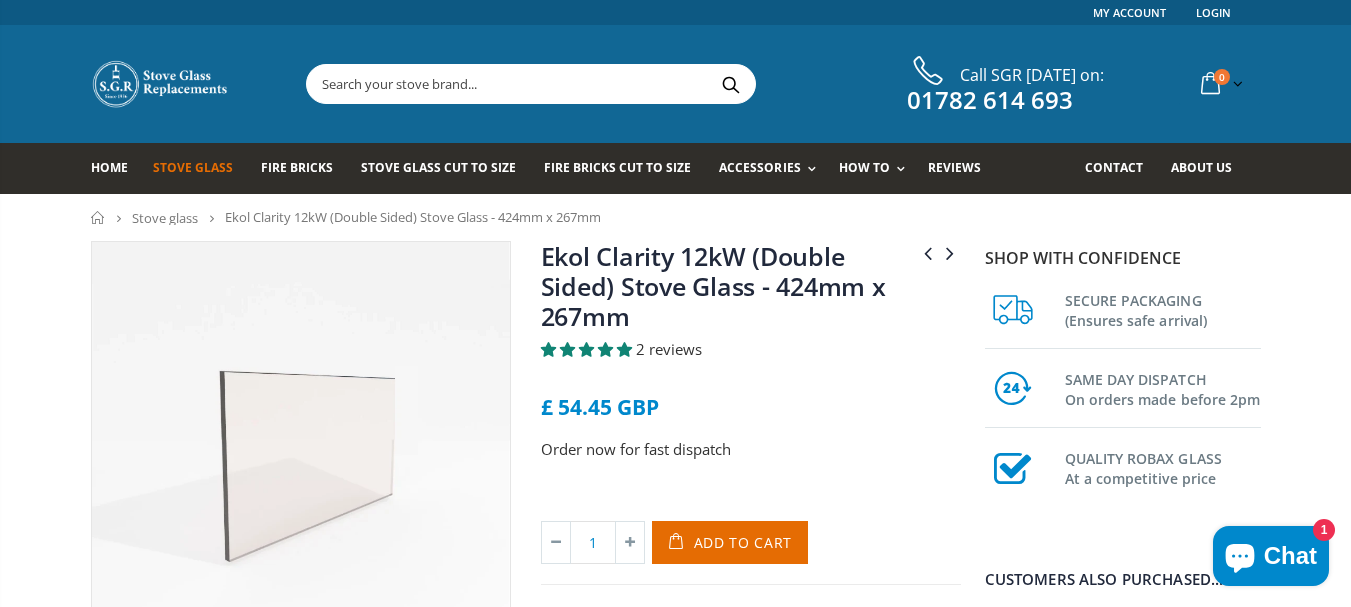 click on "Ekol Clarity 12kW (Double Sided) Stove Glass - 424mm x 267mm" at bounding box center [413, 217] 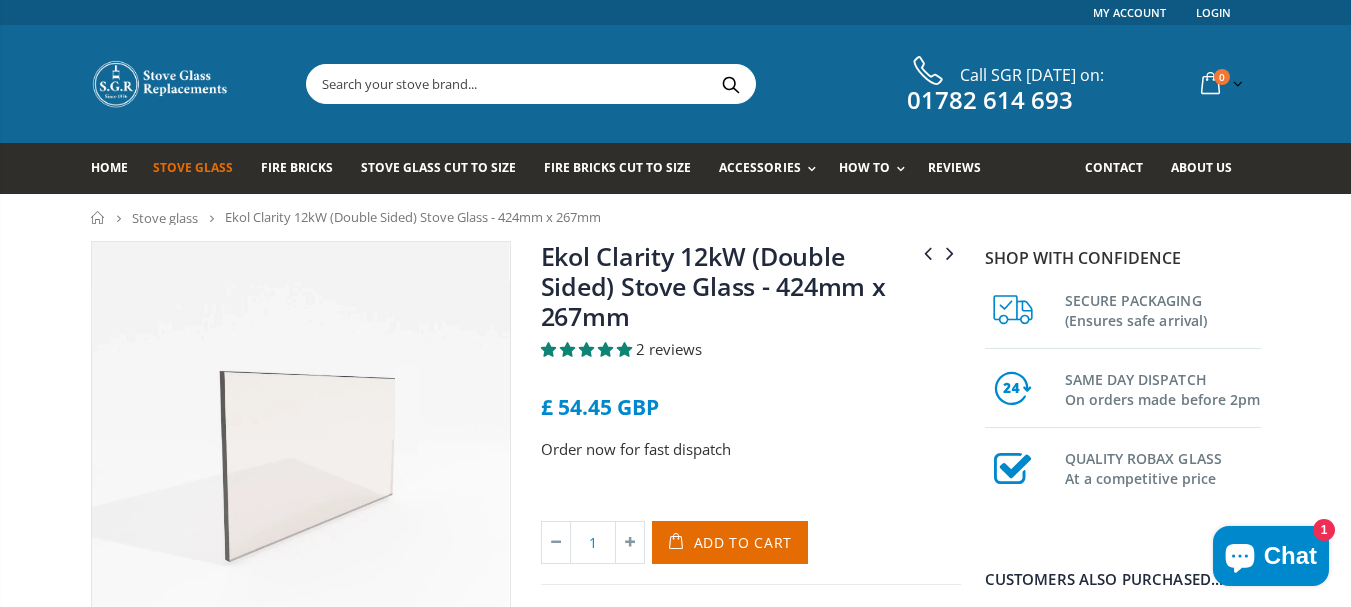 click on "Ekol Clarity 12kW (Double Sided) Stove Glass - 424mm x 267mm" at bounding box center (413, 217) 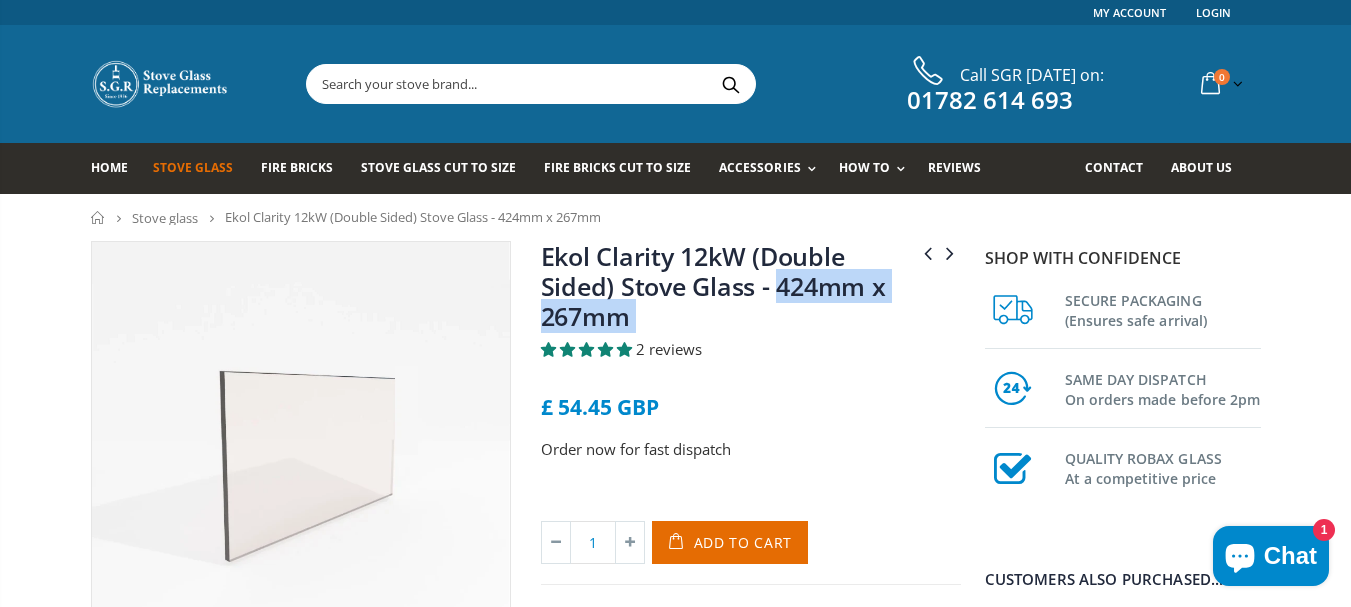 drag, startPoint x: 861, startPoint y: 322, endPoint x: 817, endPoint y: 294, distance: 52.153618 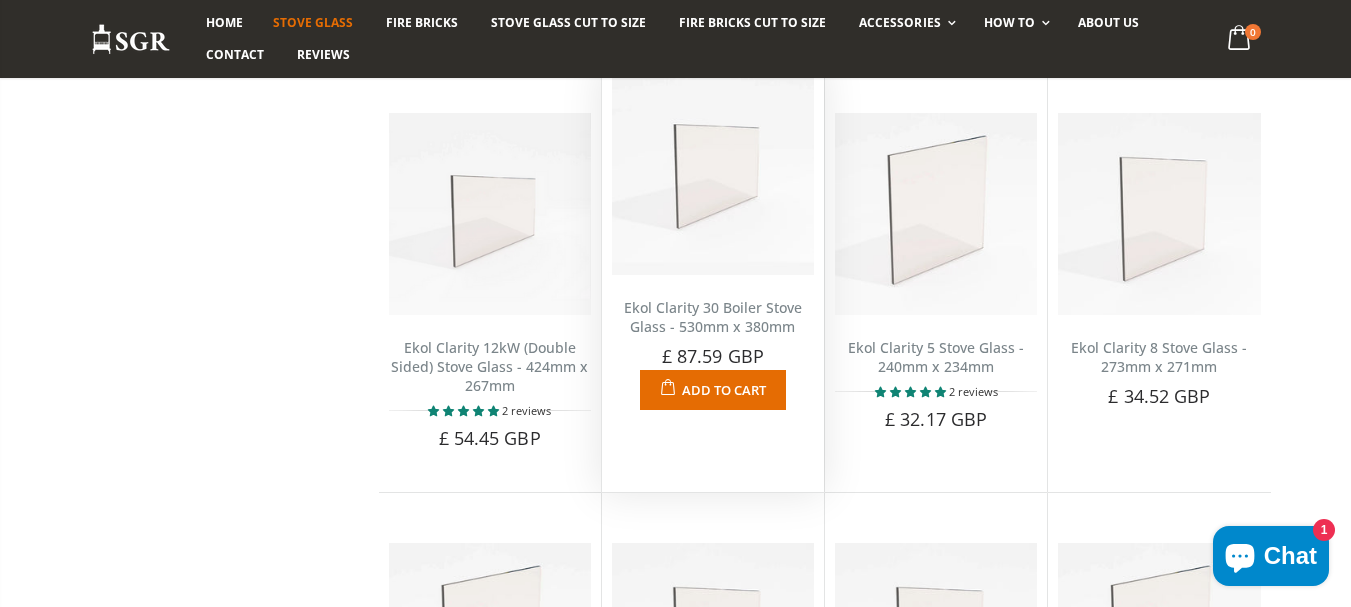scroll, scrollTop: 355, scrollLeft: 0, axis: vertical 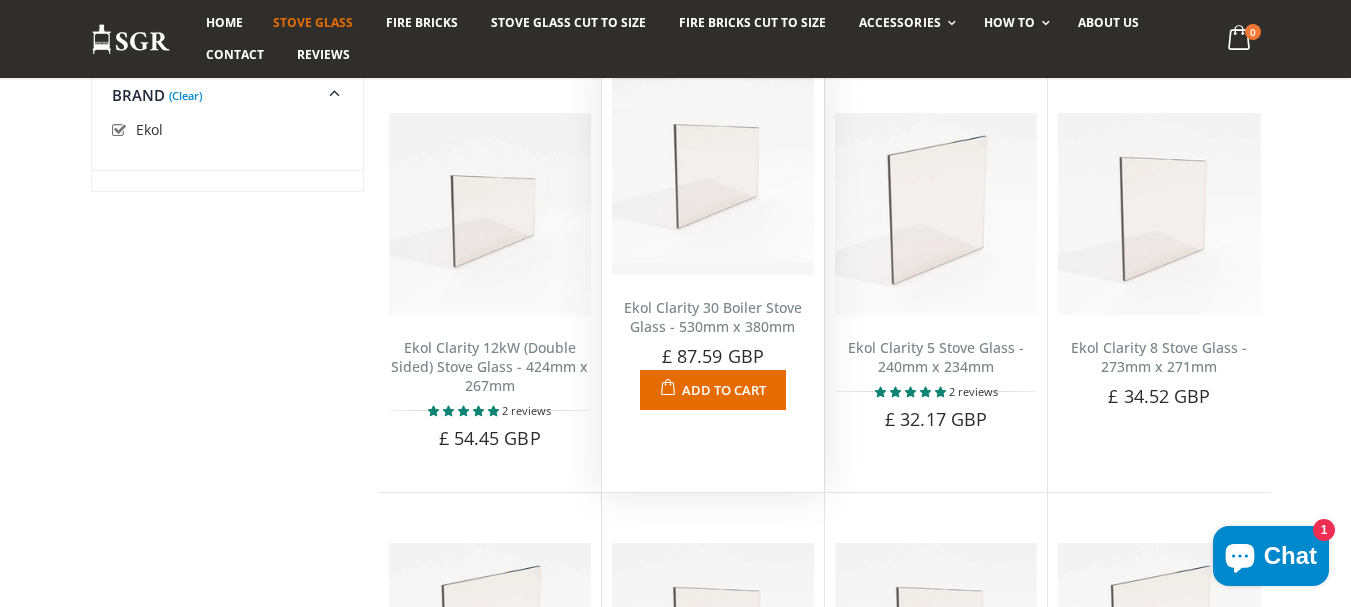 click on "Ekol Clarity 30 Boiler Stove Glass - 530mm x 380mm" at bounding box center [713, 317] 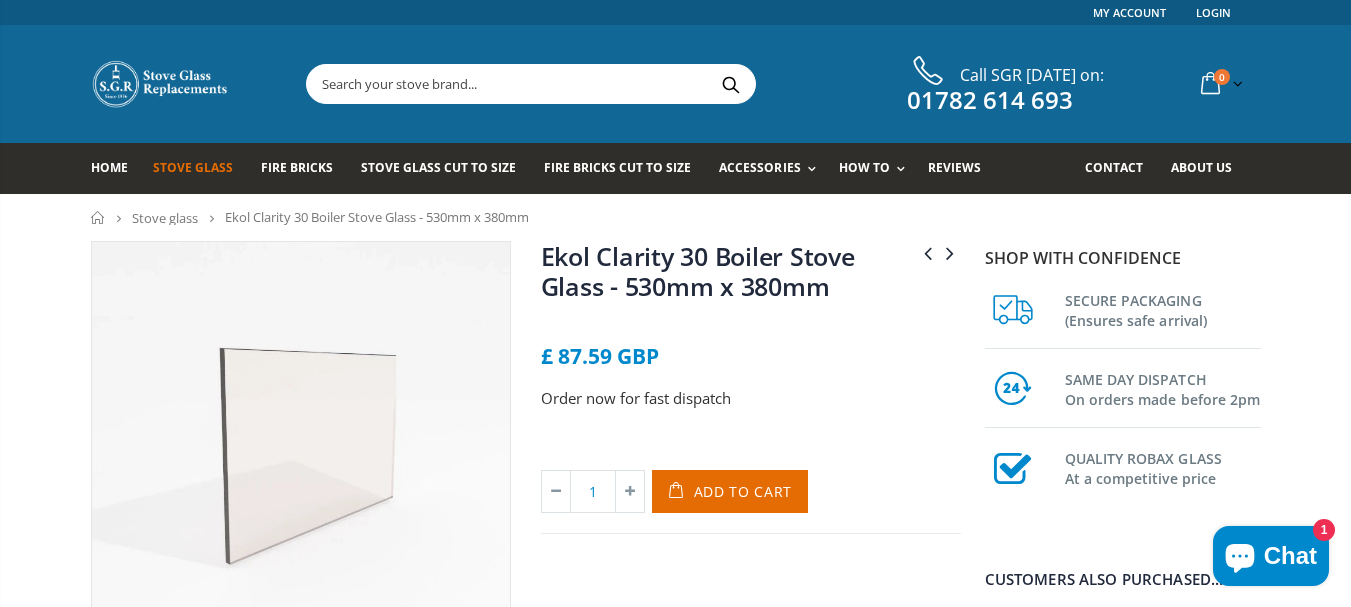 scroll, scrollTop: 0, scrollLeft: 0, axis: both 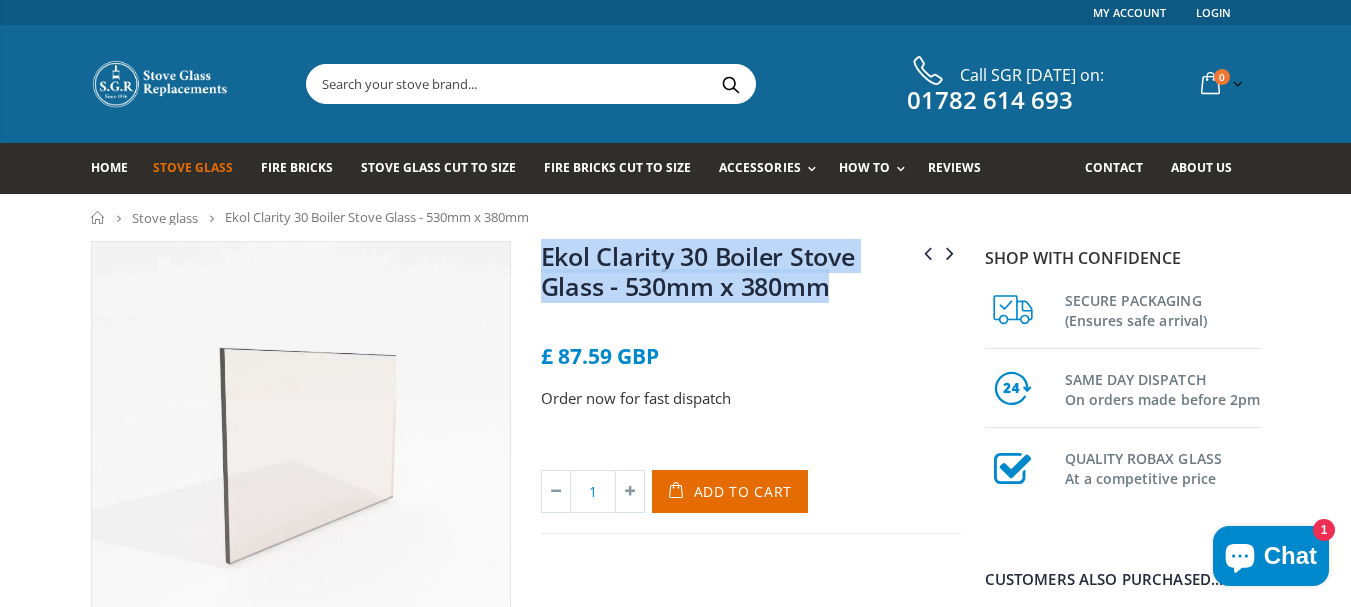 drag, startPoint x: 753, startPoint y: 278, endPoint x: 544, endPoint y: 264, distance: 209.46837 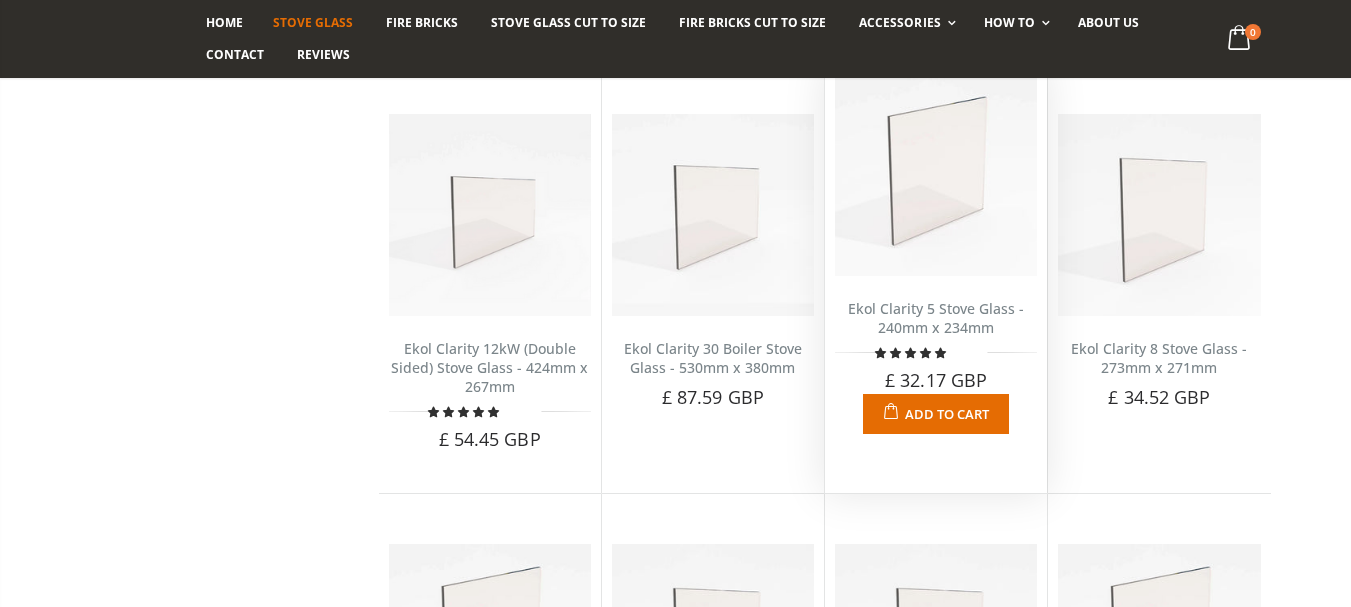 scroll, scrollTop: 355, scrollLeft: 0, axis: vertical 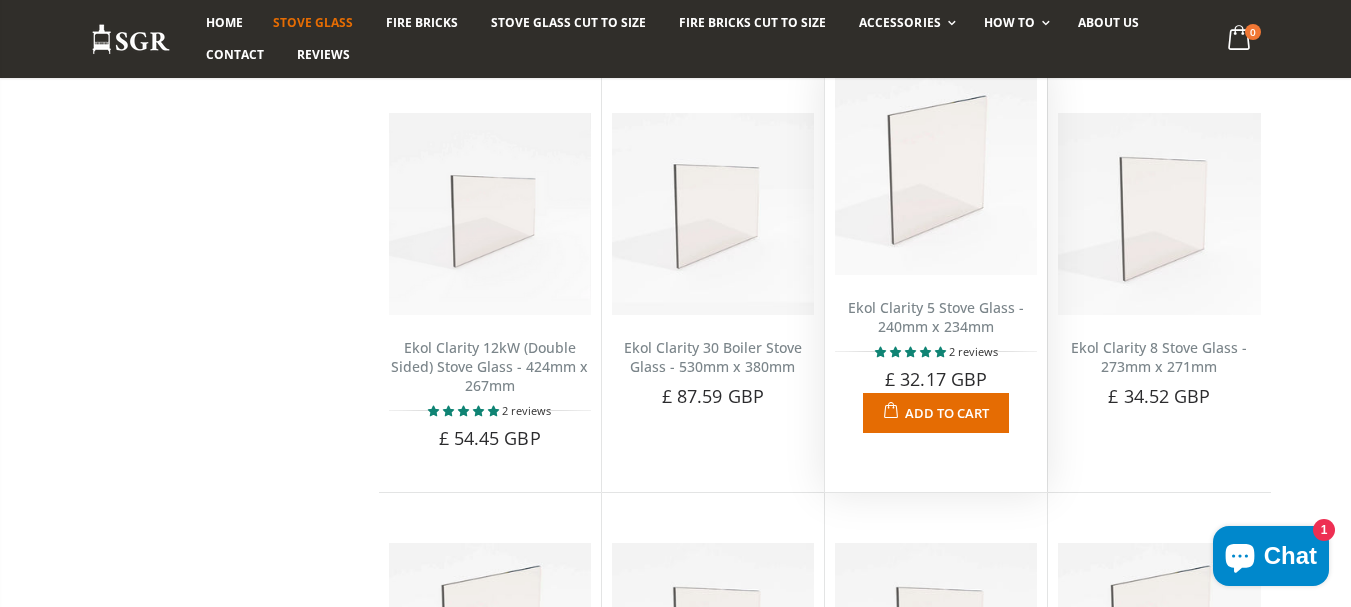 click on "Ekol Clarity 5 Stove Glass - 240mm x 234mm" at bounding box center (936, 317) 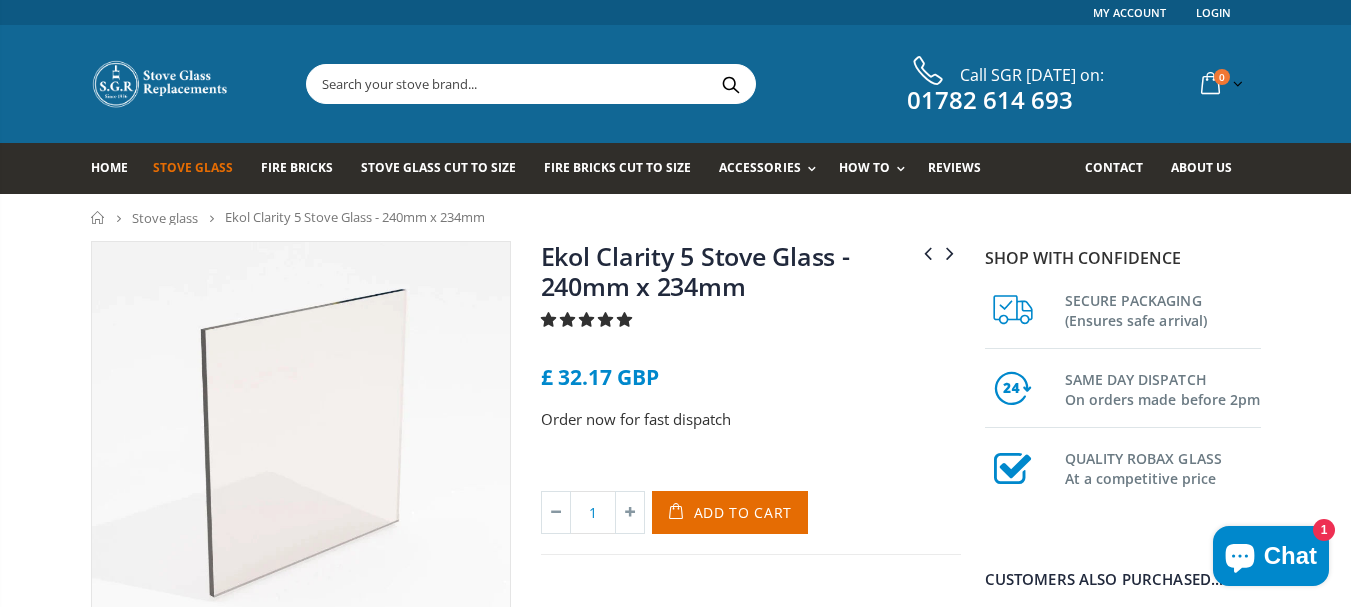 scroll, scrollTop: 0, scrollLeft: 0, axis: both 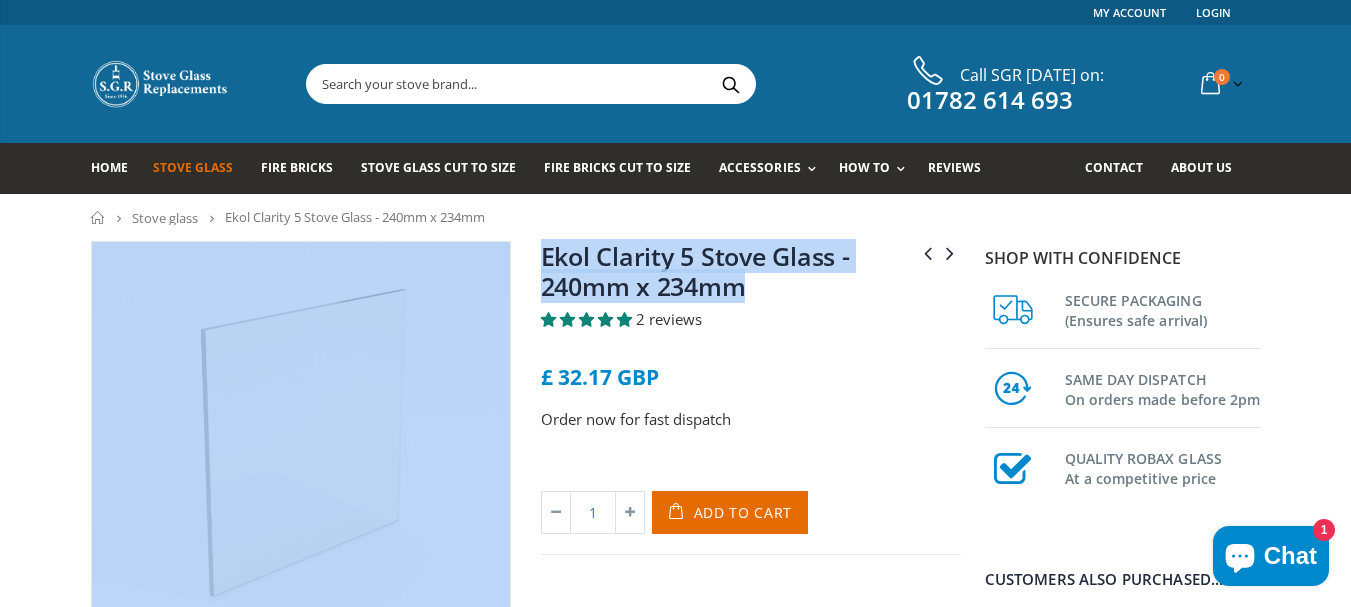 drag, startPoint x: 831, startPoint y: 301, endPoint x: 516, endPoint y: 254, distance: 318.48706 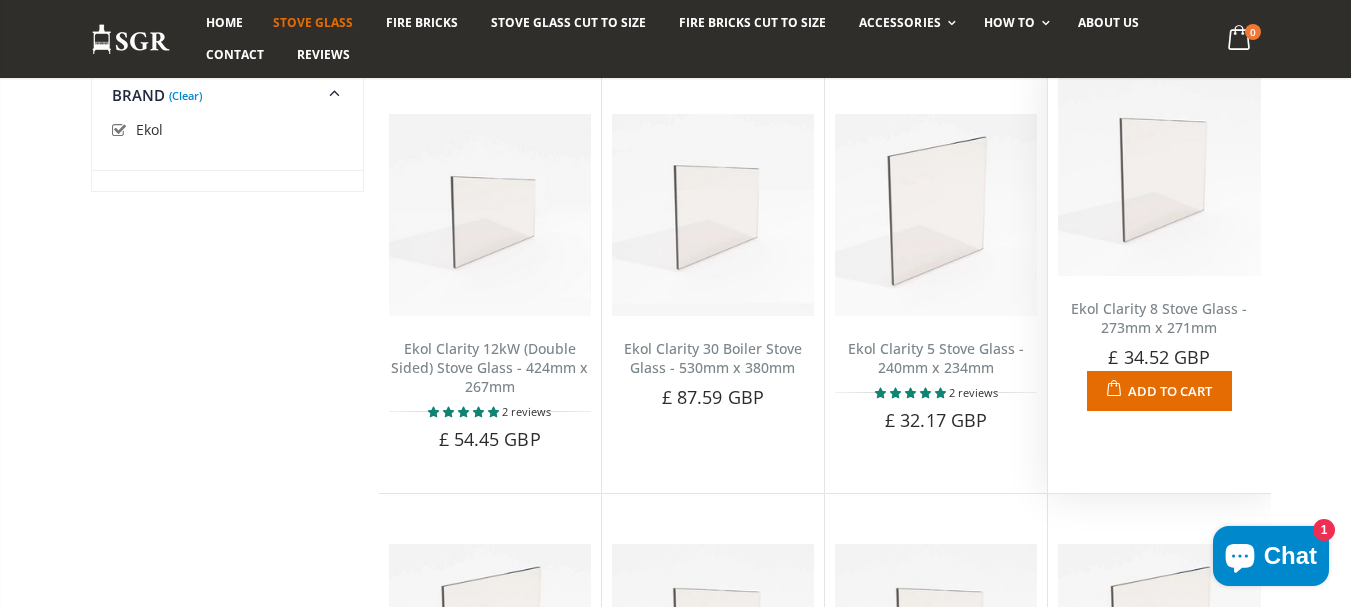 scroll, scrollTop: 355, scrollLeft: 0, axis: vertical 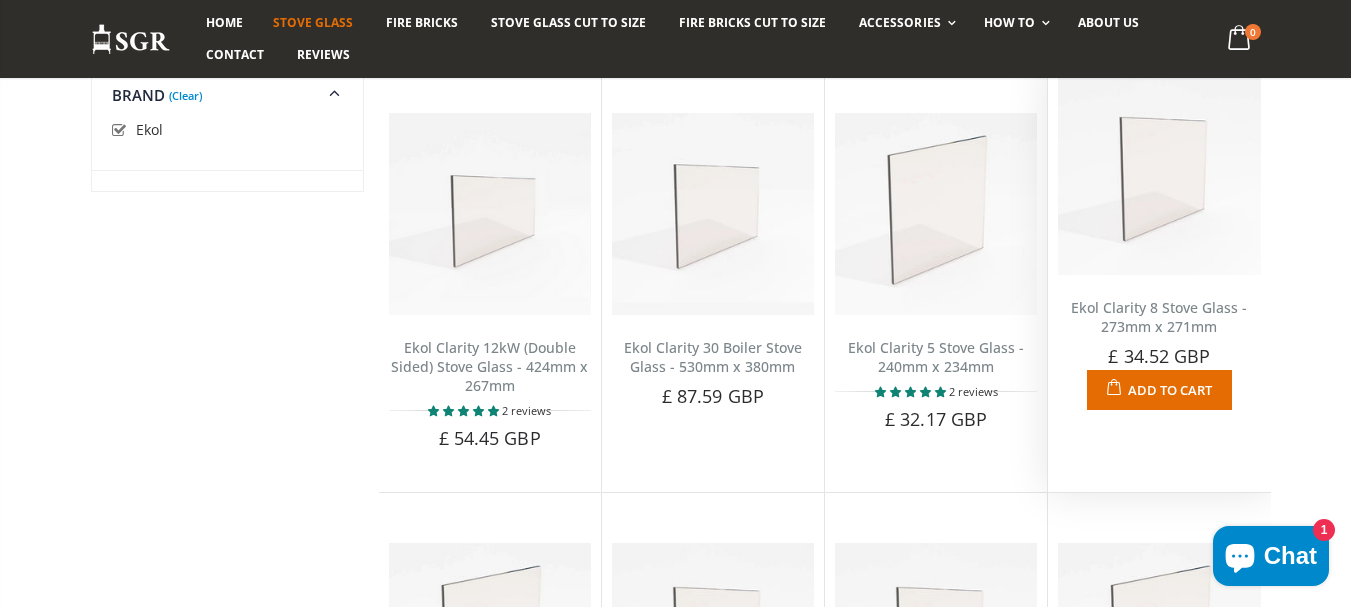 click on "Ekol Clarity 8 Stove Glass - 273mm x 271mm" at bounding box center [1159, 317] 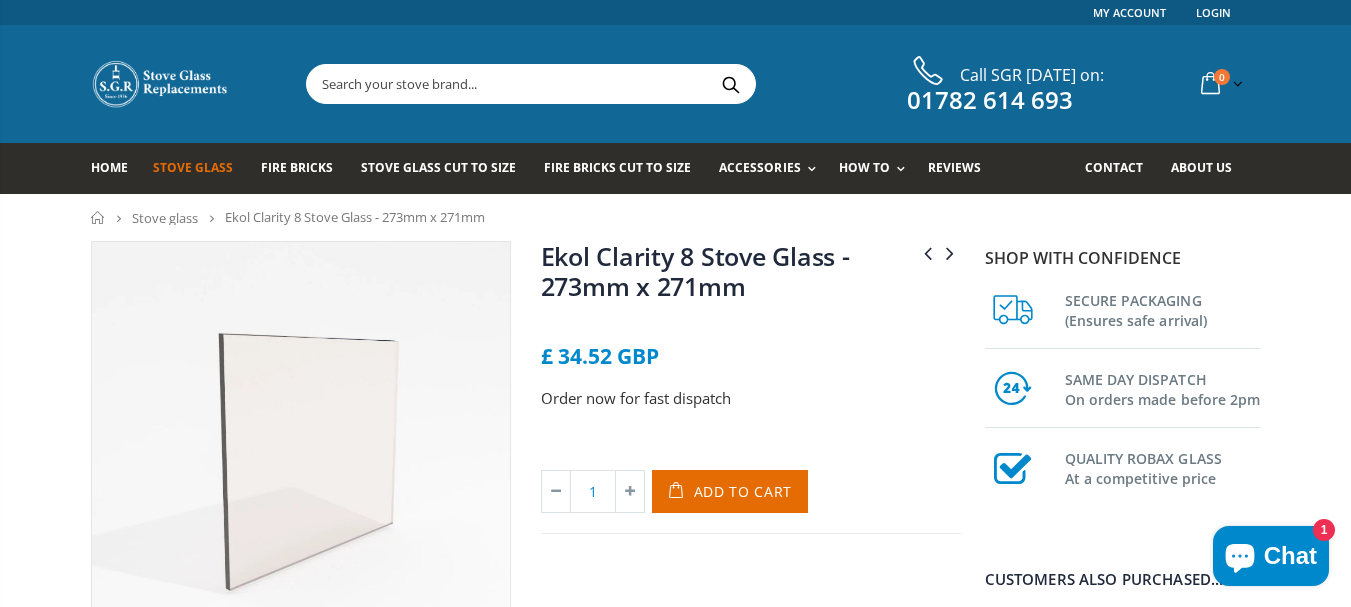 scroll, scrollTop: 0, scrollLeft: 0, axis: both 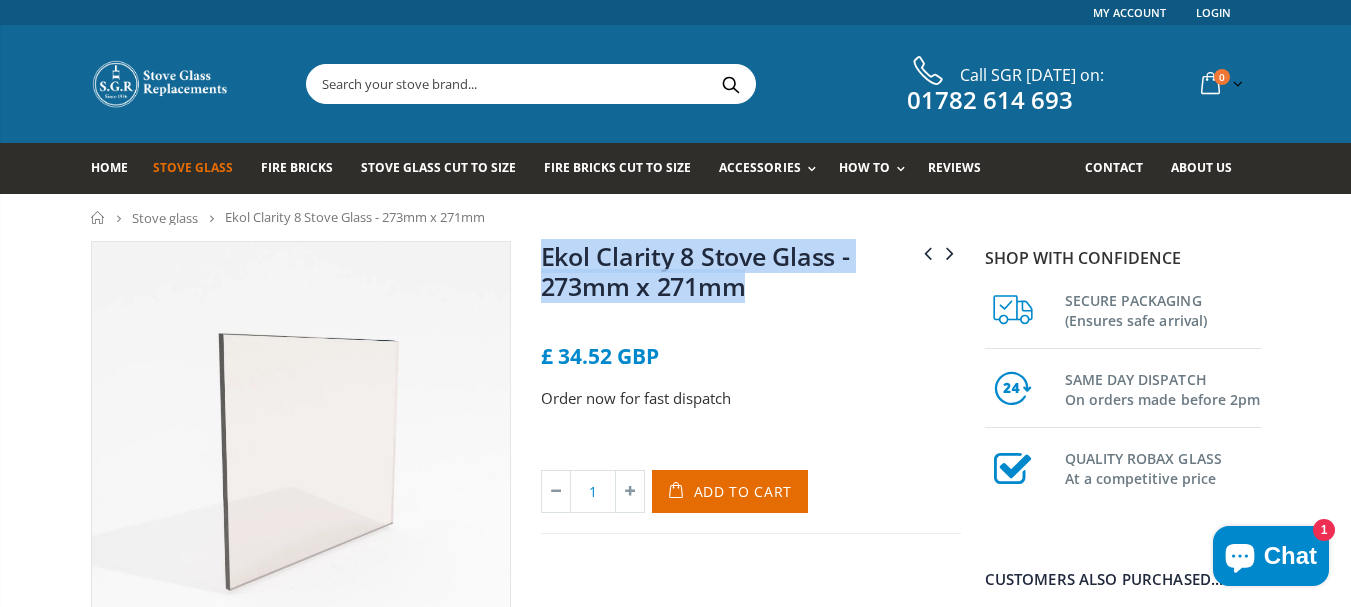 drag, startPoint x: 767, startPoint y: 291, endPoint x: 547, endPoint y: 264, distance: 221.65062 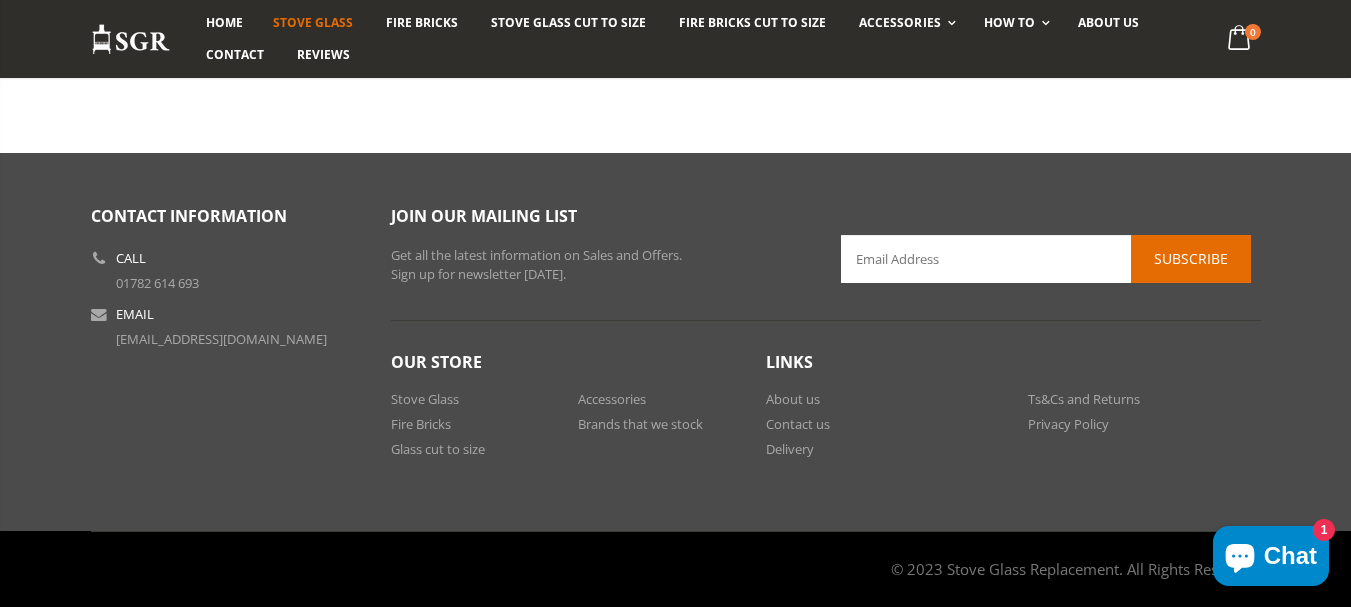 scroll, scrollTop: 1672, scrollLeft: 0, axis: vertical 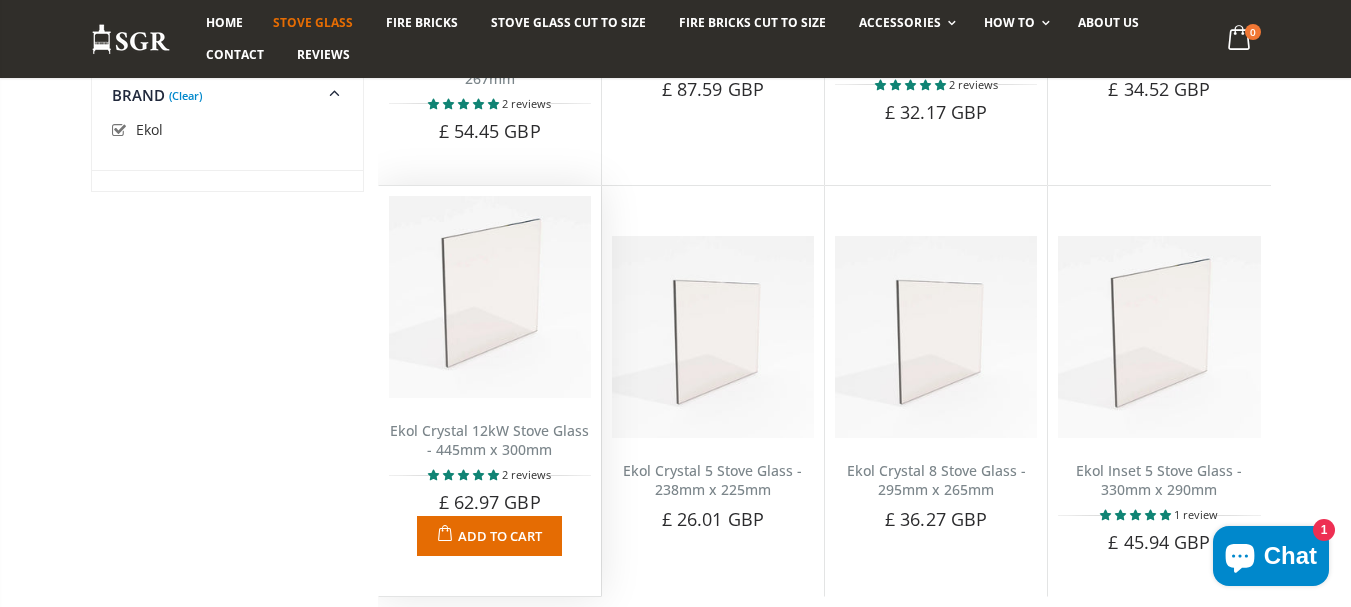 click on "Ekol Crystal 12kW Stove Glass - 445mm x 300mm" at bounding box center (489, 440) 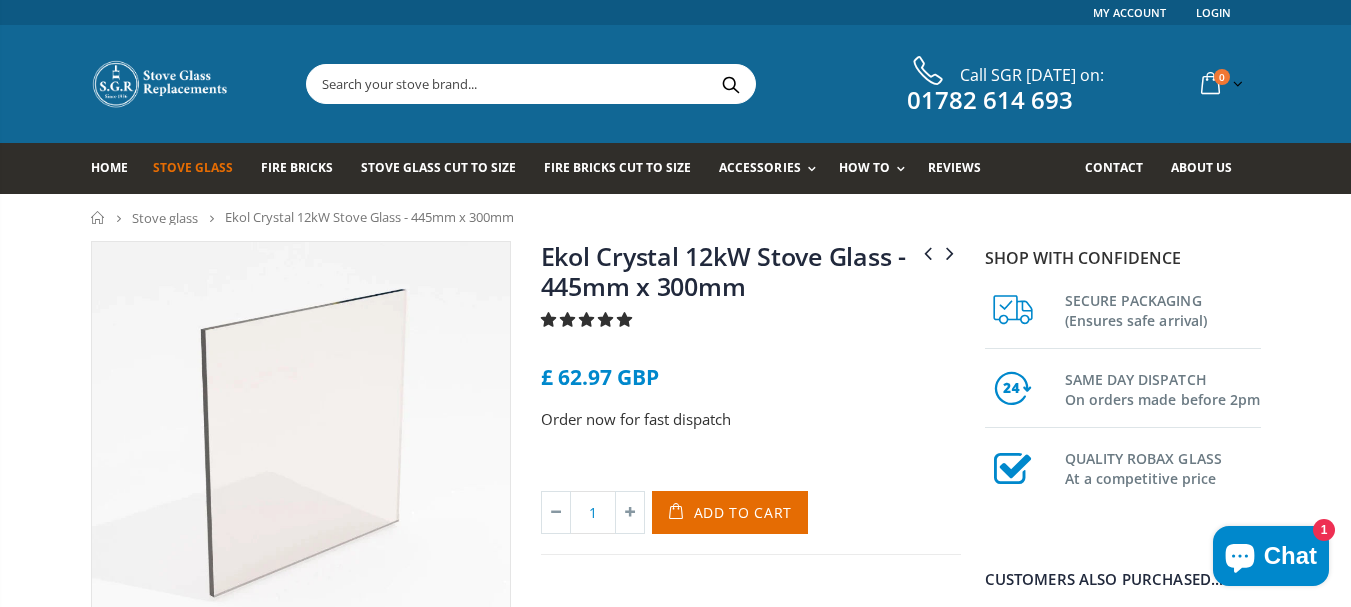 scroll, scrollTop: 0, scrollLeft: 0, axis: both 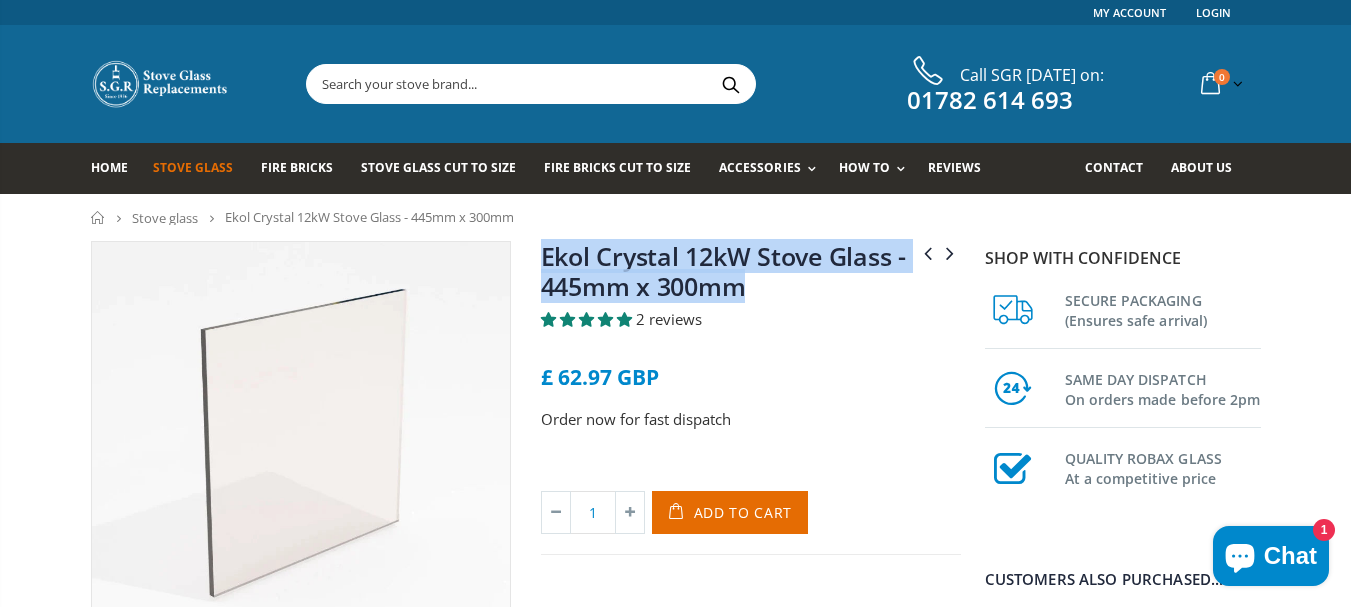 drag, startPoint x: 807, startPoint y: 303, endPoint x: 533, endPoint y: 259, distance: 277.51035 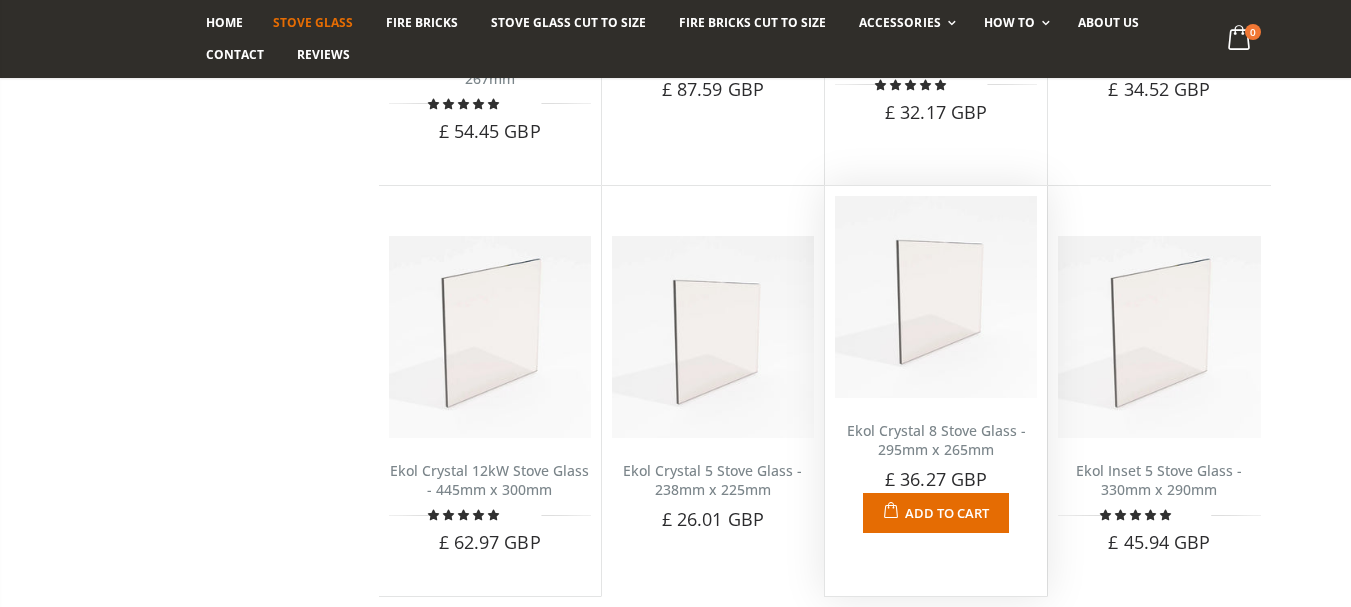 scroll, scrollTop: 662, scrollLeft: 0, axis: vertical 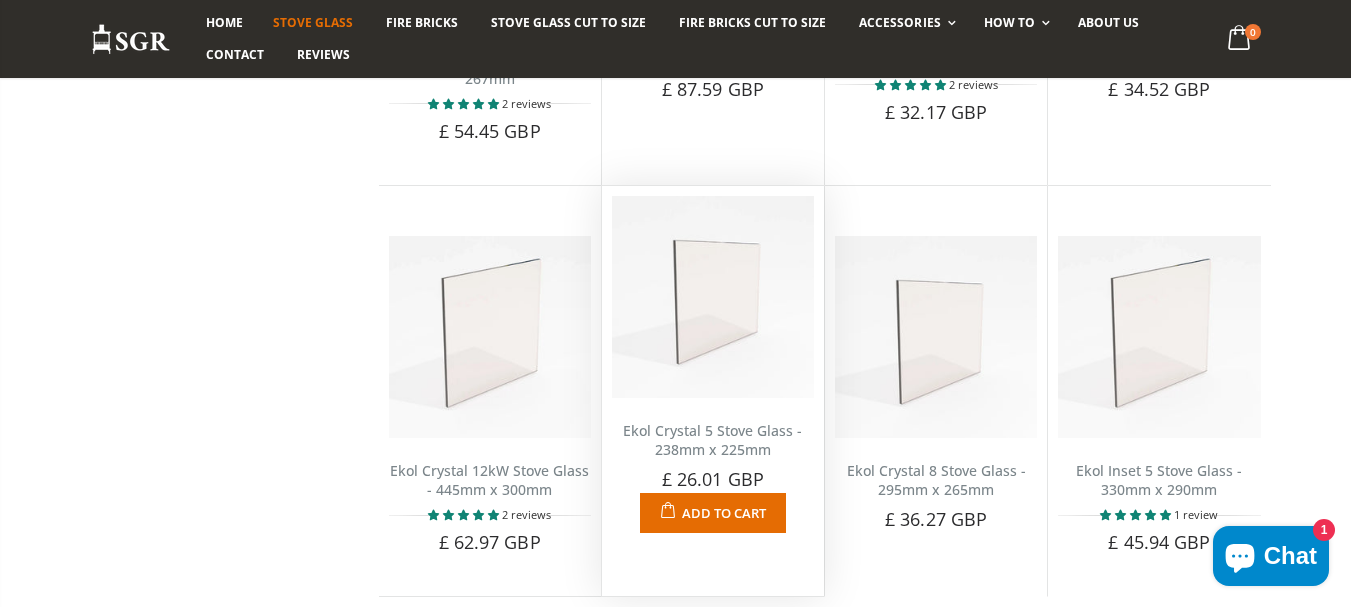 click on "Ekol Crystal 5 Stove Glass - 238mm x 225mm" at bounding box center (712, 440) 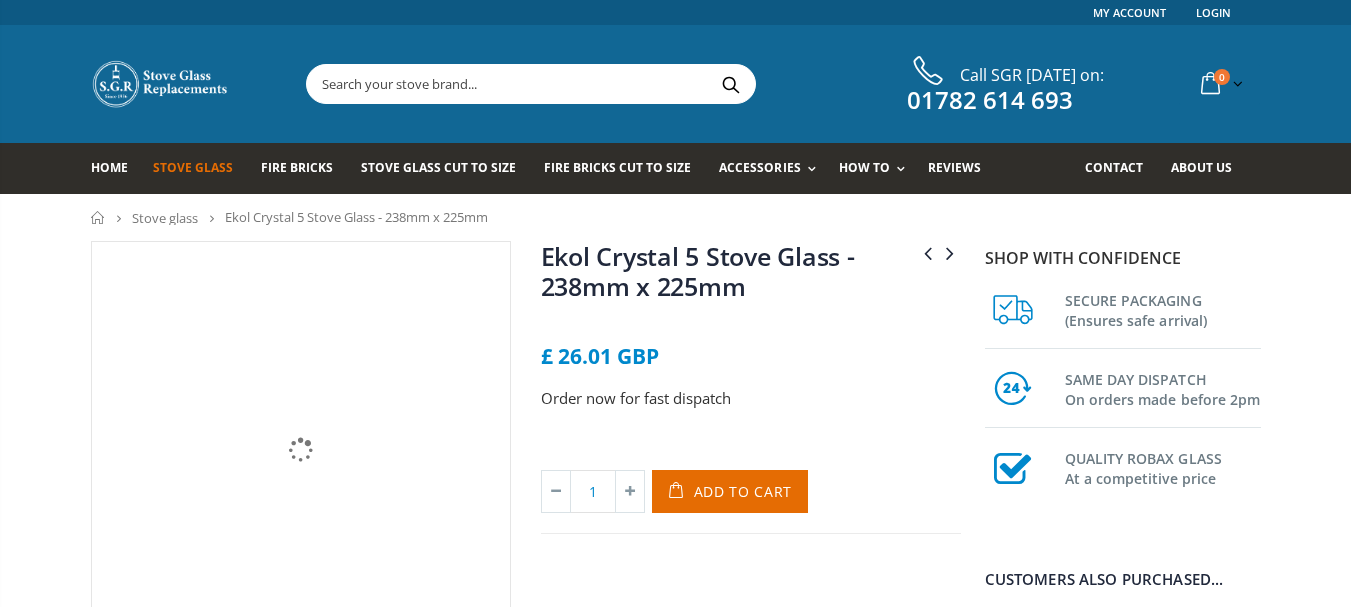 scroll, scrollTop: 0, scrollLeft: 0, axis: both 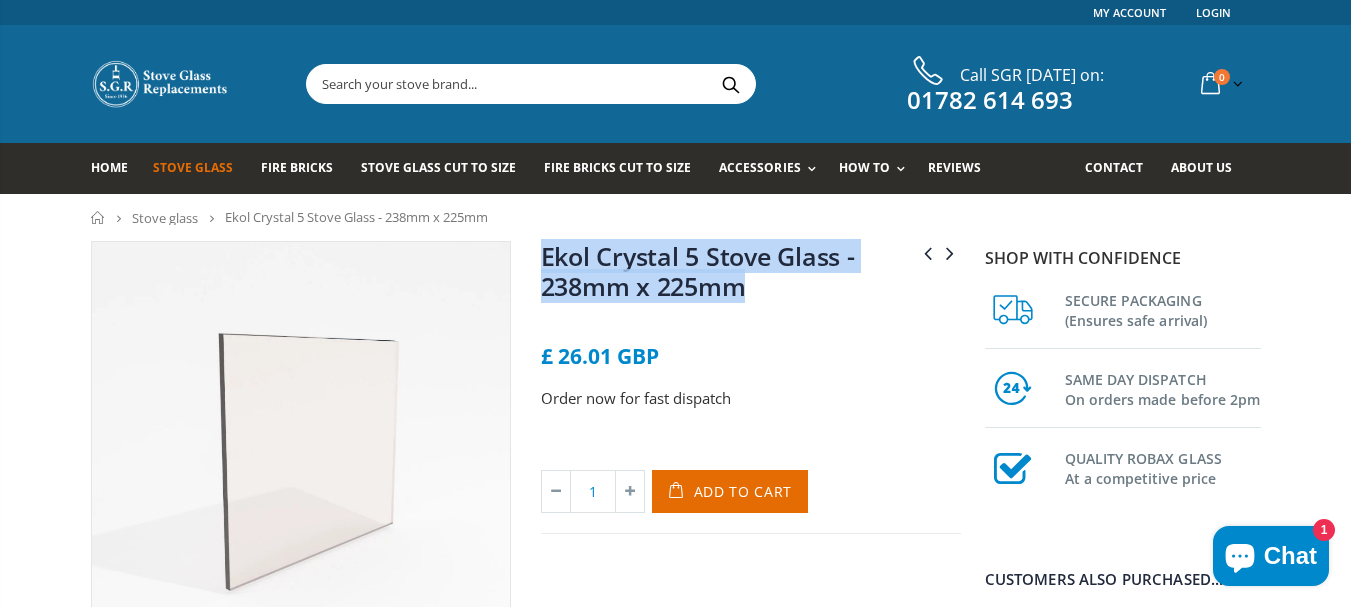 drag, startPoint x: 827, startPoint y: 290, endPoint x: 543, endPoint y: 265, distance: 285.09824 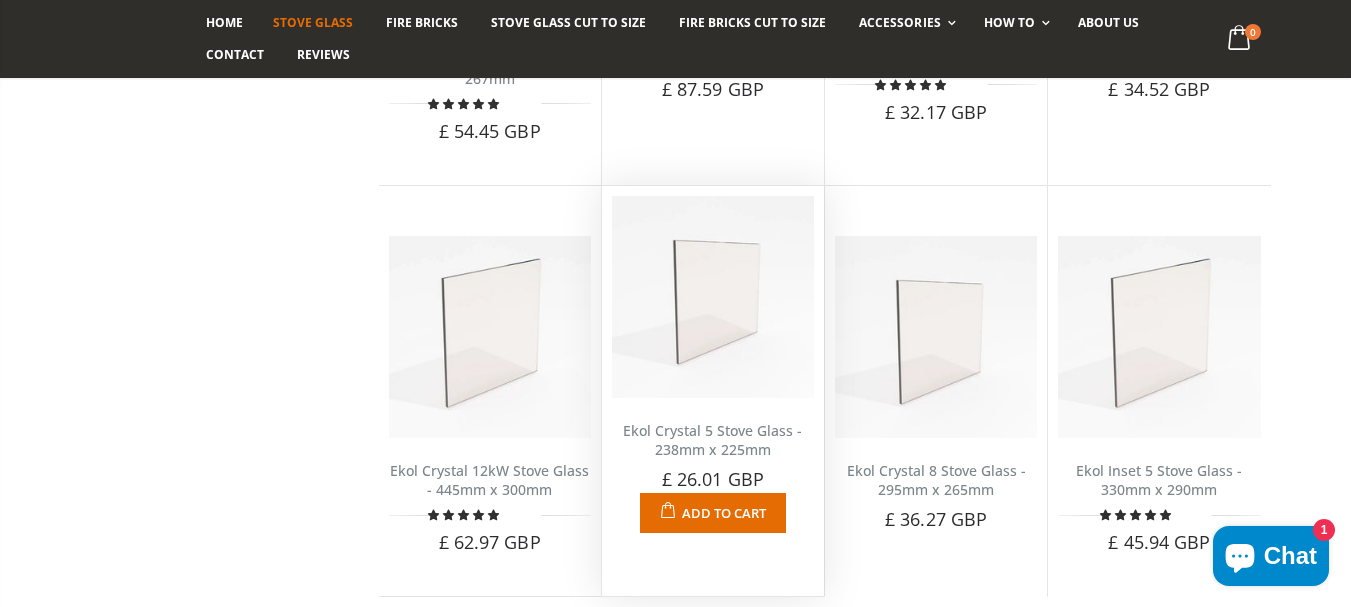 scroll, scrollTop: 662, scrollLeft: 0, axis: vertical 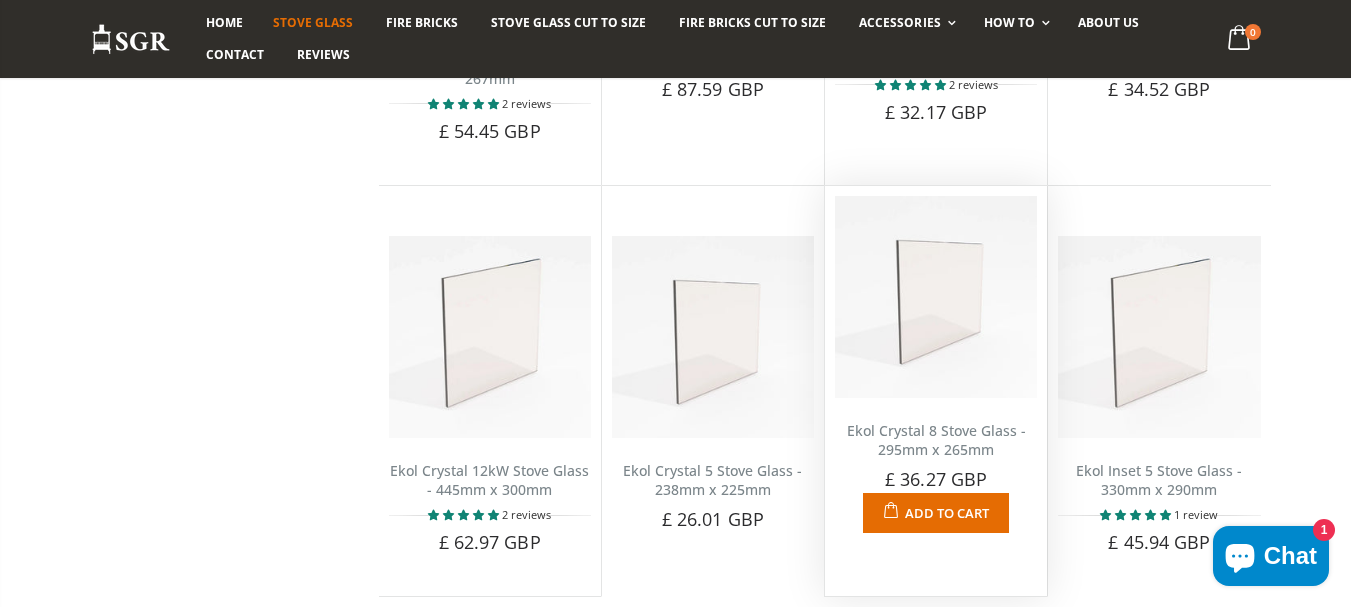 click on "Ekol Crystal 8 Stove Glass - 295mm x 265mm" at bounding box center (936, 440) 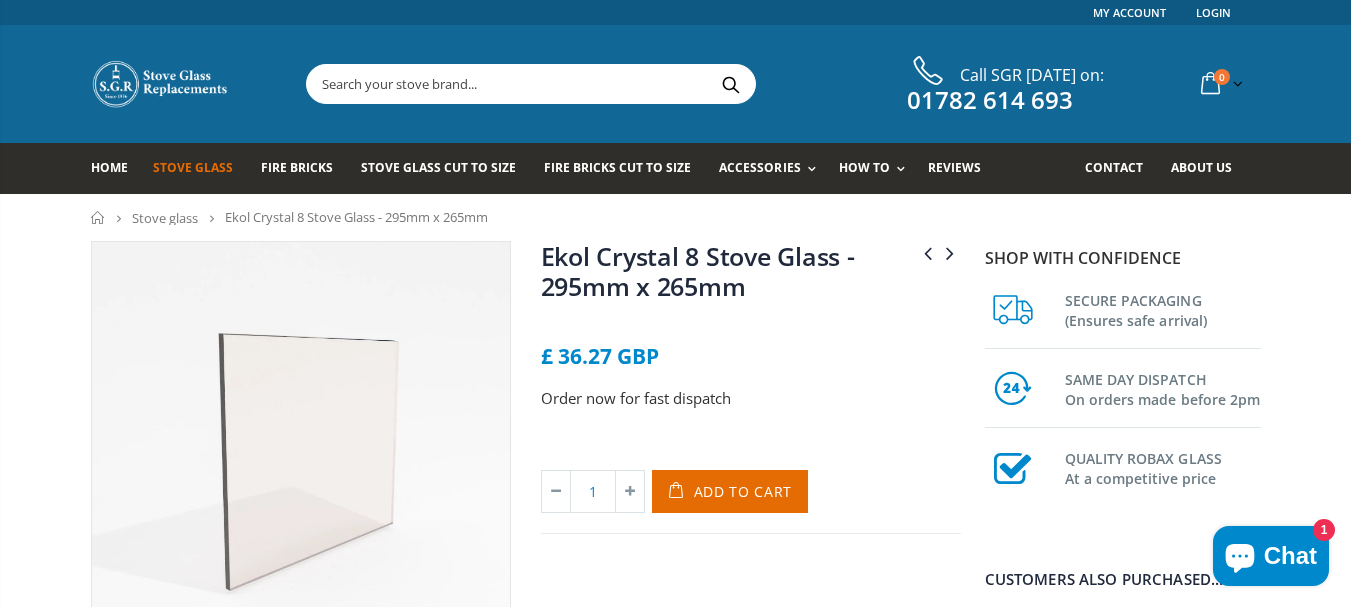 scroll, scrollTop: 0, scrollLeft: 0, axis: both 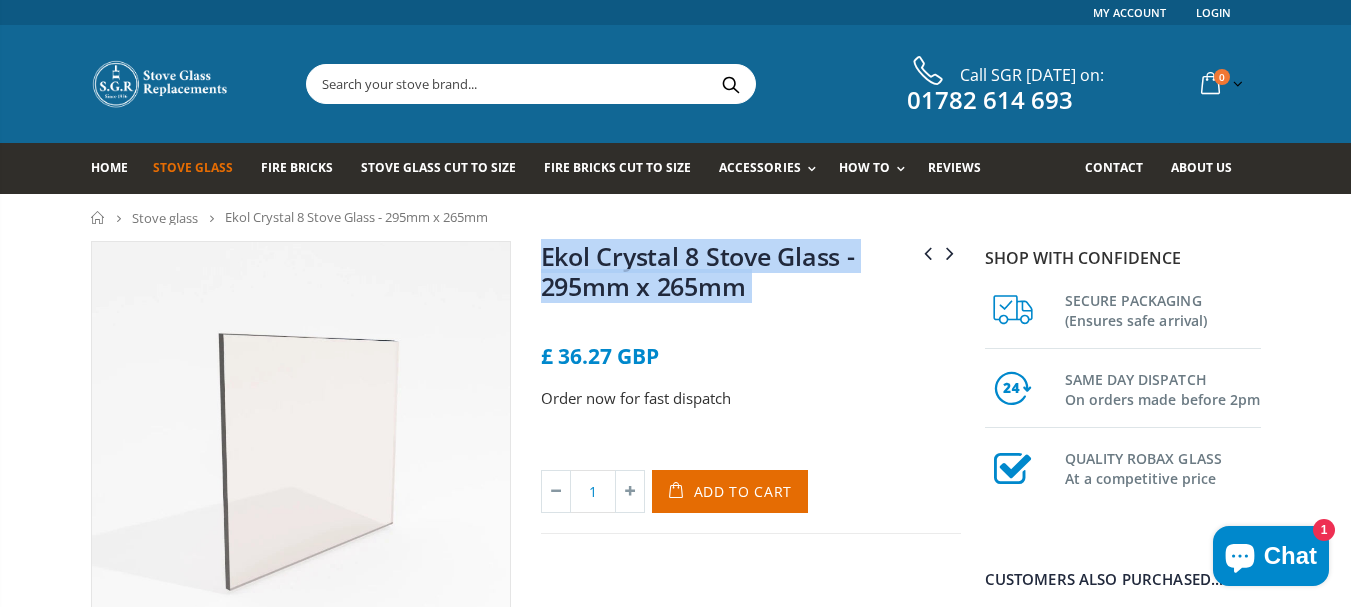 drag, startPoint x: 752, startPoint y: 292, endPoint x: 545, endPoint y: 262, distance: 209.16261 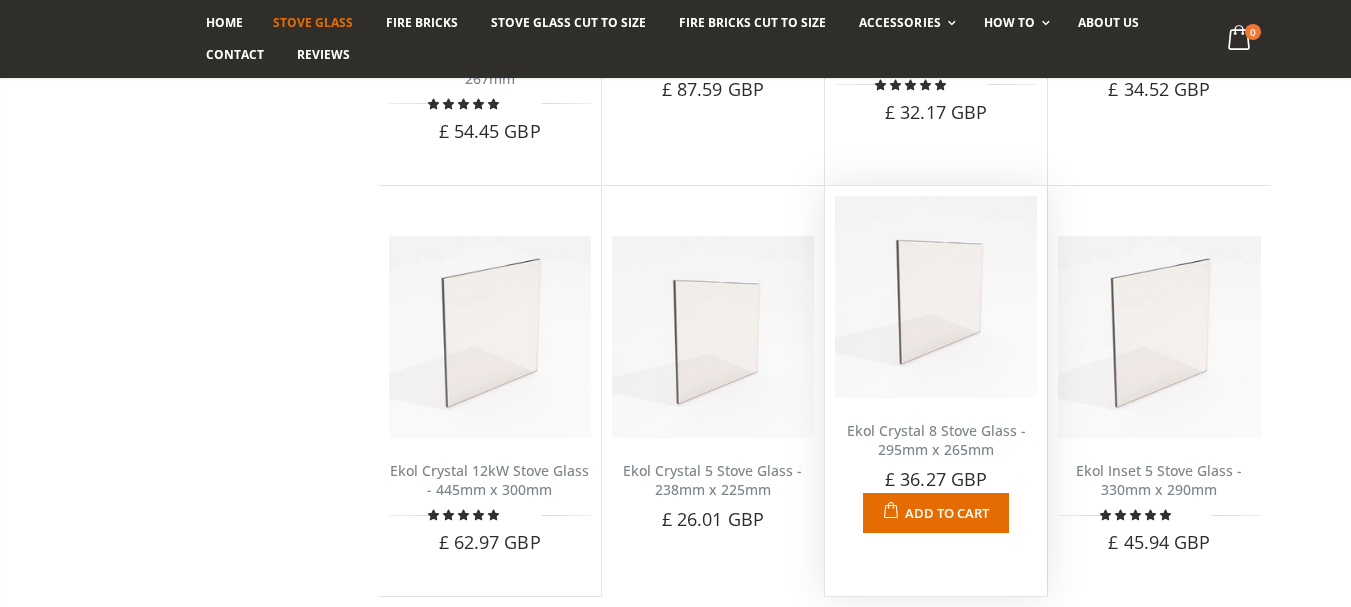 scroll, scrollTop: 662, scrollLeft: 0, axis: vertical 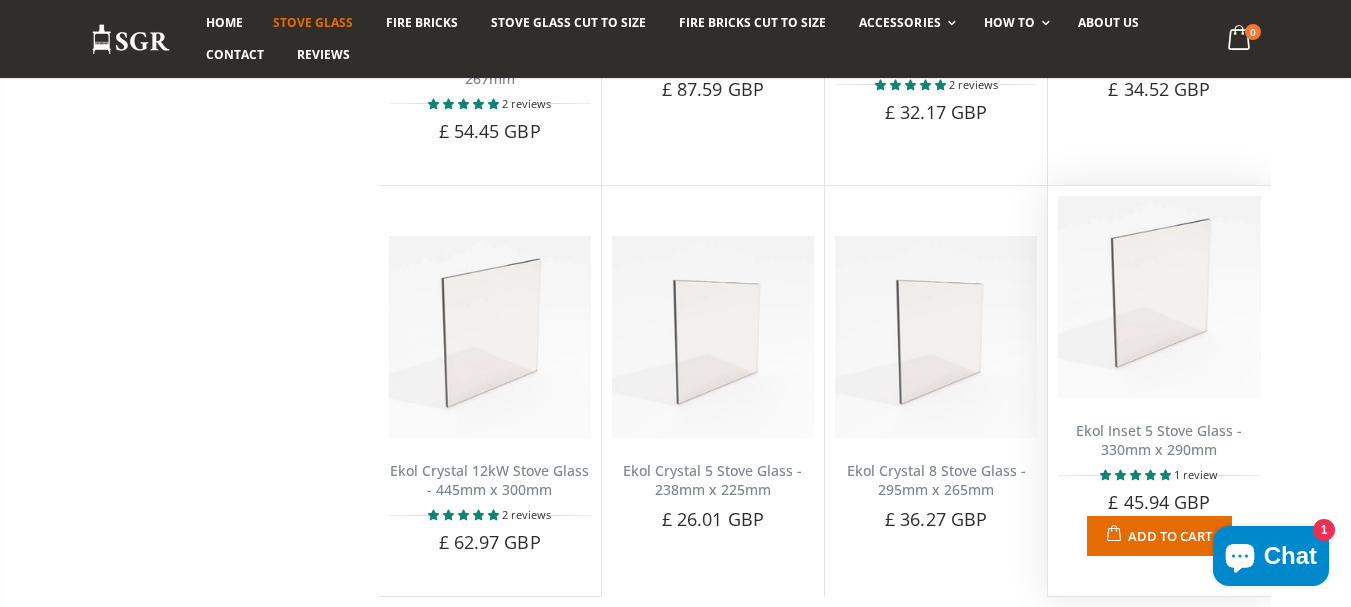 click on "Ekol Inset 5 Stove Glass - 330mm x 290mm" at bounding box center [1159, 440] 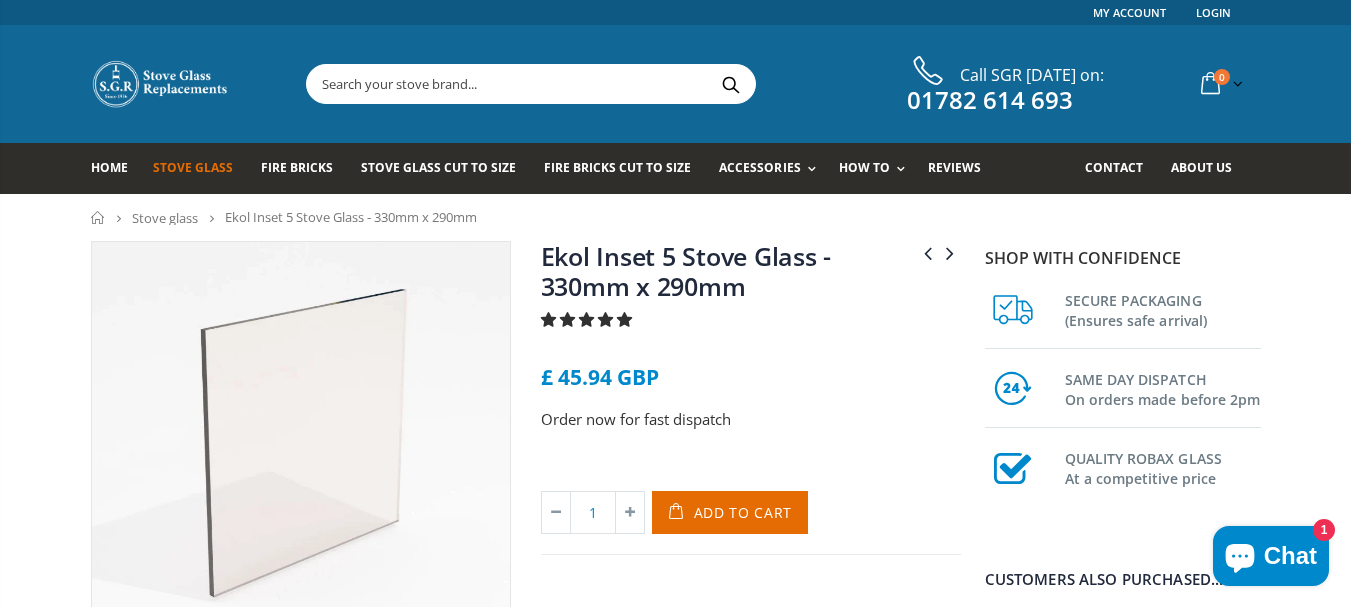 scroll, scrollTop: 0, scrollLeft: 0, axis: both 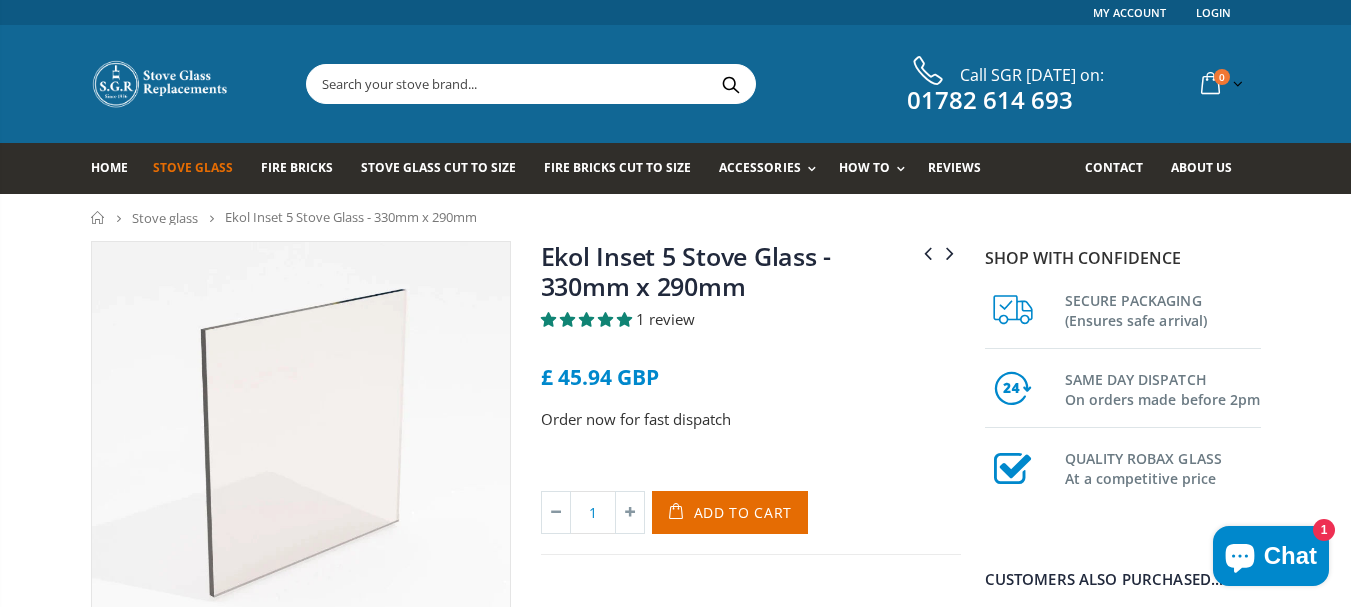 click on "Ekol Inset 5 Stove Glass - 330mm x 290mm" at bounding box center (751, 275) 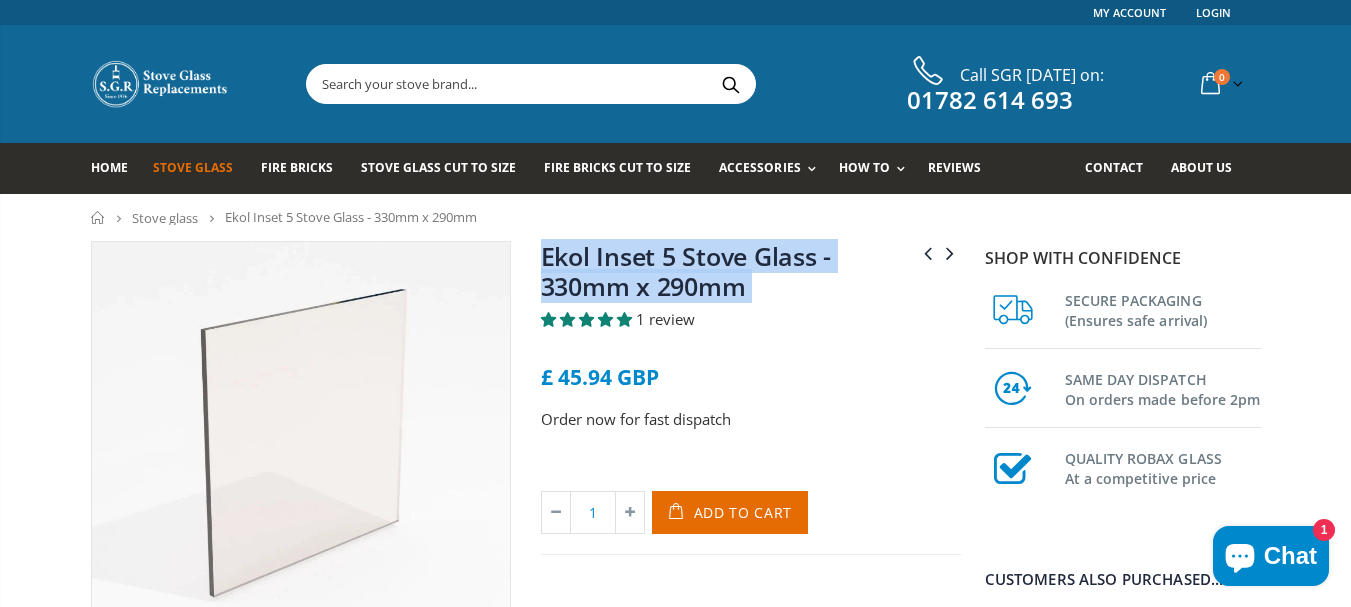 drag, startPoint x: 846, startPoint y: 305, endPoint x: 573, endPoint y: 265, distance: 275.91486 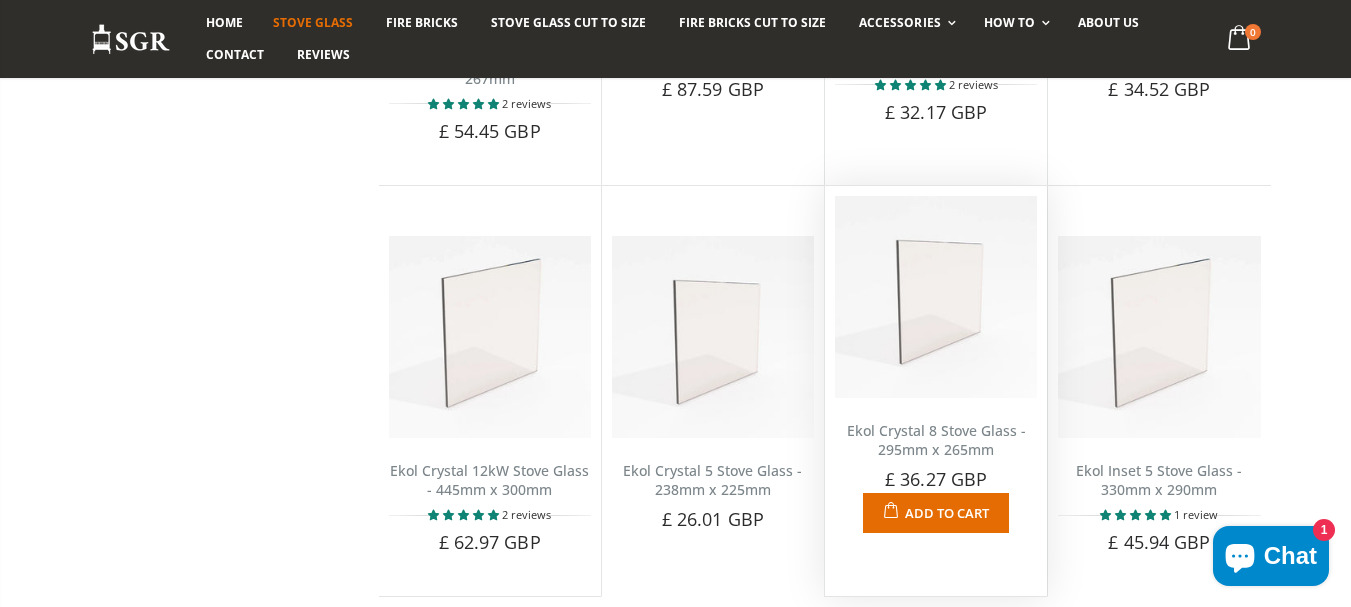 scroll, scrollTop: 662, scrollLeft: 0, axis: vertical 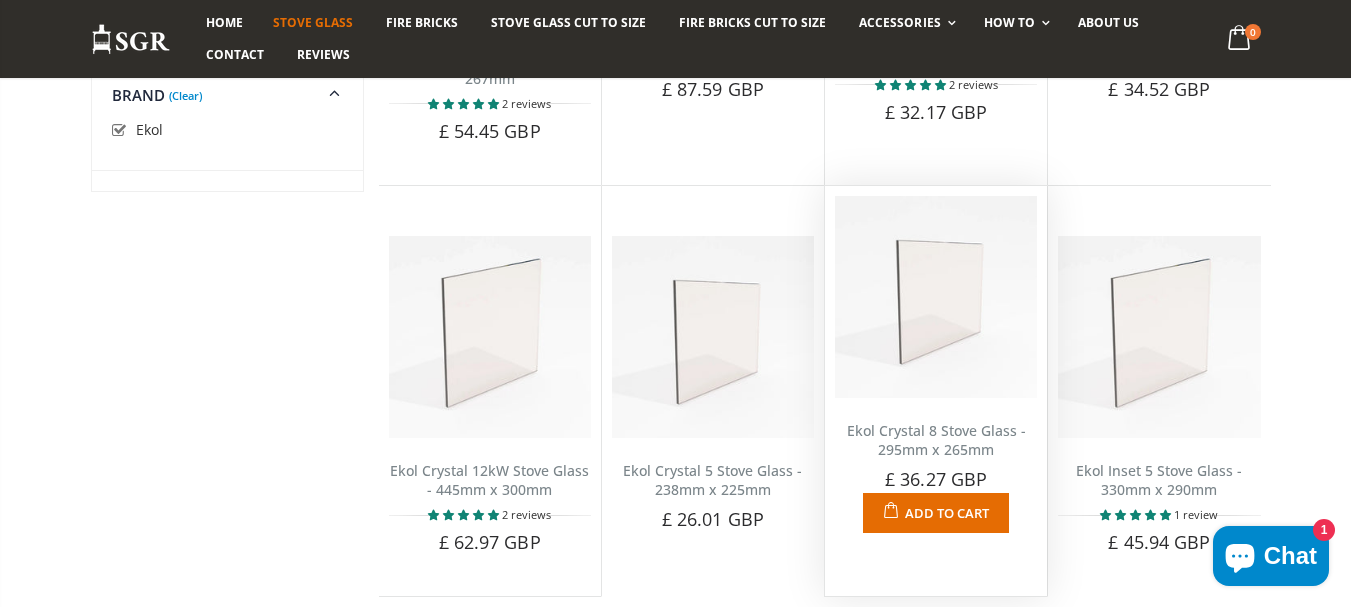 click on "Ekol Crystal 8 Stove Glass - 295mm x 265mm" at bounding box center [936, 440] 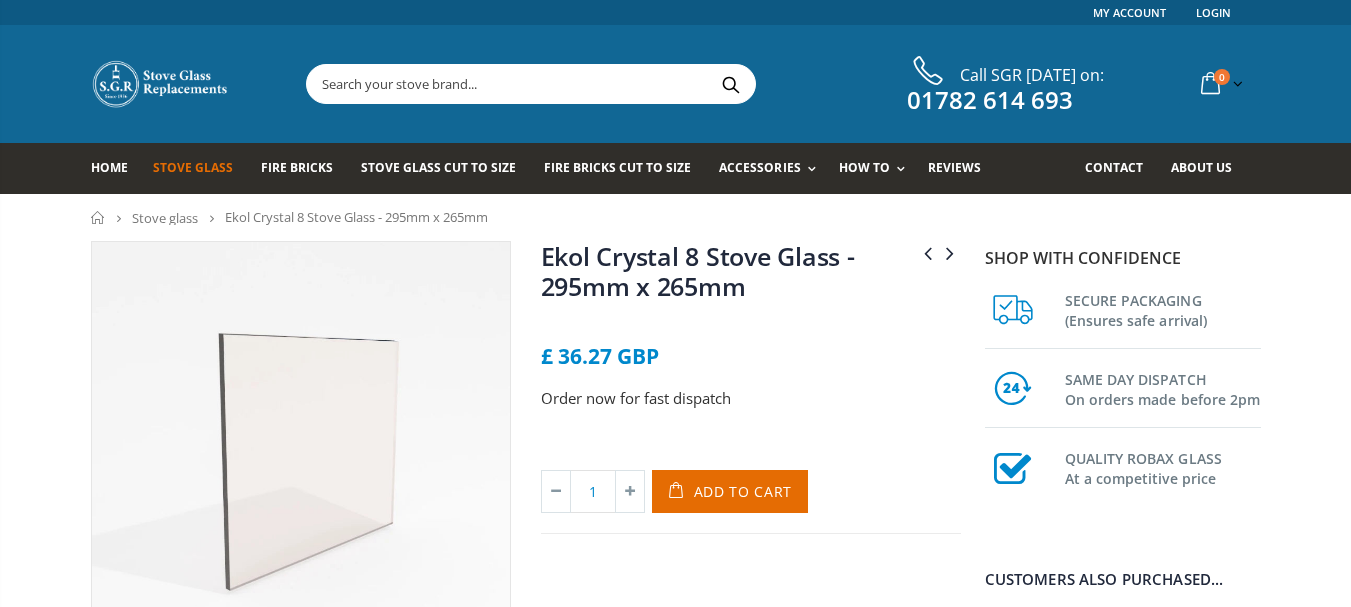 scroll, scrollTop: 0, scrollLeft: 0, axis: both 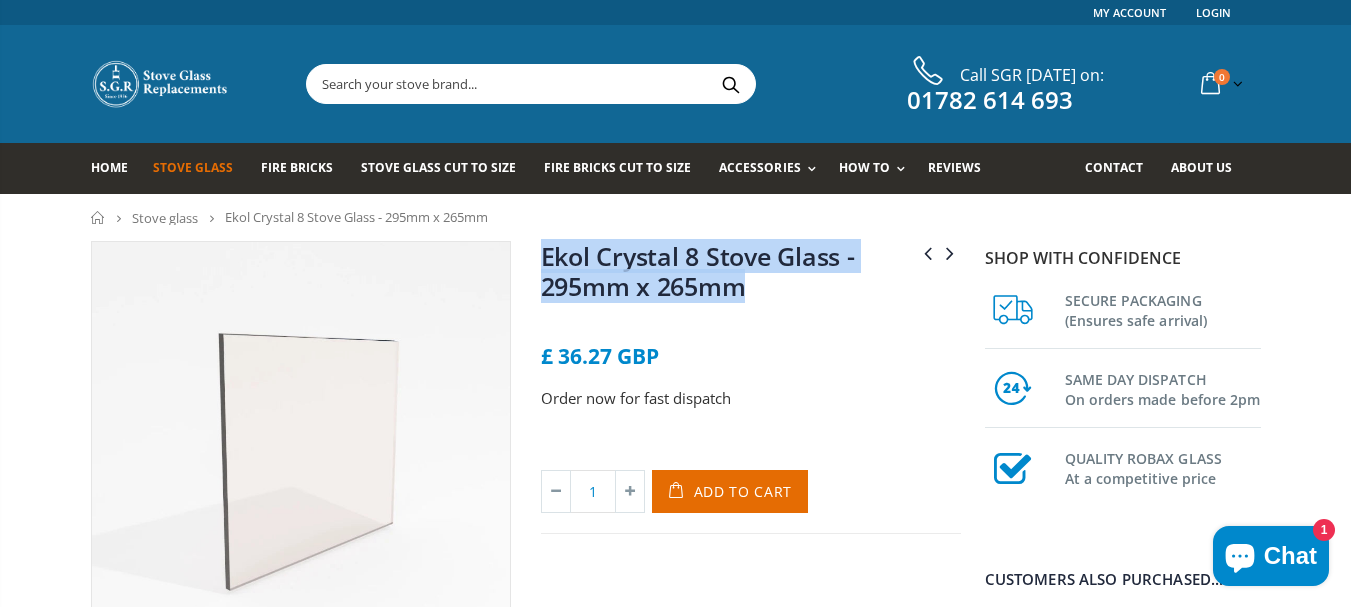 drag, startPoint x: 802, startPoint y: 294, endPoint x: 546, endPoint y: 255, distance: 258.95367 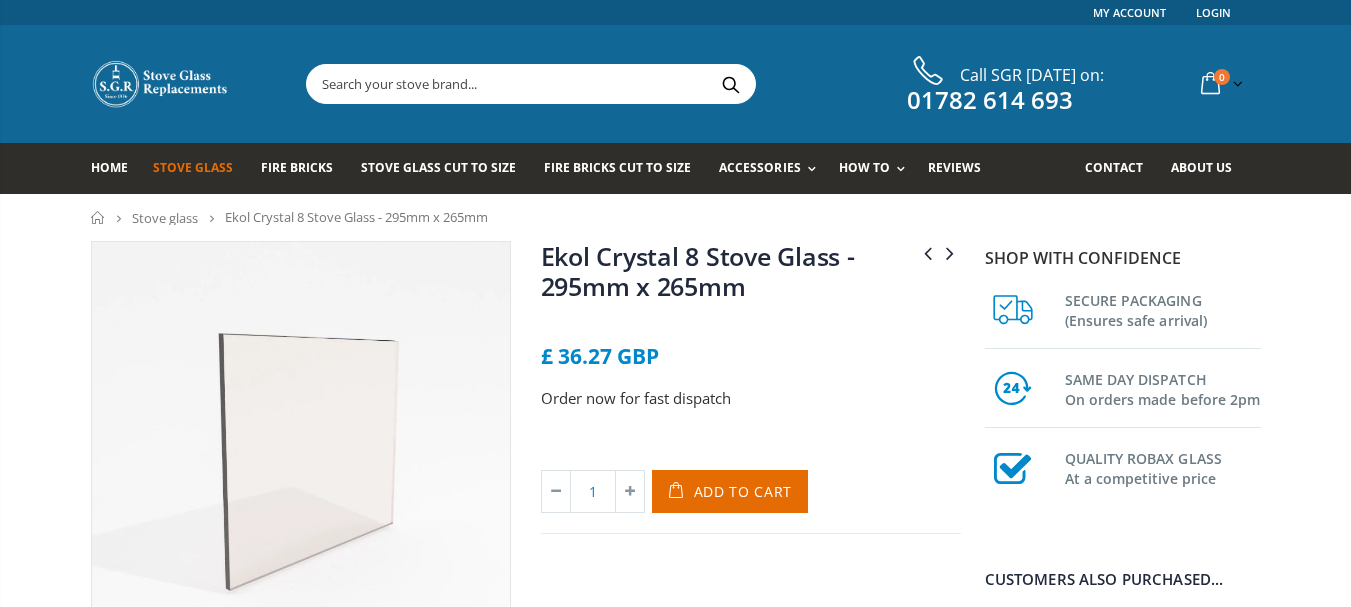 scroll, scrollTop: 0, scrollLeft: 0, axis: both 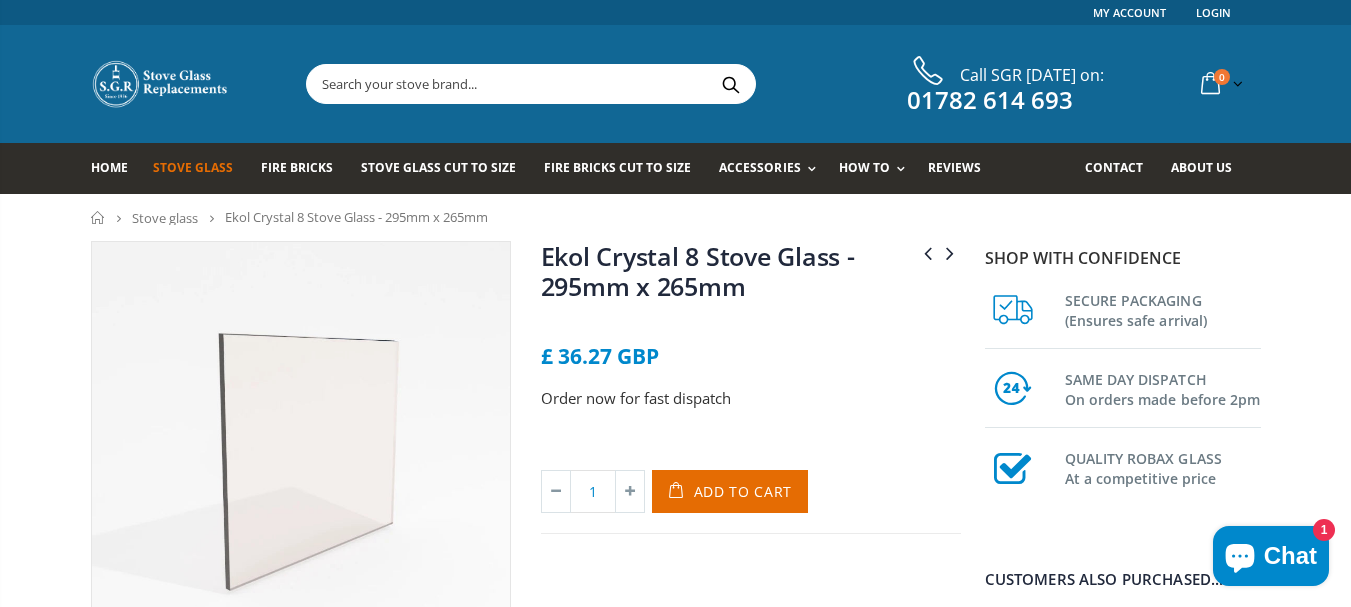 drag, startPoint x: 0, startPoint y: 0, endPoint x: 810, endPoint y: 292, distance: 861.02496 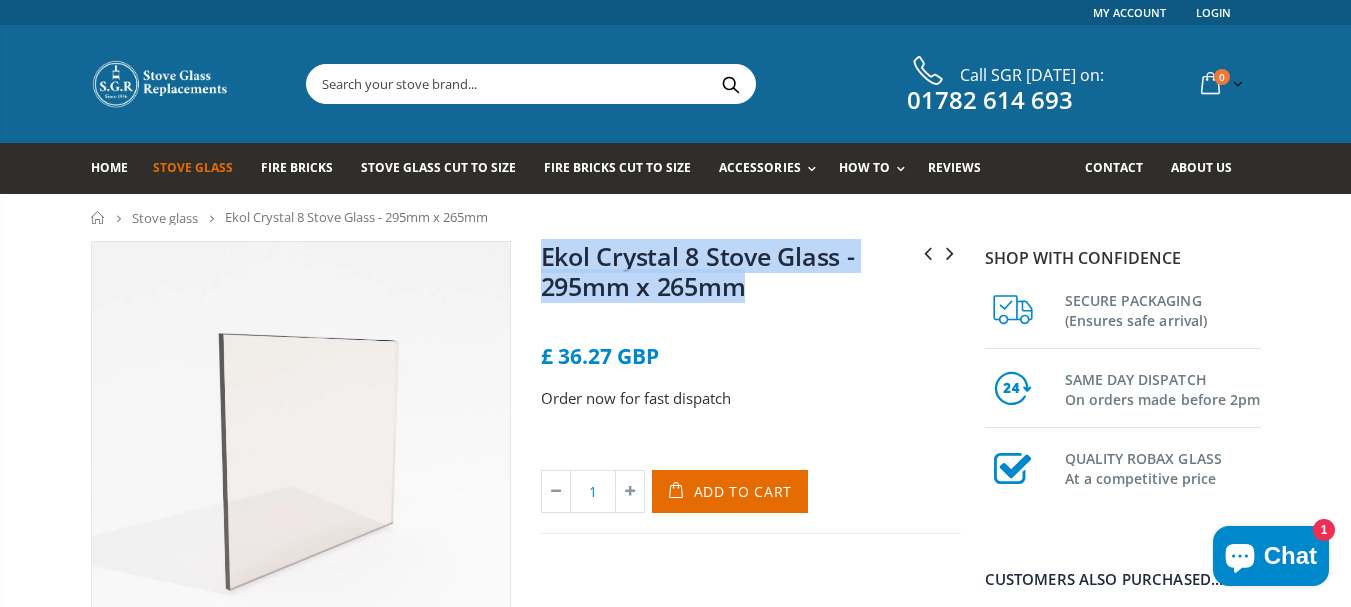 drag, startPoint x: 807, startPoint y: 292, endPoint x: 543, endPoint y: 261, distance: 265.81384 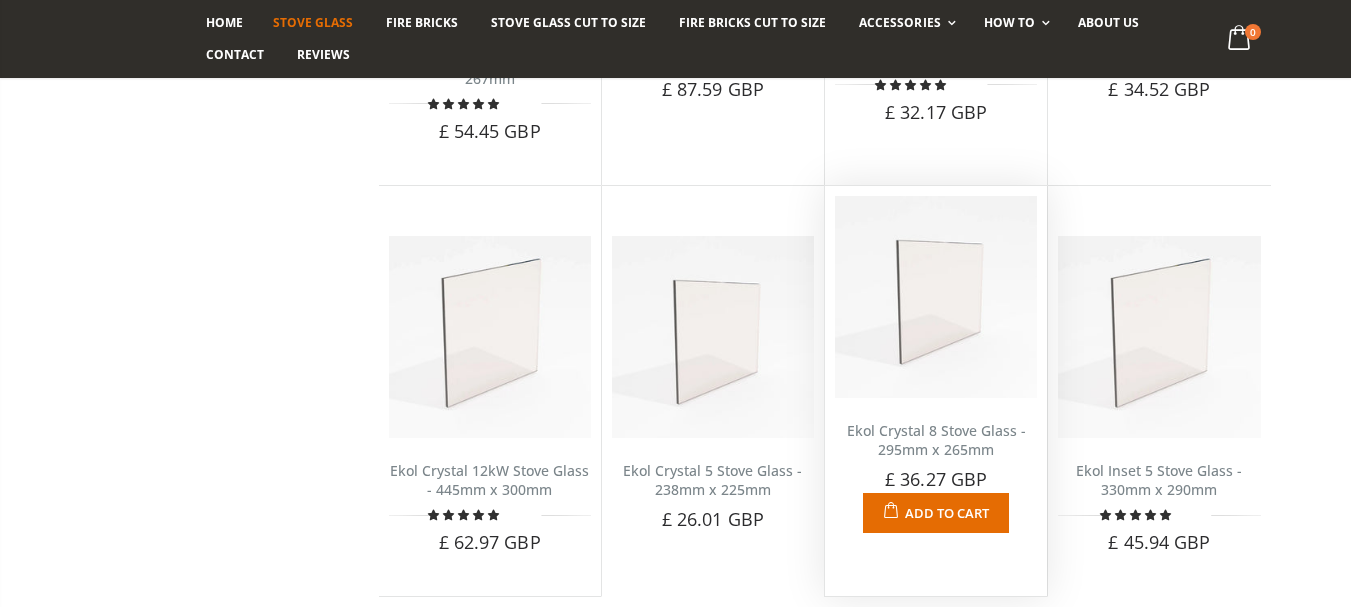 scroll, scrollTop: 662, scrollLeft: 0, axis: vertical 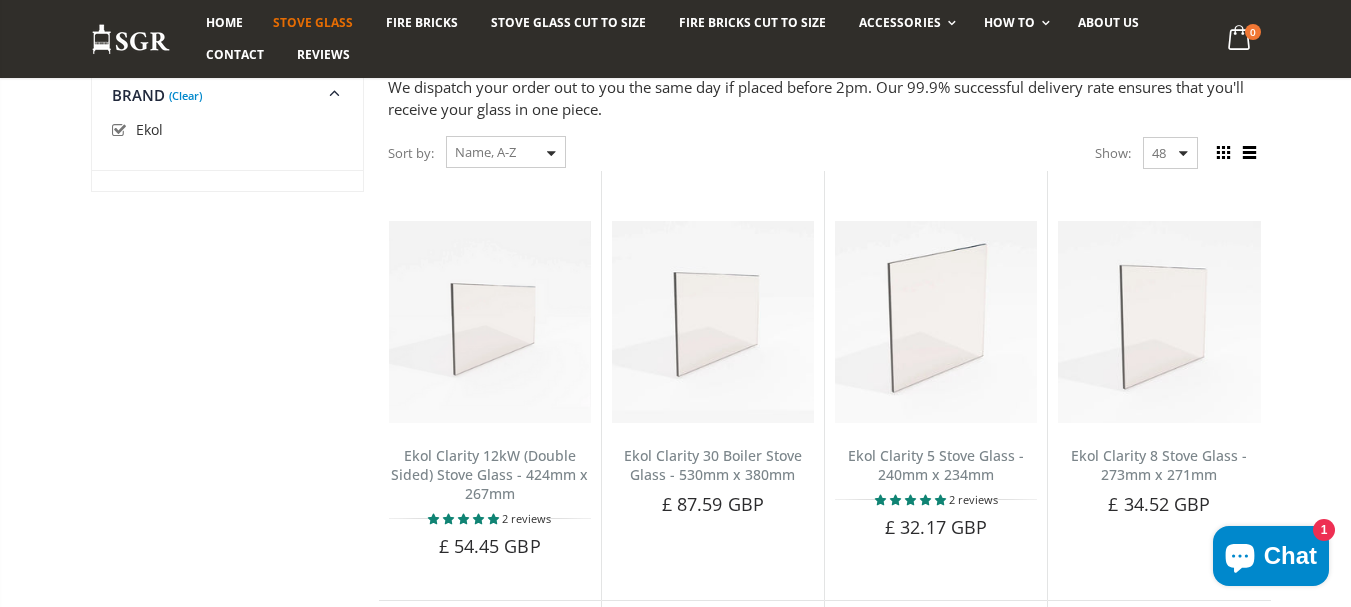 click on "STOVE GLASS
Get Your Stove Running Again And Bring The Warmth Back Into Your Home.
We dispatch your order out to you the same day if placed before 2pm. Our 99.9% successful delivery rate ensures that you'll receive your glass in one piece.
Sort by:
Featured
Best Selling
Name, A-Z
Name, Z-A
Price, low to high
Price, high to low
Date, new to old
Date, old to new
Show:
48
24
36
All" at bounding box center (675, 745) 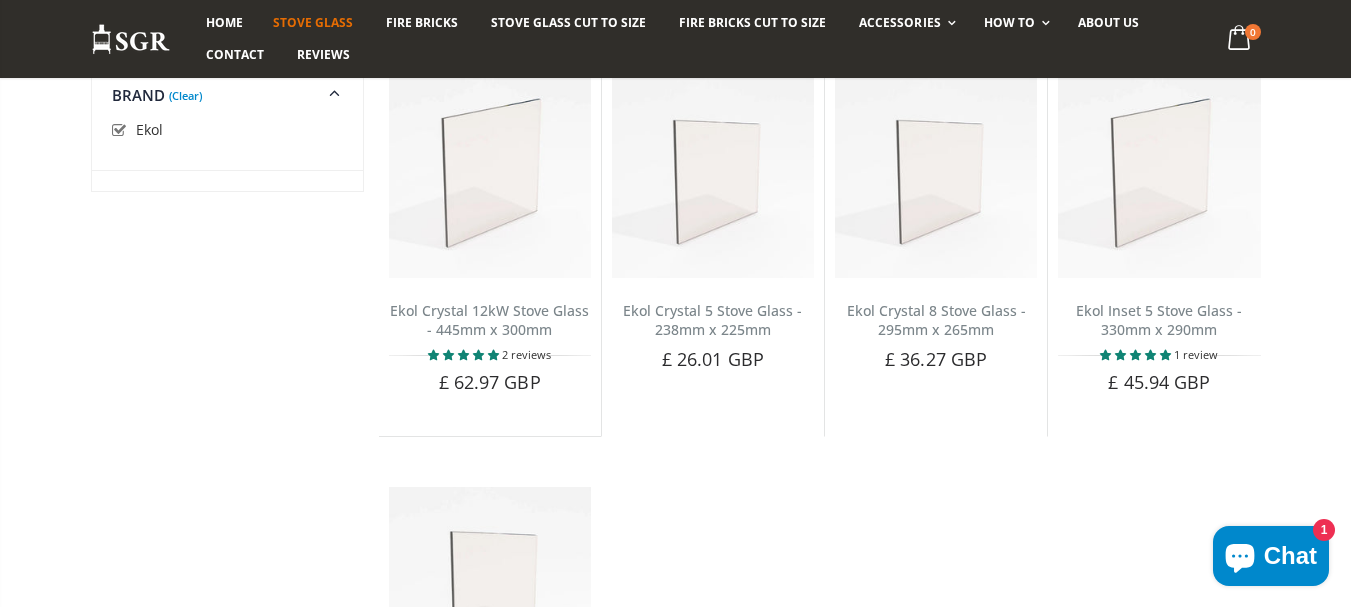 scroll, scrollTop: 881, scrollLeft: 0, axis: vertical 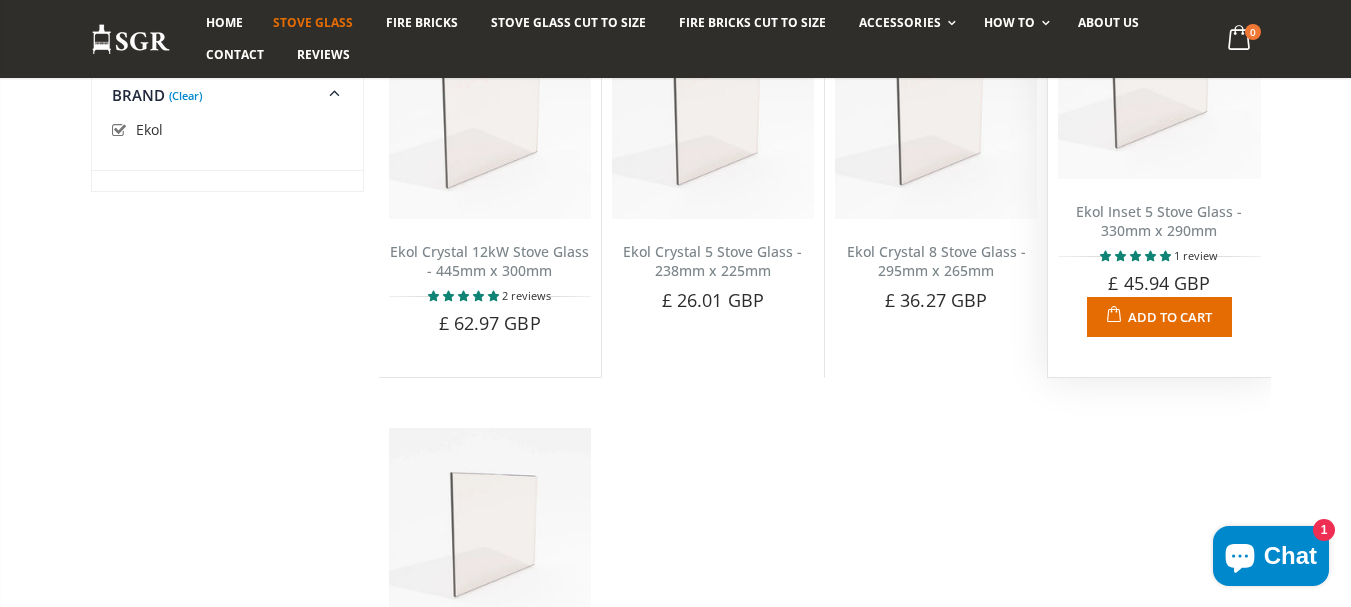 click on "Ekol Inset 5 Stove Glass - 330mm x 290mm" at bounding box center (1159, 221) 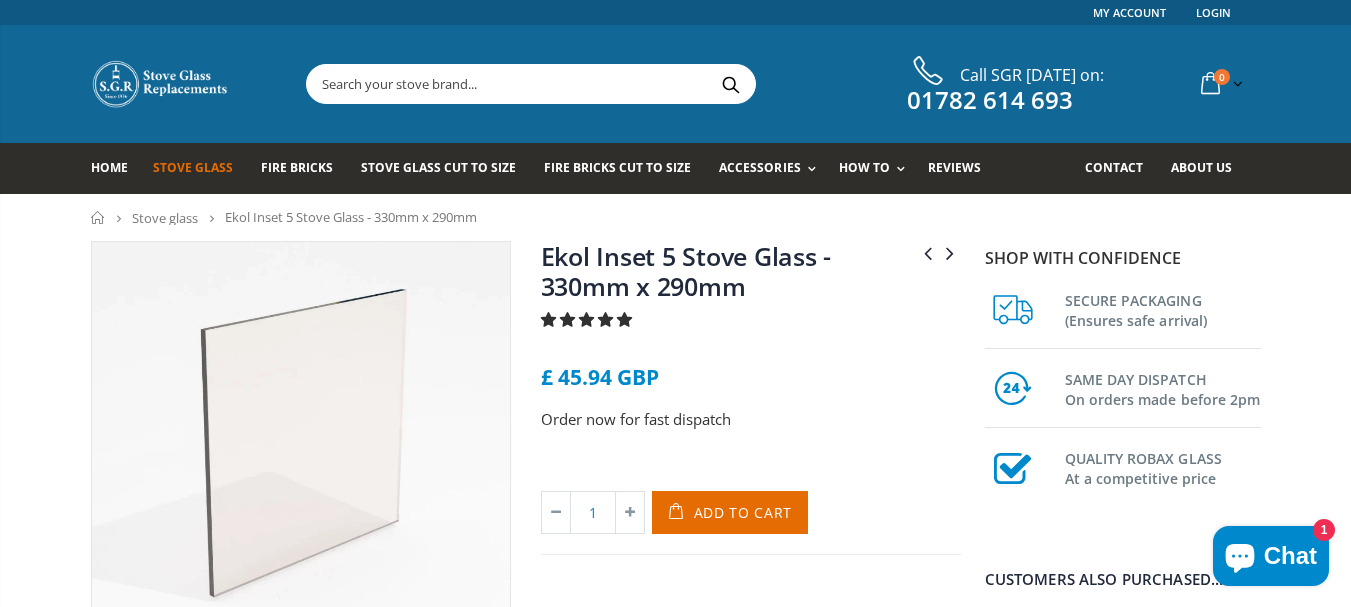 scroll, scrollTop: 0, scrollLeft: 0, axis: both 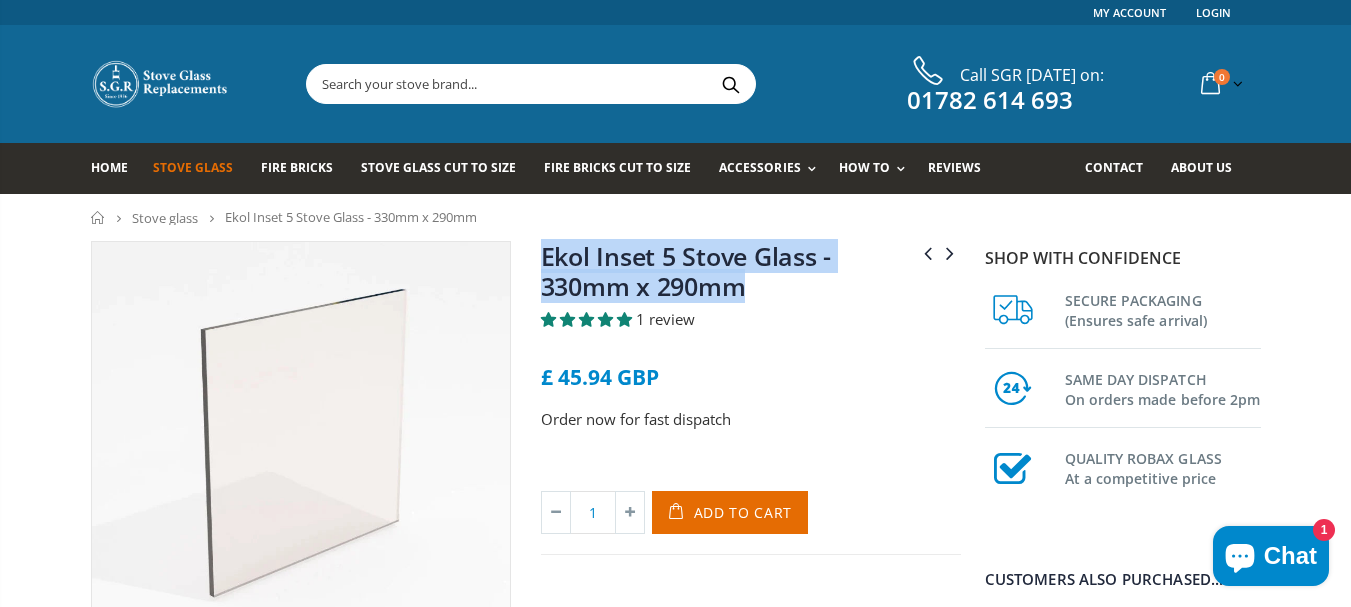 drag, startPoint x: 661, startPoint y: 283, endPoint x: 543, endPoint y: 258, distance: 120.61923 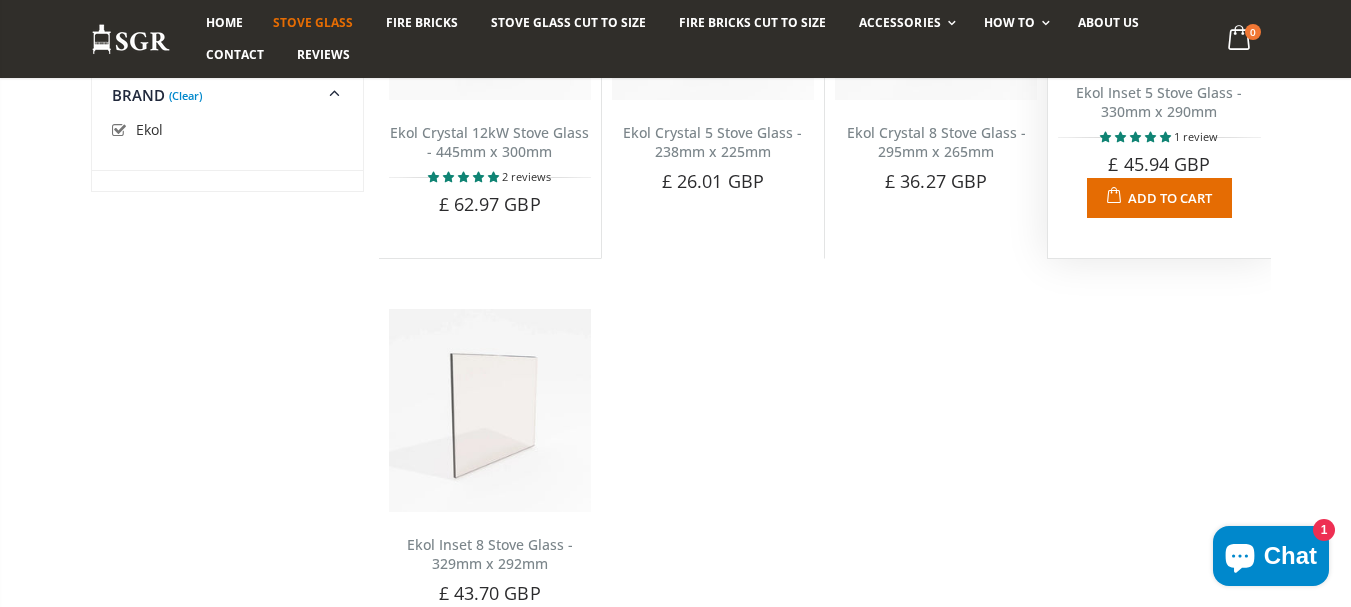 scroll, scrollTop: 881, scrollLeft: 0, axis: vertical 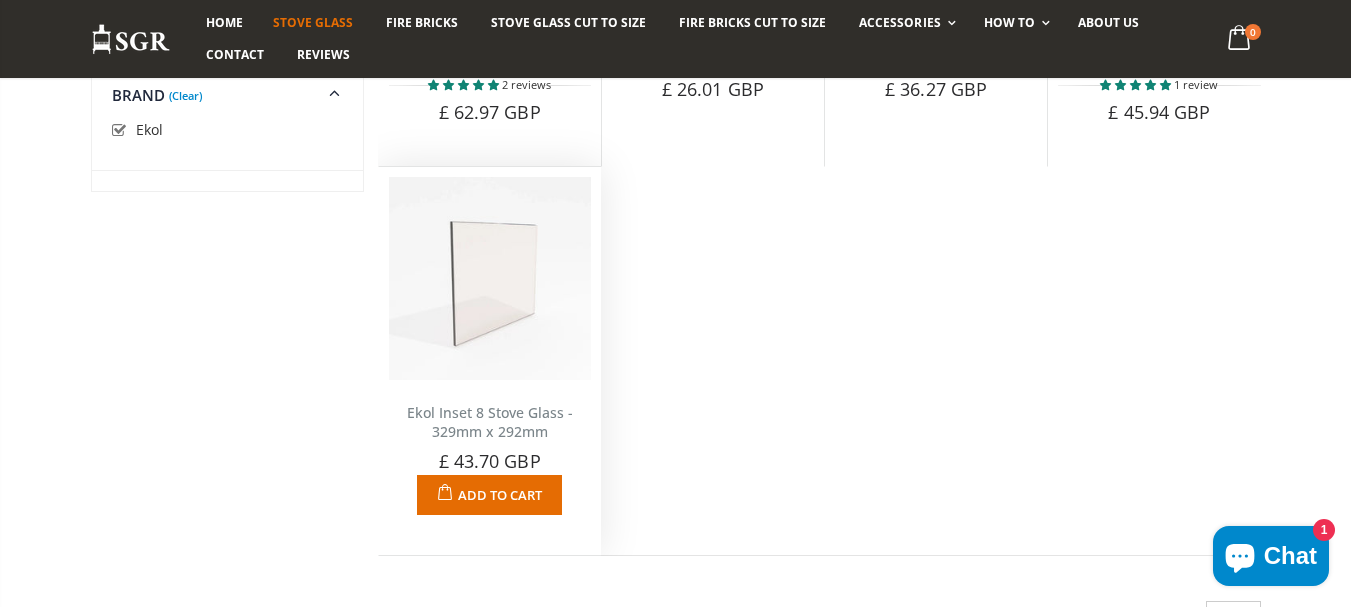 click on "Ekol Inset 8 Stove Glass - 329mm x 292mm" at bounding box center (490, 422) 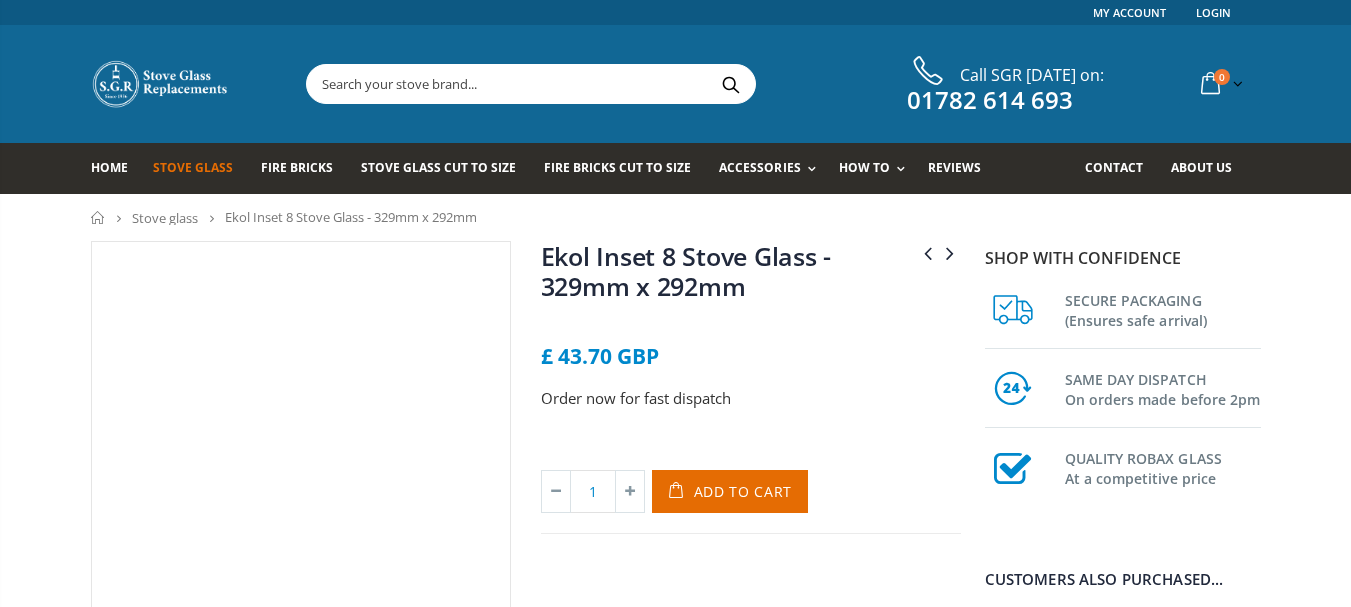 scroll, scrollTop: 0, scrollLeft: 0, axis: both 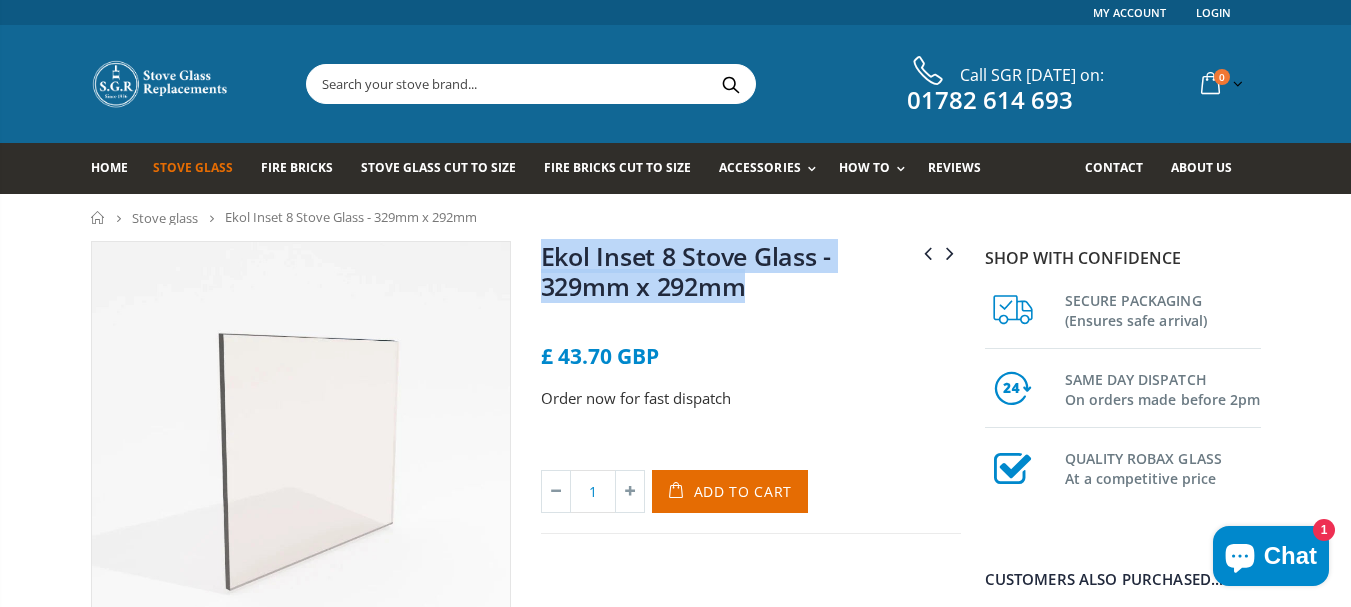 drag, startPoint x: 801, startPoint y: 294, endPoint x: 557, endPoint y: 256, distance: 246.94128 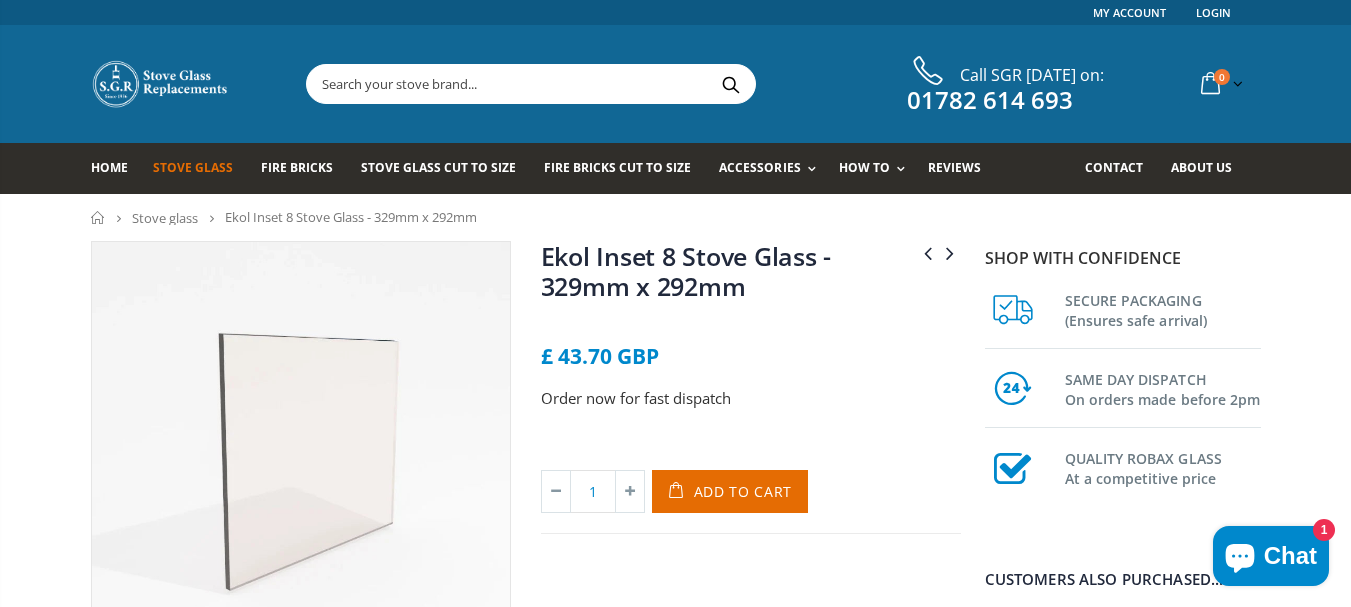 click on "Ekol Inset 8 Stove Glass - 329mm x 292mm" at bounding box center (751, 275) 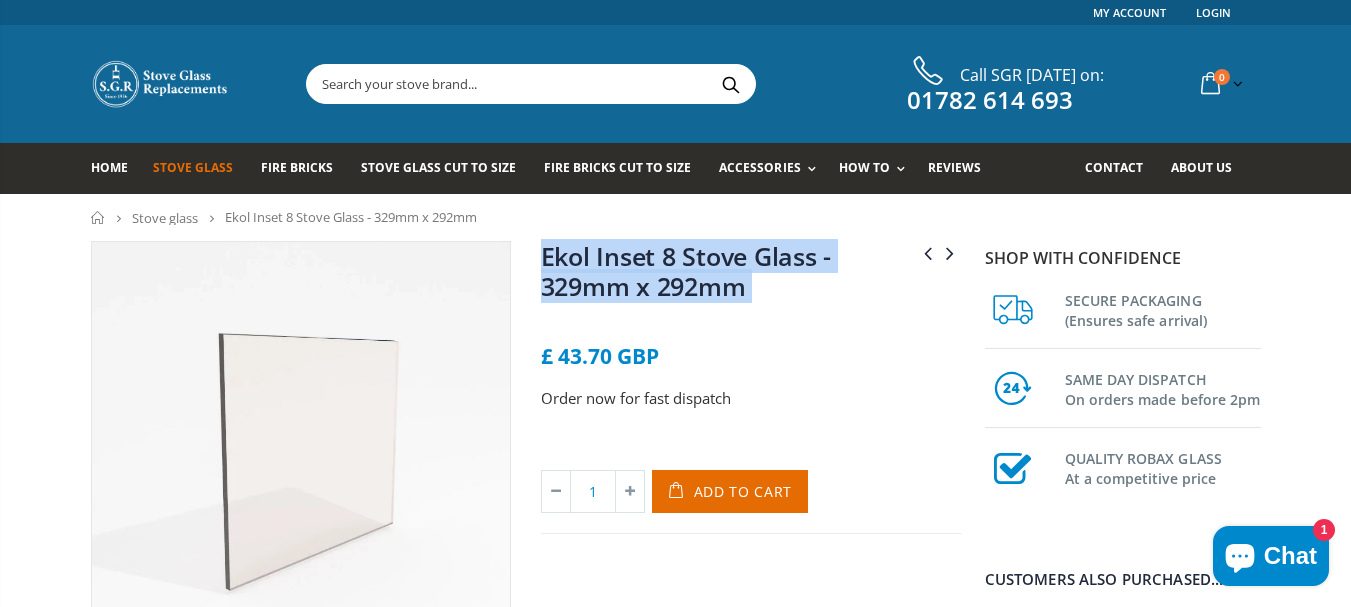 drag, startPoint x: 809, startPoint y: 292, endPoint x: 553, endPoint y: 262, distance: 257.75183 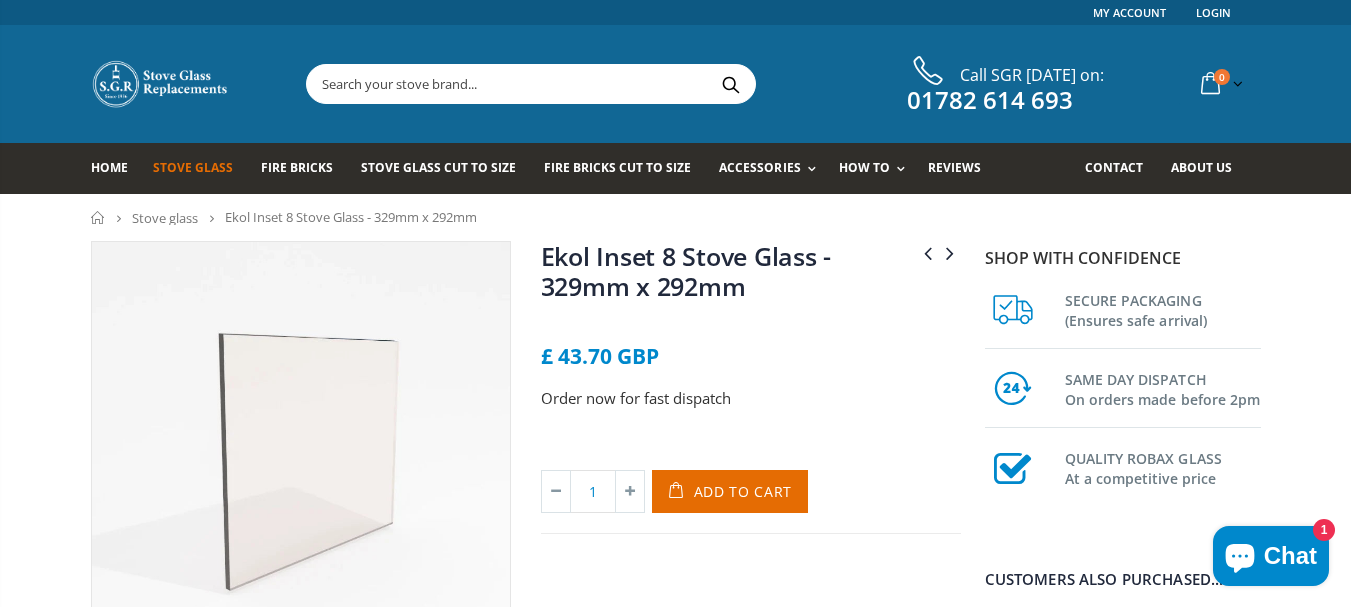 scroll, scrollTop: 0, scrollLeft: 0, axis: both 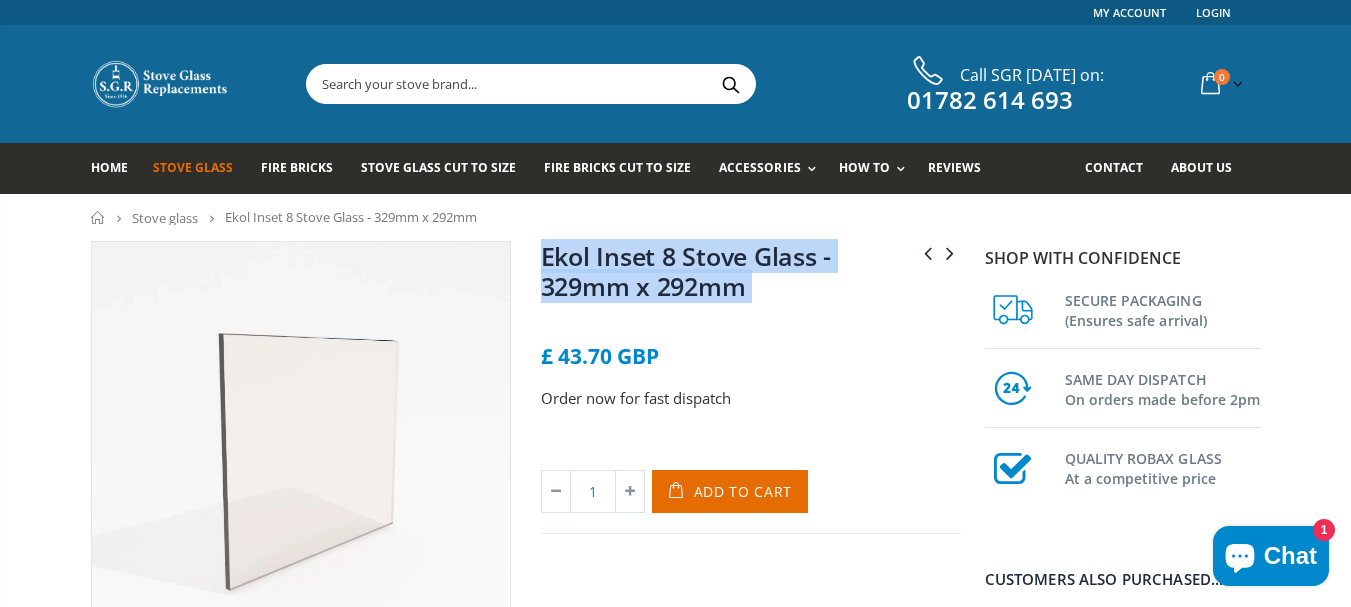 drag, startPoint x: 705, startPoint y: 294, endPoint x: 562, endPoint y: 269, distance: 145.16887 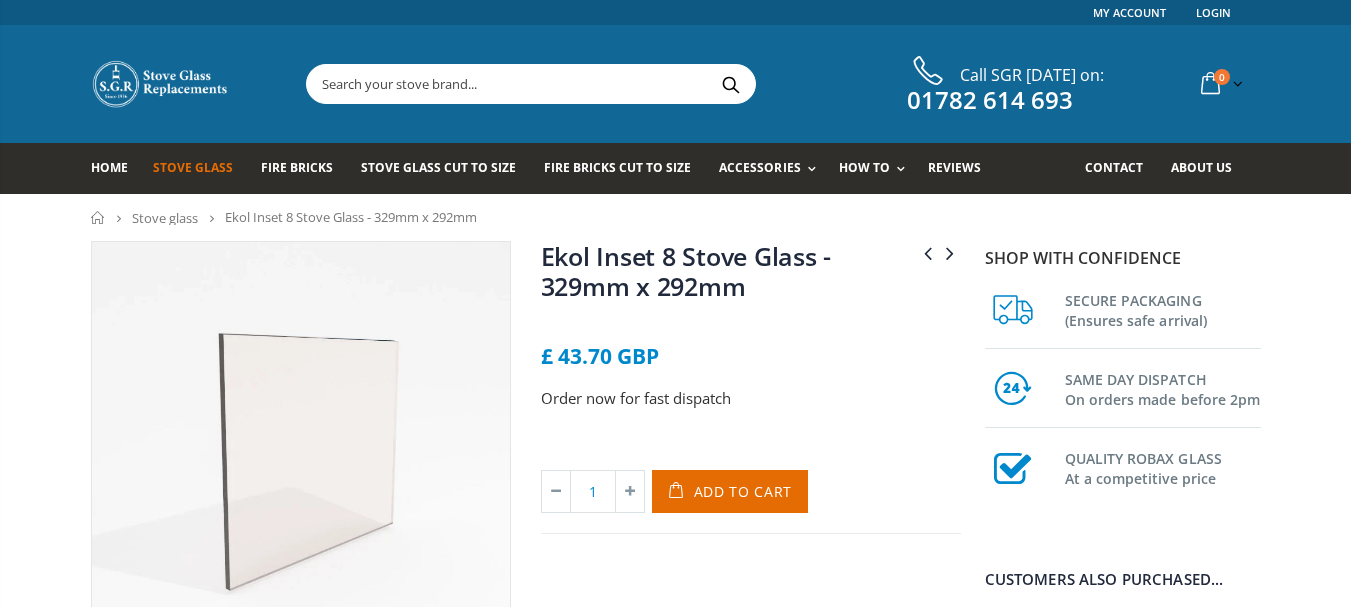 scroll, scrollTop: 0, scrollLeft: 0, axis: both 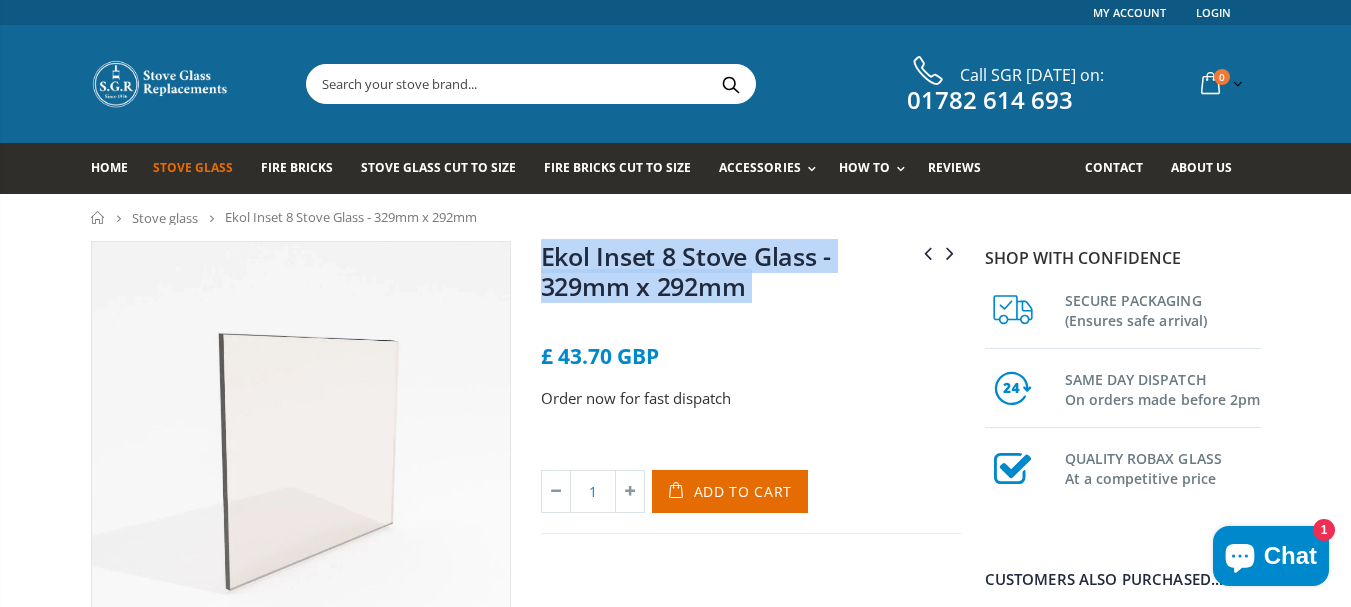 drag, startPoint x: 822, startPoint y: 290, endPoint x: 570, endPoint y: 254, distance: 254.55844 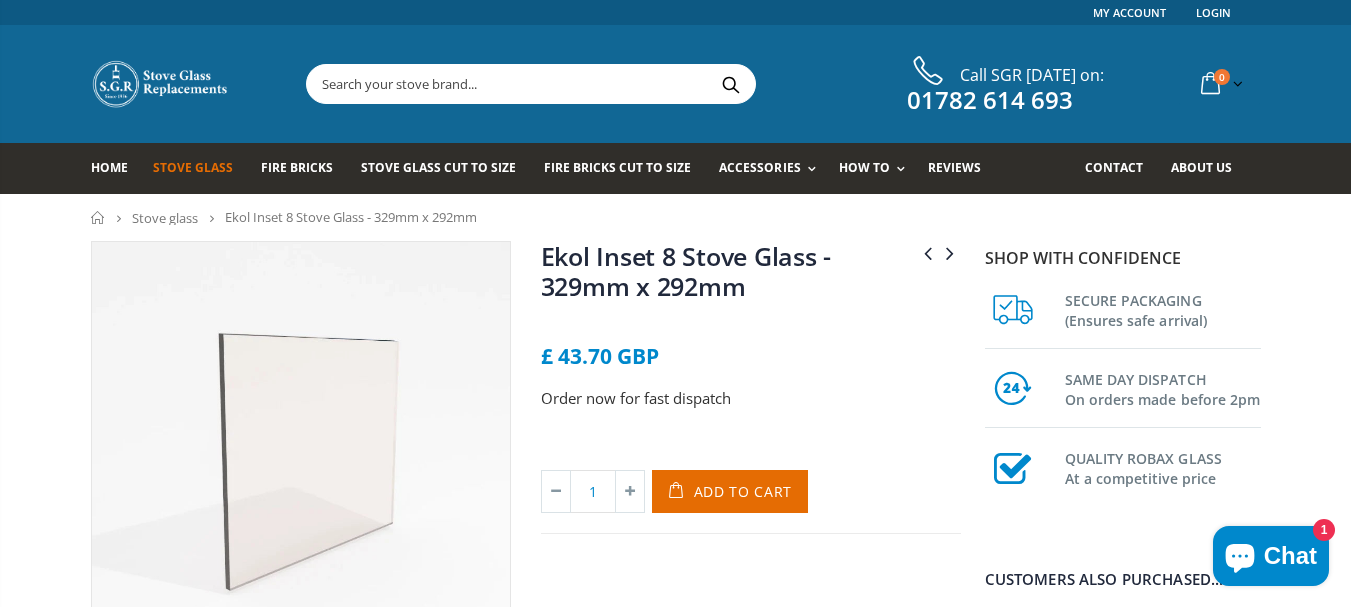 scroll, scrollTop: 0, scrollLeft: 0, axis: both 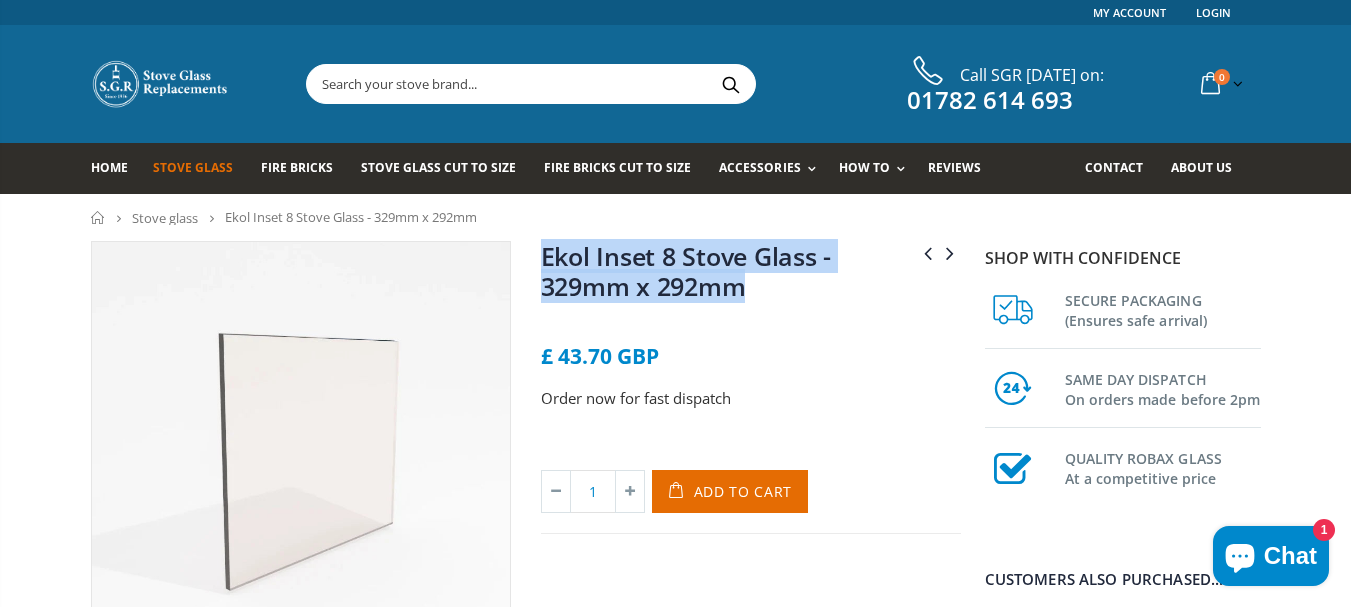 drag, startPoint x: 859, startPoint y: 281, endPoint x: 545, endPoint y: 264, distance: 314.45987 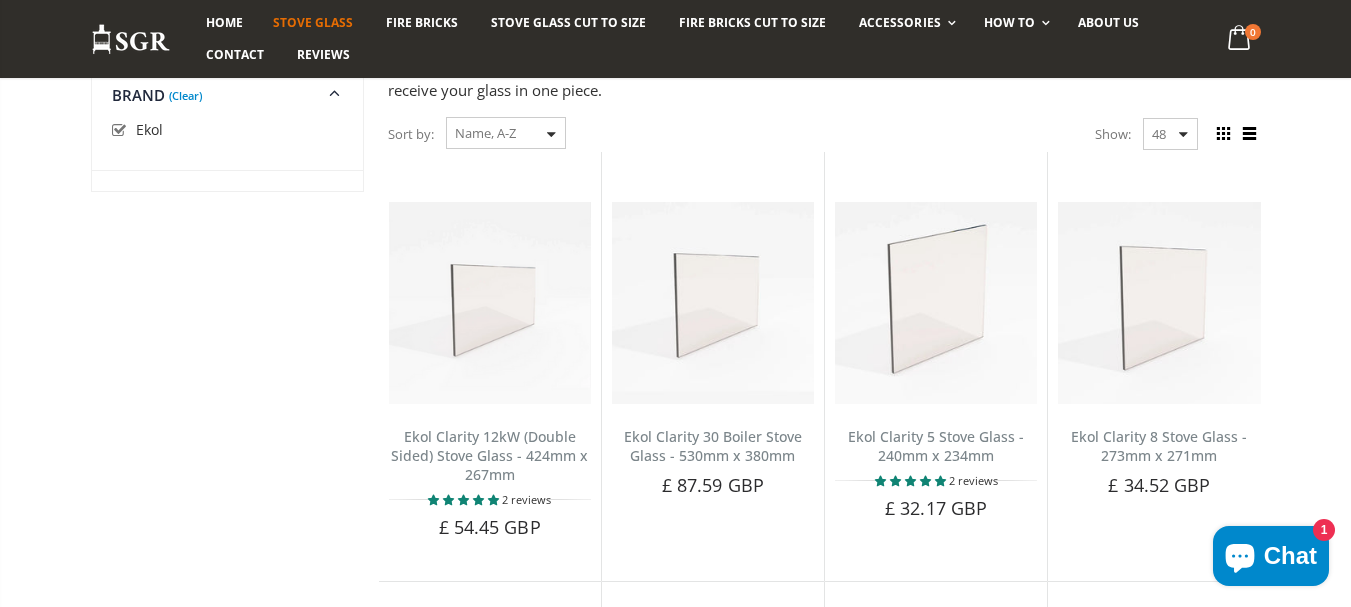 scroll, scrollTop: 286, scrollLeft: 0, axis: vertical 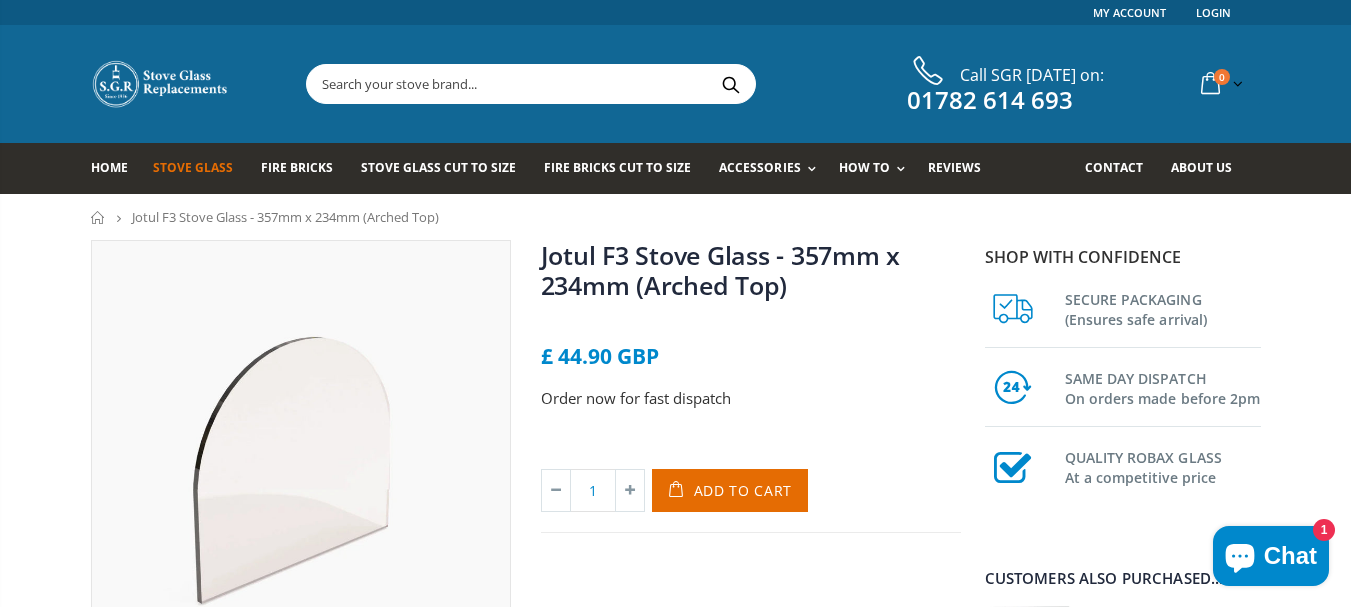 click on "Stove Glass" at bounding box center [193, 167] 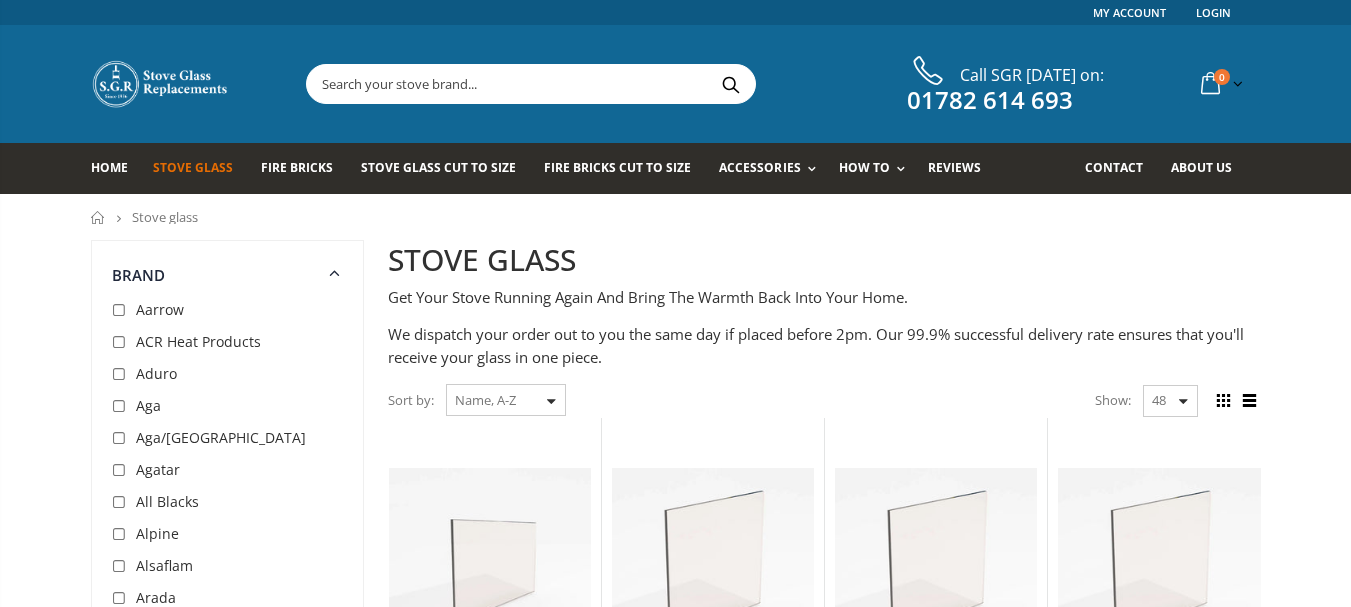 scroll, scrollTop: 0, scrollLeft: 0, axis: both 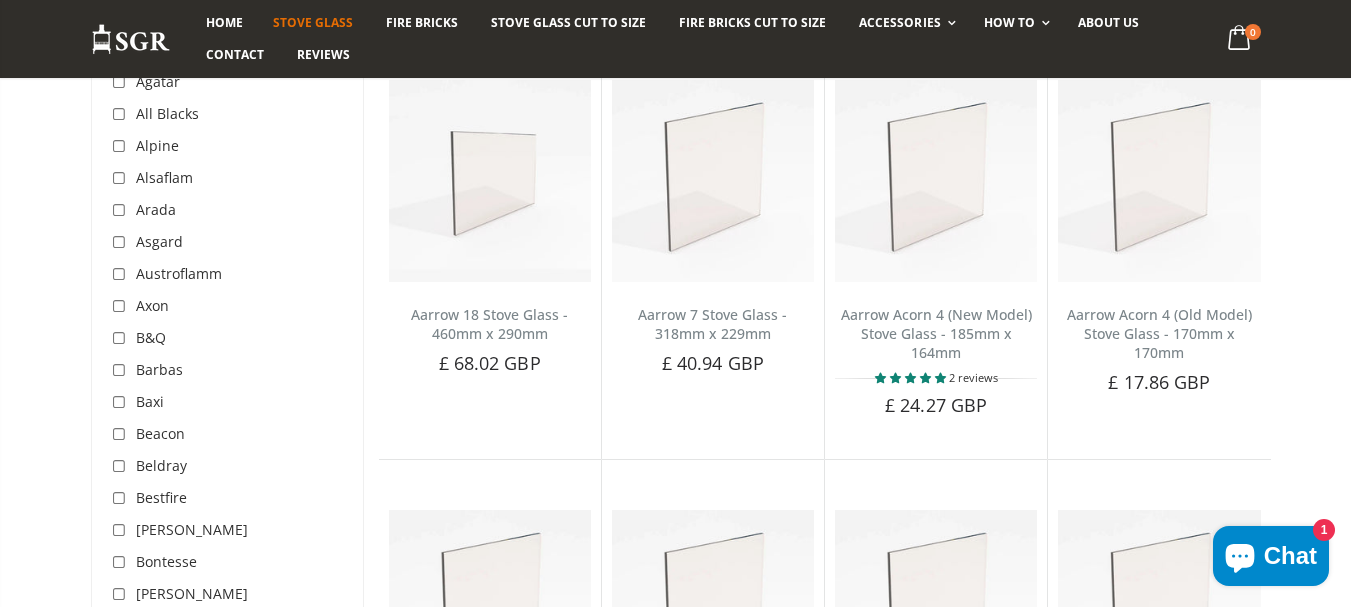click at bounding box center (122, 115) 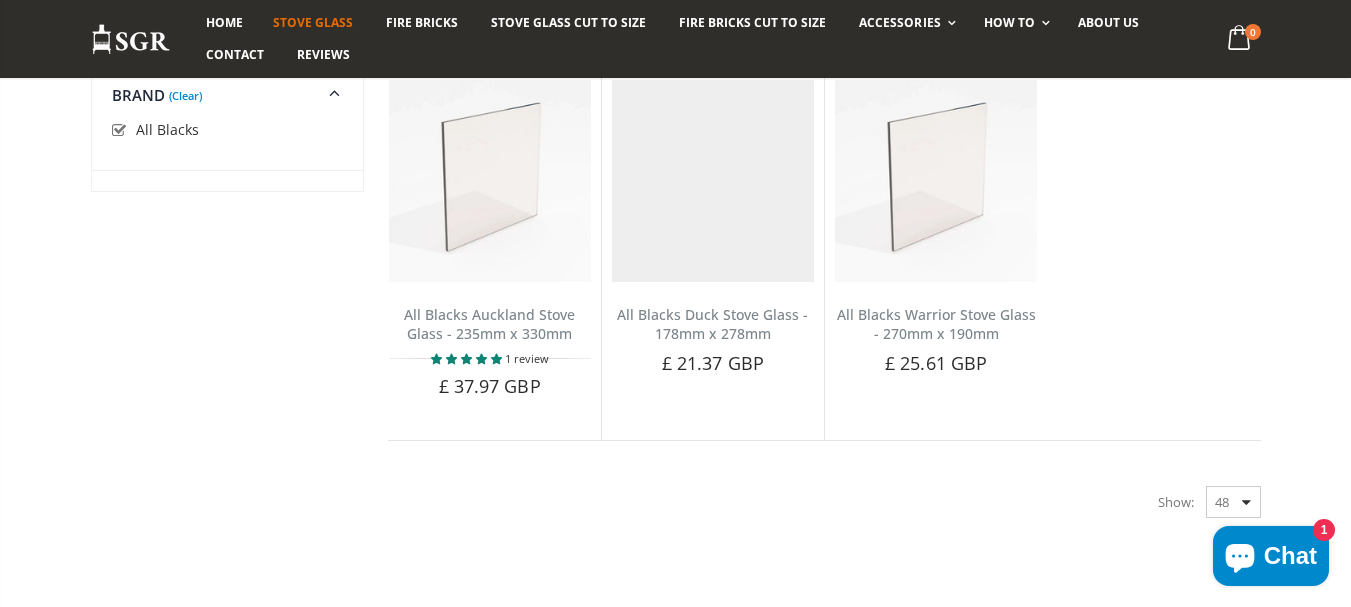 scroll, scrollTop: 383, scrollLeft: 0, axis: vertical 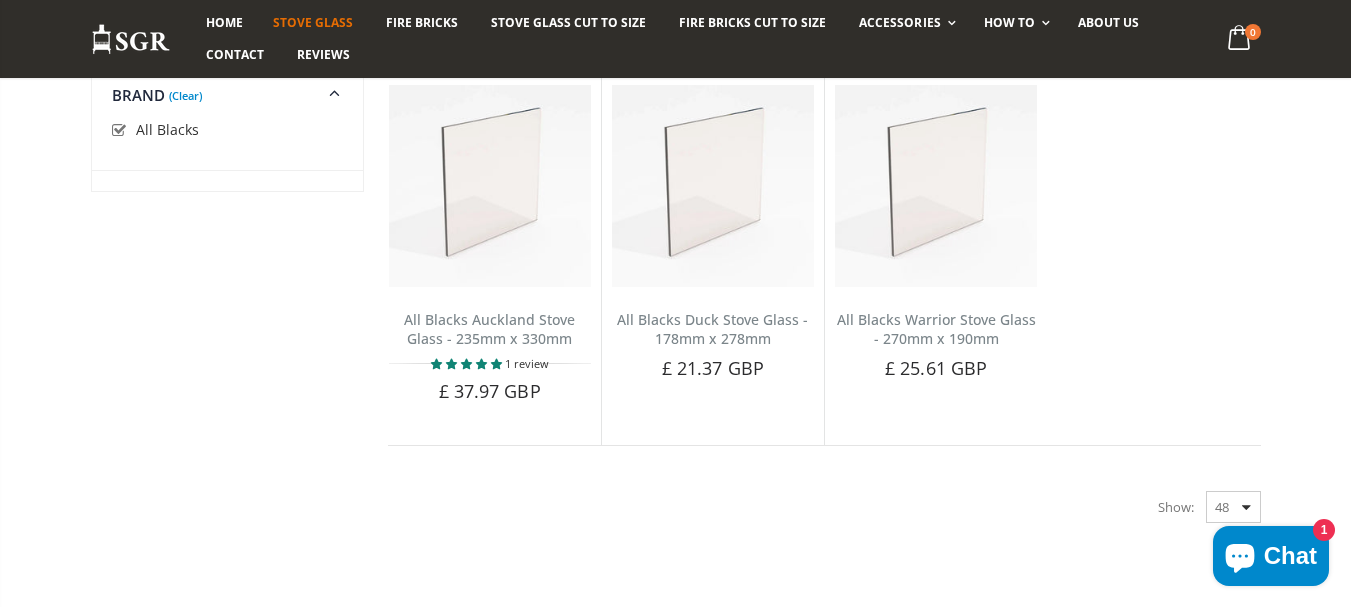 click at bounding box center (122, 131) 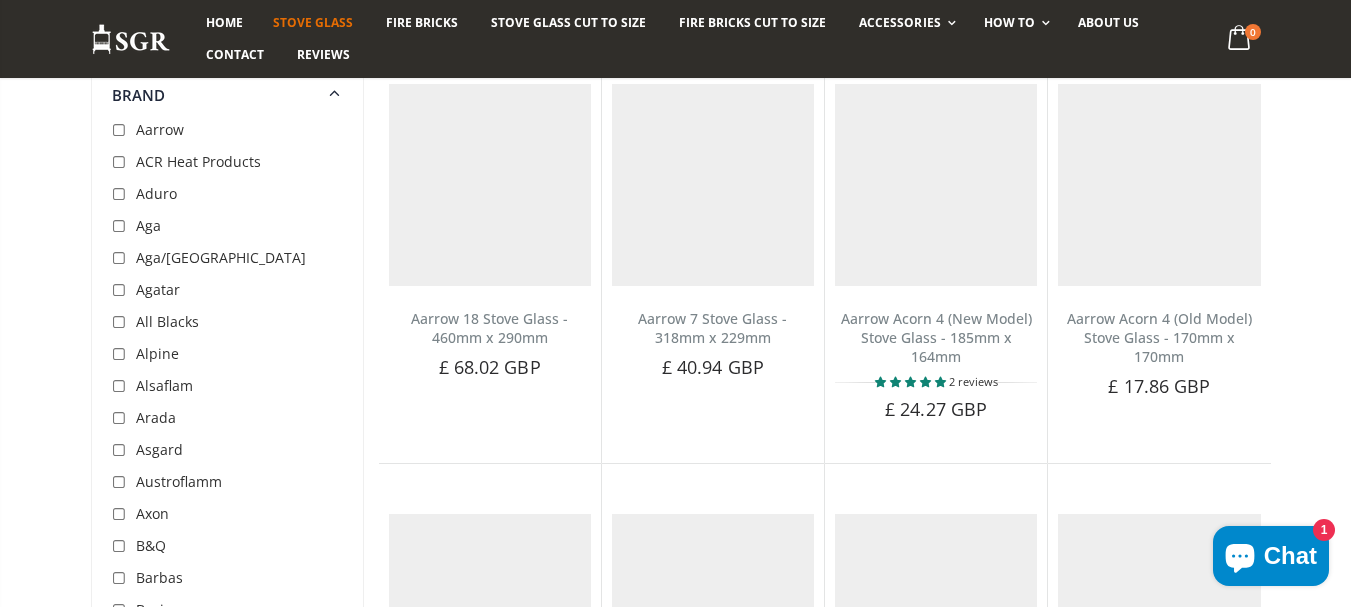 scroll, scrollTop: 382, scrollLeft: 0, axis: vertical 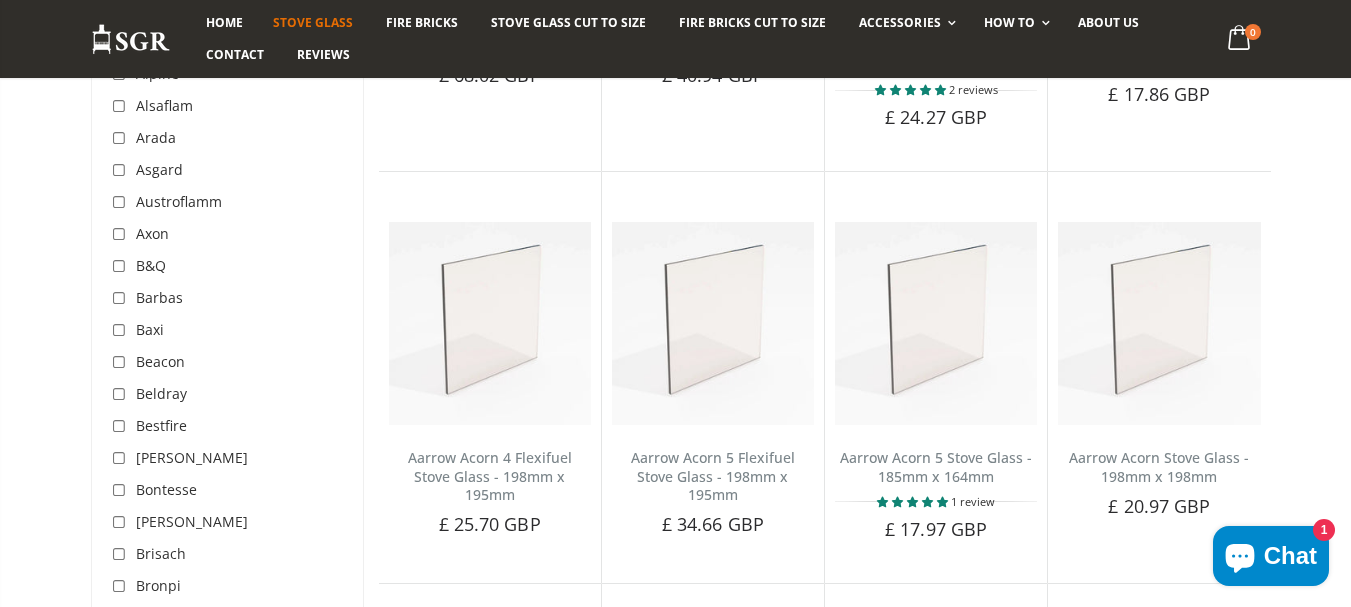 click at bounding box center [122, 427] 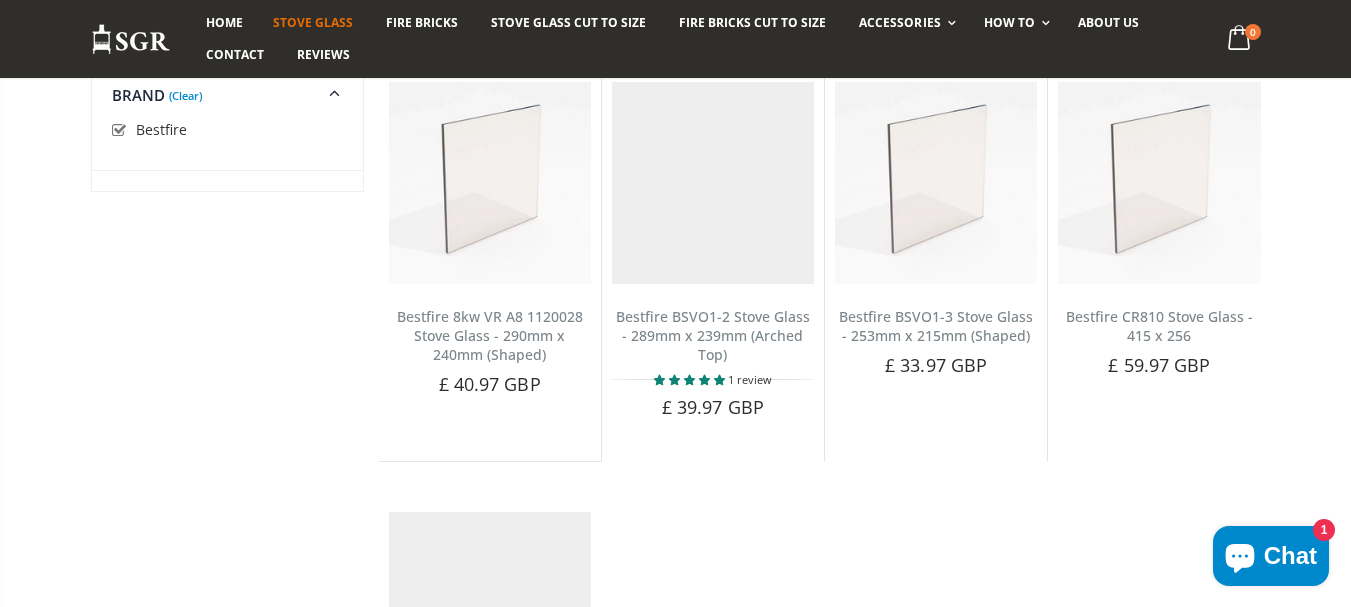 scroll, scrollTop: 383, scrollLeft: 0, axis: vertical 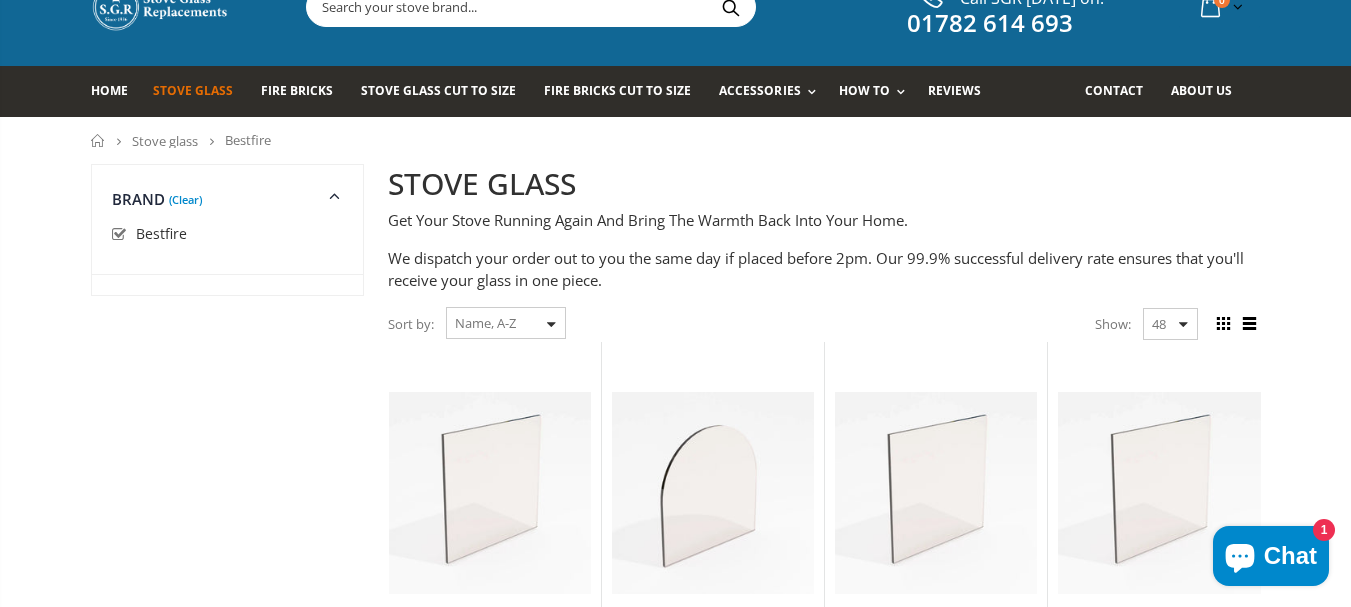 click at bounding box center (122, 235) 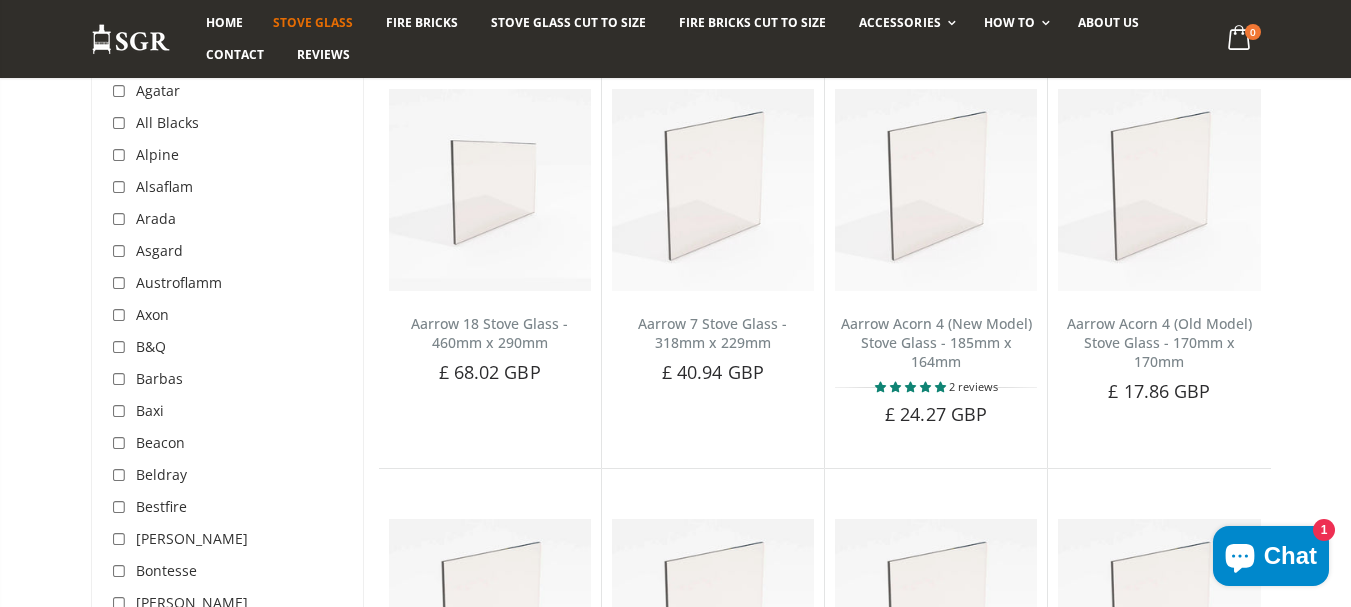 scroll, scrollTop: 382, scrollLeft: 0, axis: vertical 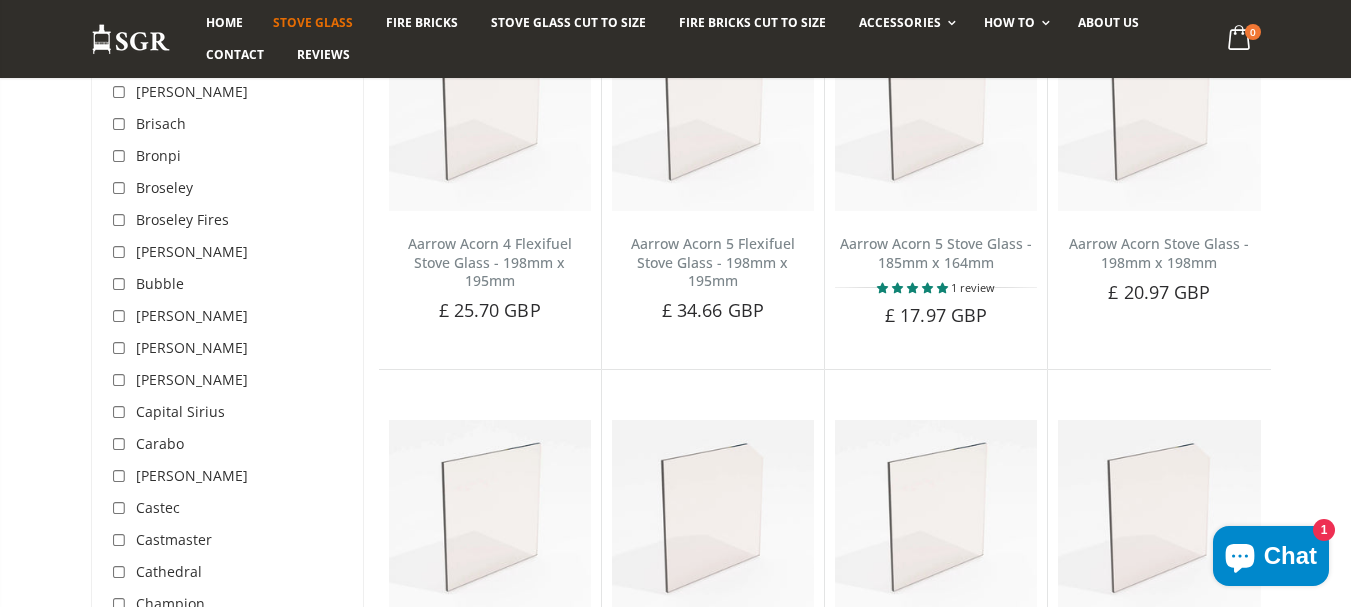 click at bounding box center (122, 381) 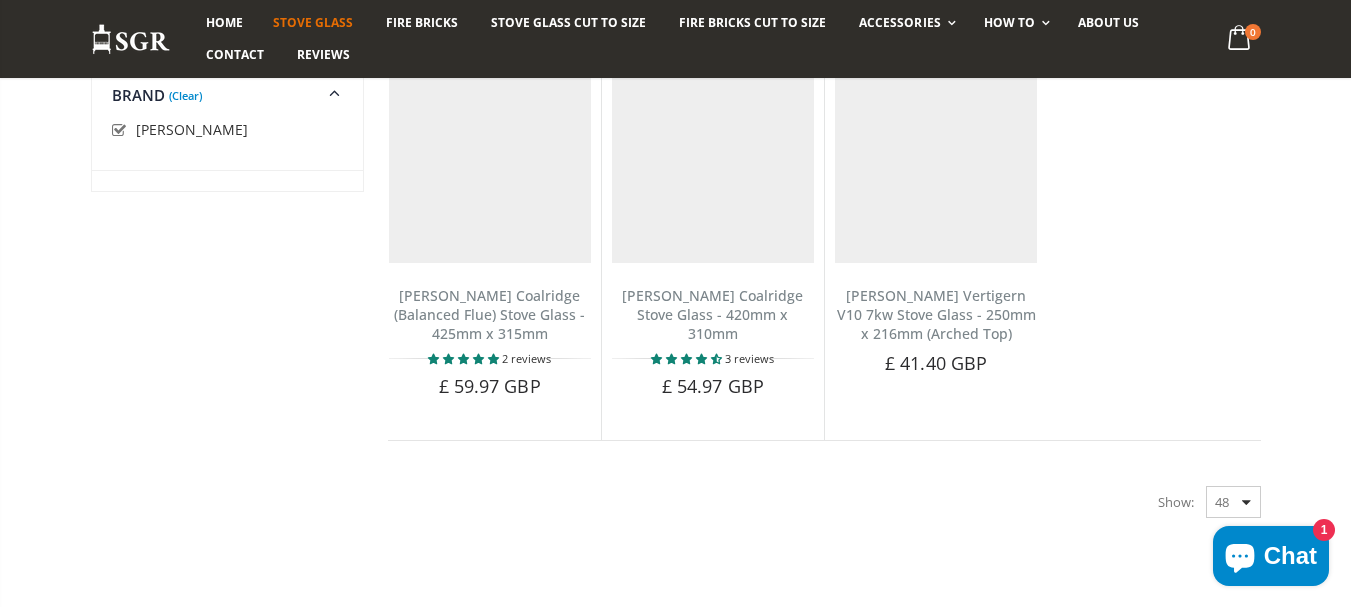 scroll, scrollTop: 383, scrollLeft: 0, axis: vertical 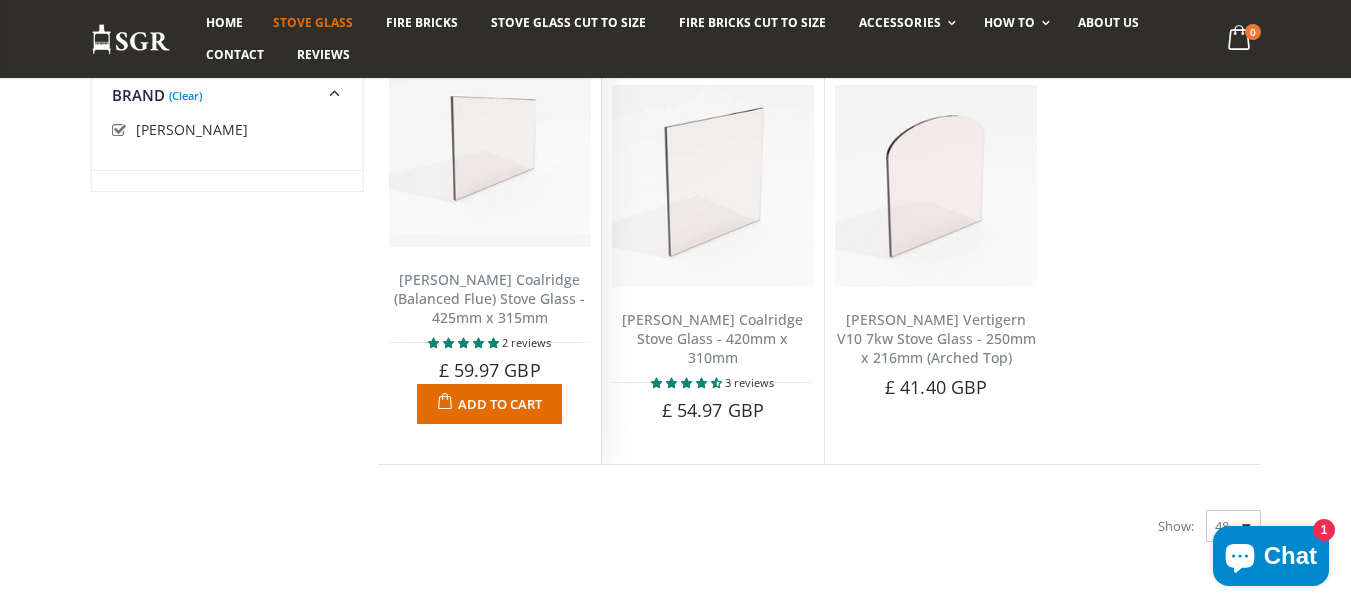 click on "Cannon Coalridge (Balanced Flue) Stove Glass - 425mm x 315mm" at bounding box center (489, 298) 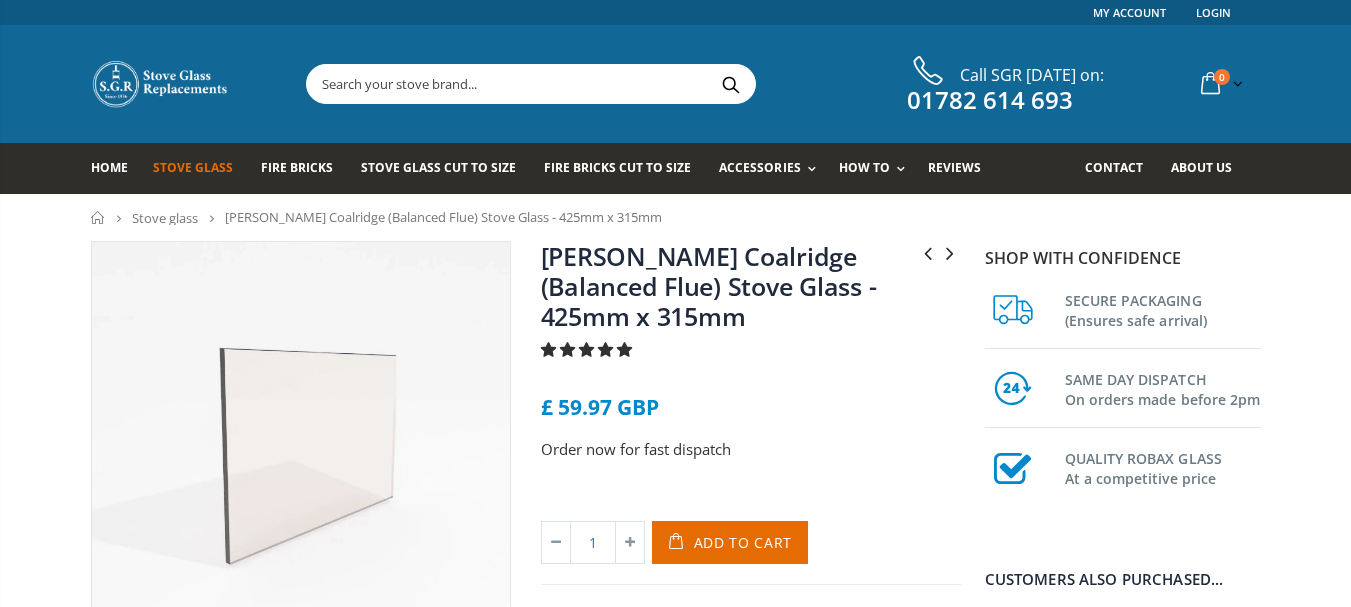 scroll, scrollTop: 0, scrollLeft: 0, axis: both 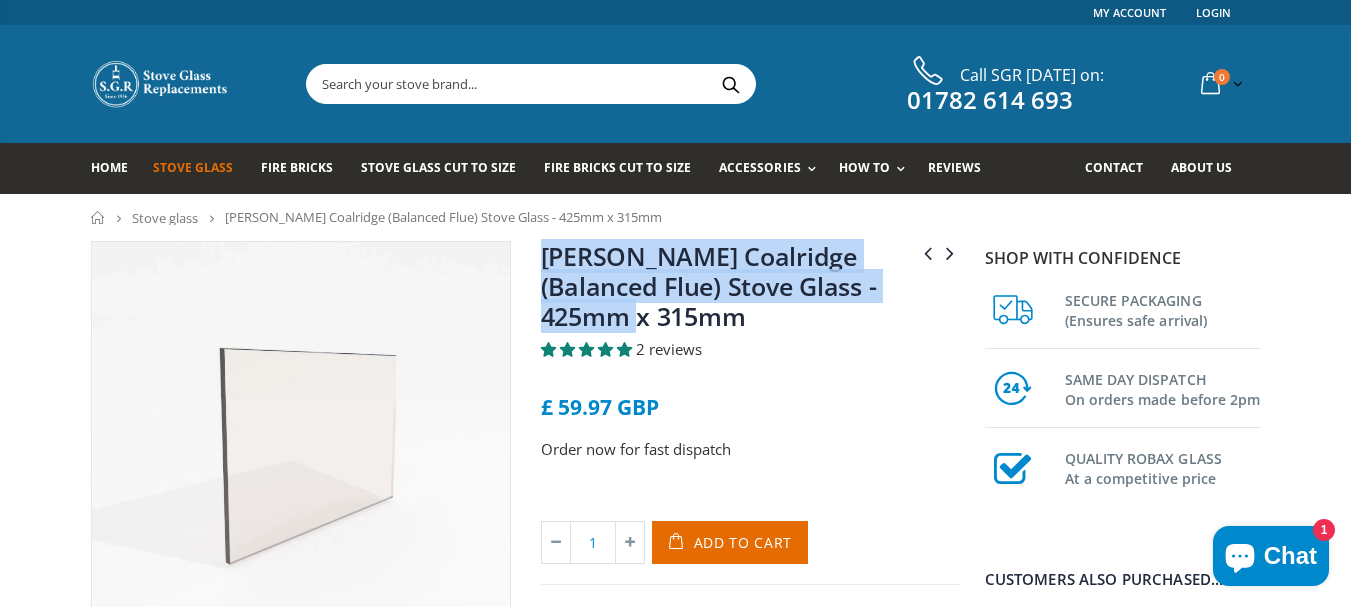 drag, startPoint x: 643, startPoint y: 315, endPoint x: 539, endPoint y: 266, distance: 114.96521 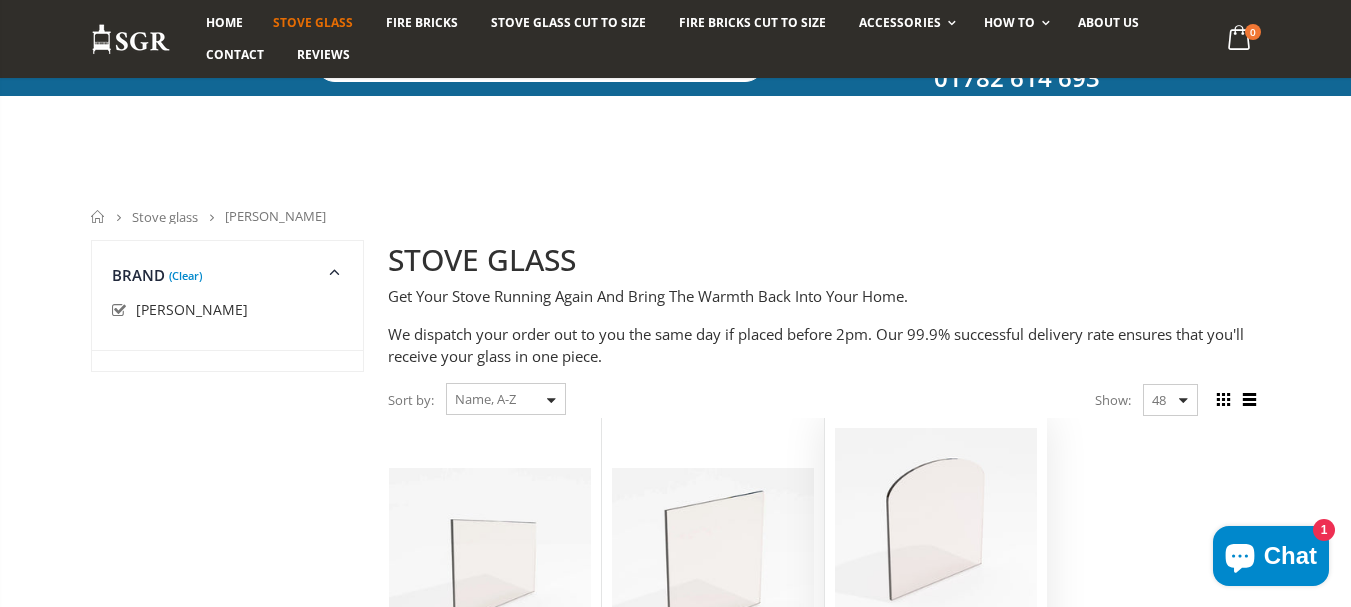 scroll, scrollTop: 383, scrollLeft: 0, axis: vertical 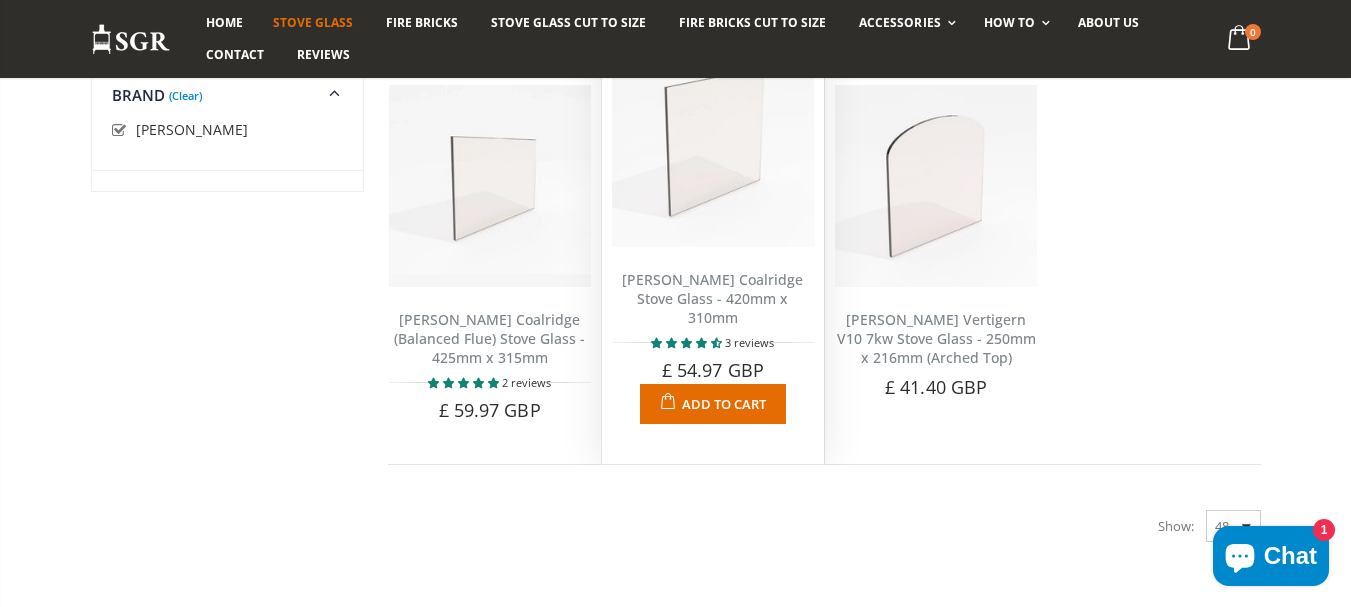 click on "[PERSON_NAME] Coalridge Stove Glass - 420mm x 310mm" at bounding box center (712, 298) 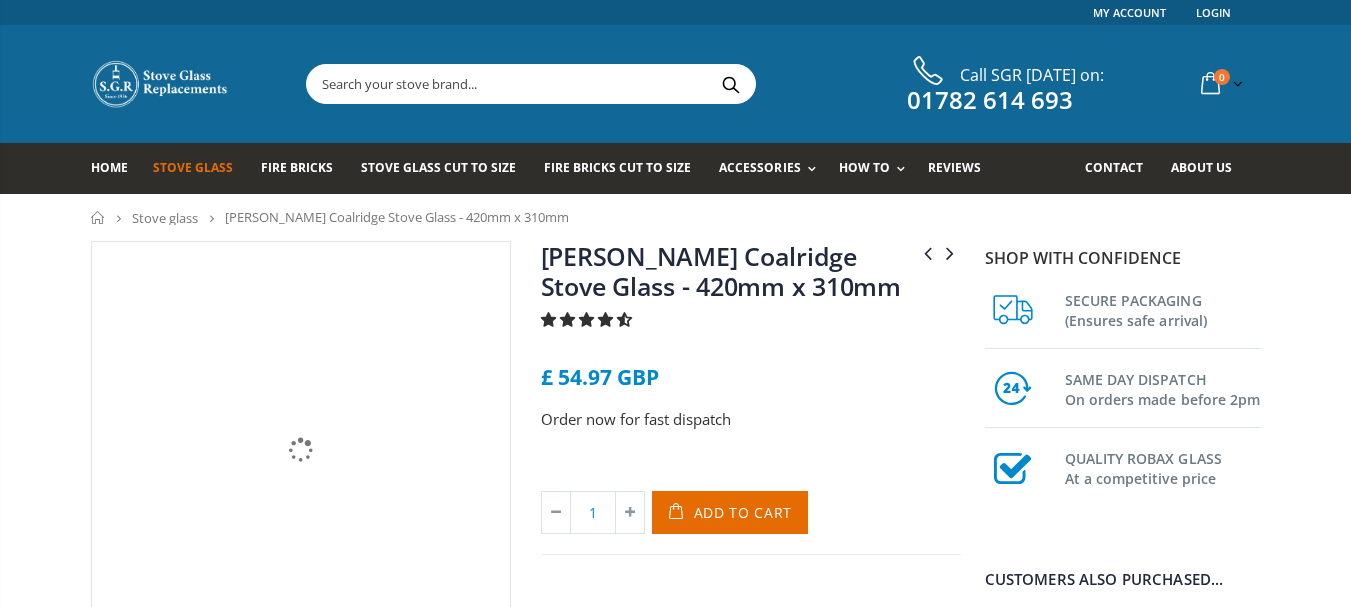 scroll, scrollTop: 0, scrollLeft: 0, axis: both 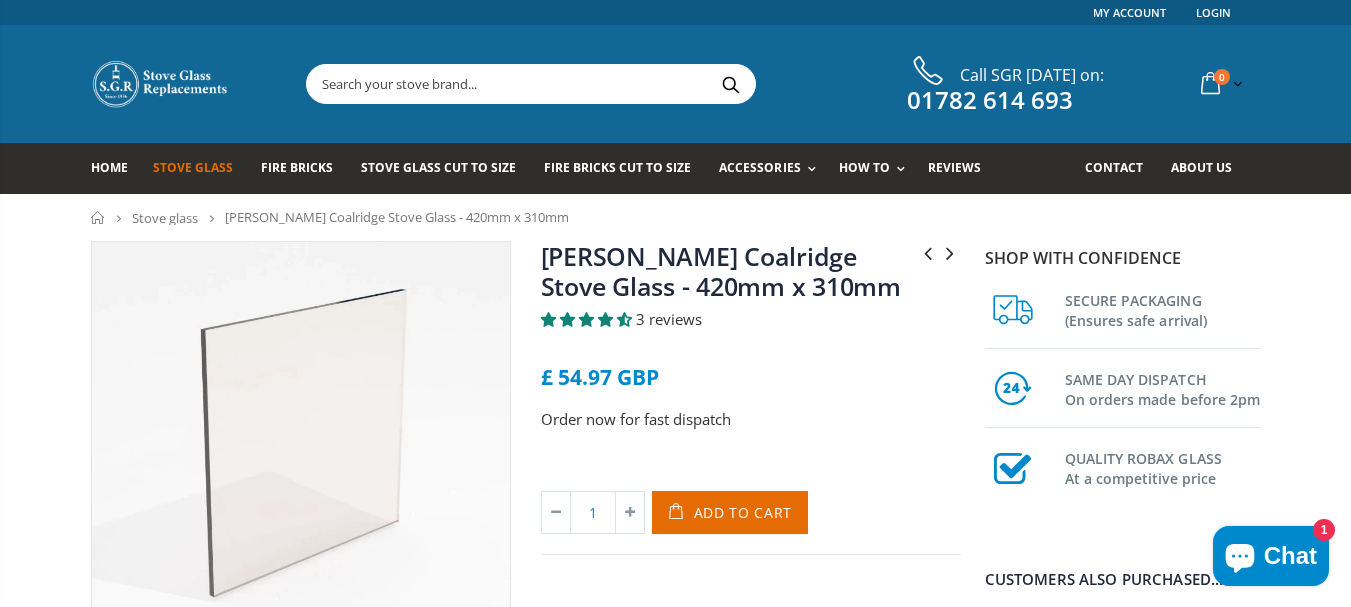 click on "[PERSON_NAME] Coalridge Stove Glass - 420mm x 310mm" at bounding box center (751, 275) 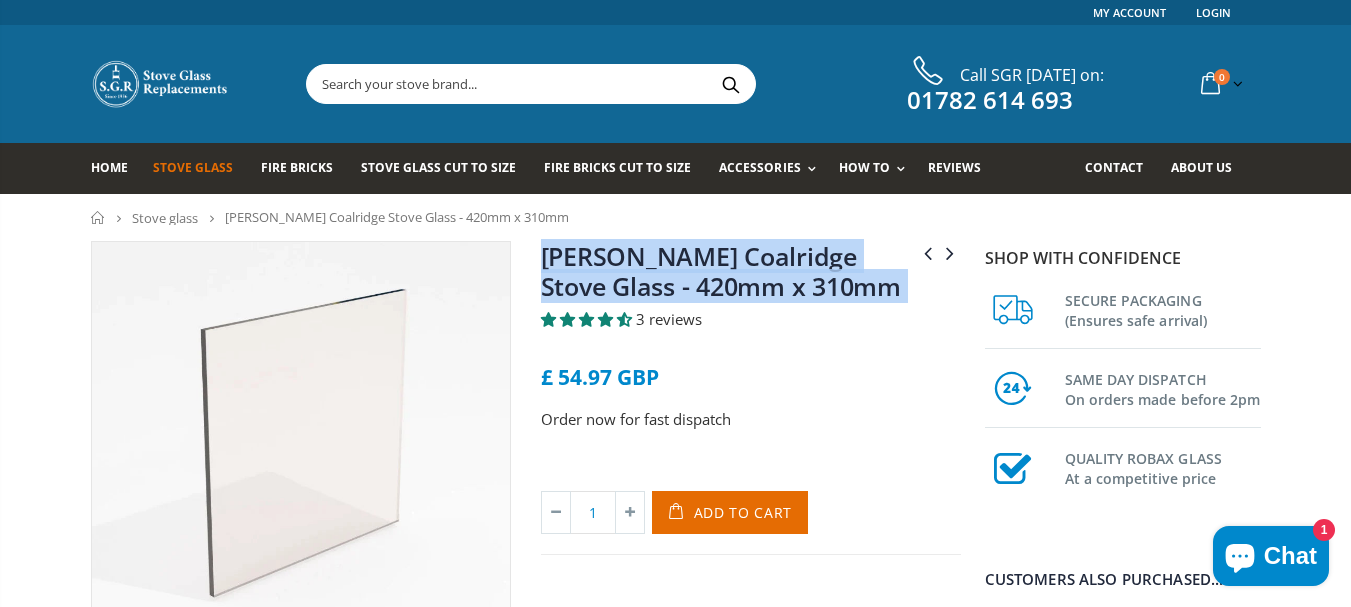 drag, startPoint x: 792, startPoint y: 300, endPoint x: 559, endPoint y: 263, distance: 235.91948 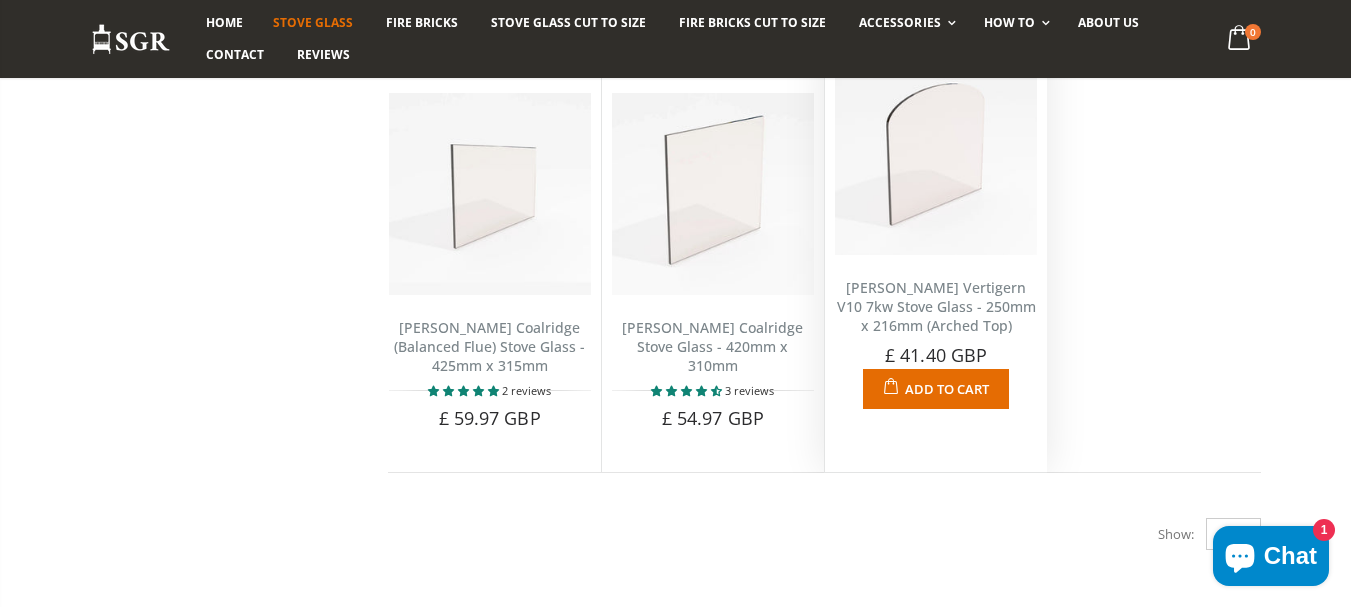 scroll, scrollTop: 375, scrollLeft: 0, axis: vertical 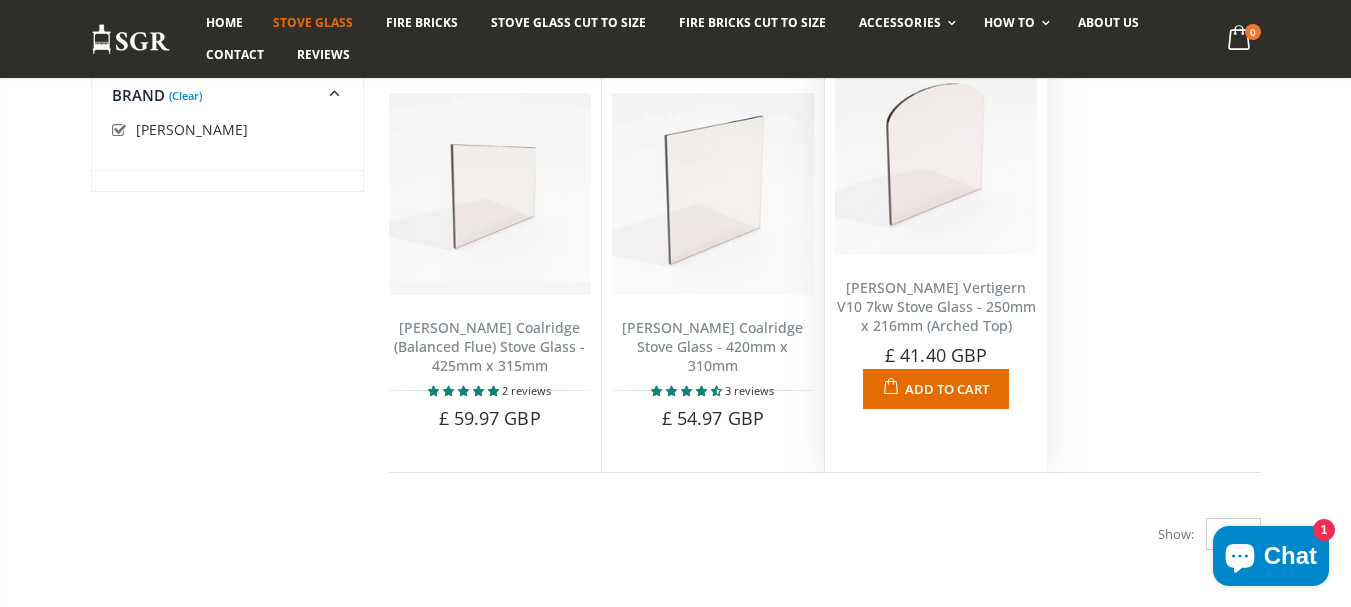 click on "[PERSON_NAME] Vertigern V10 7kw Stove Glass - 250mm x 216mm (Arched Top)" at bounding box center [936, 306] 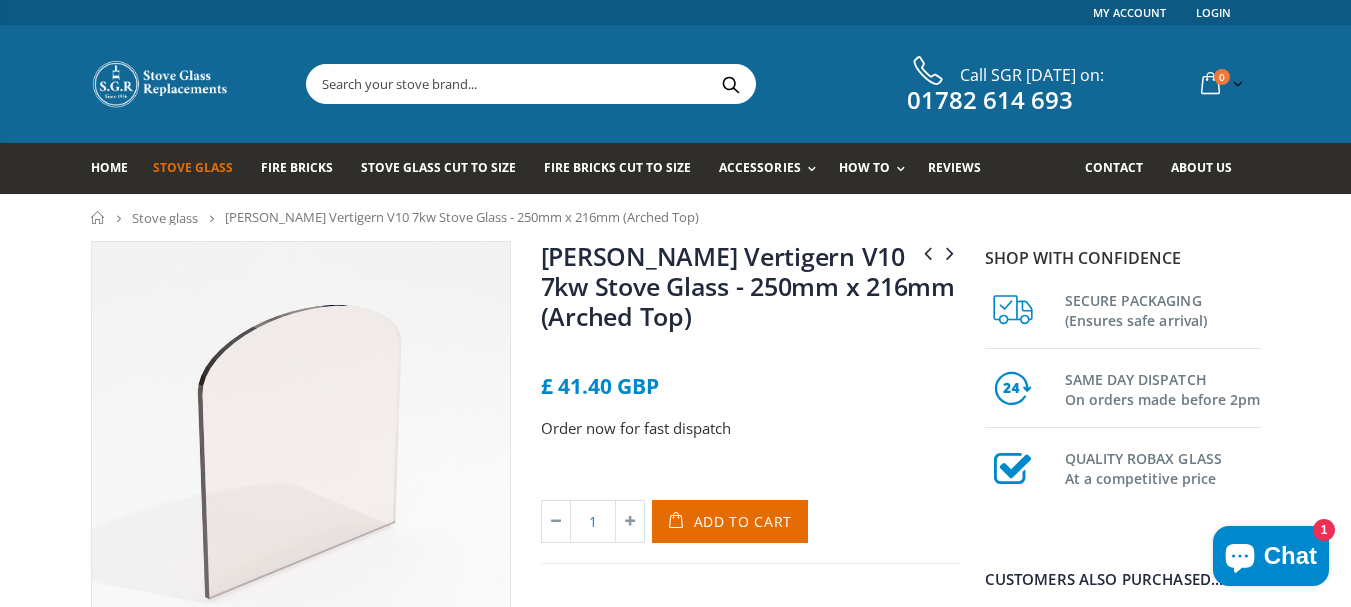 scroll, scrollTop: 0, scrollLeft: 0, axis: both 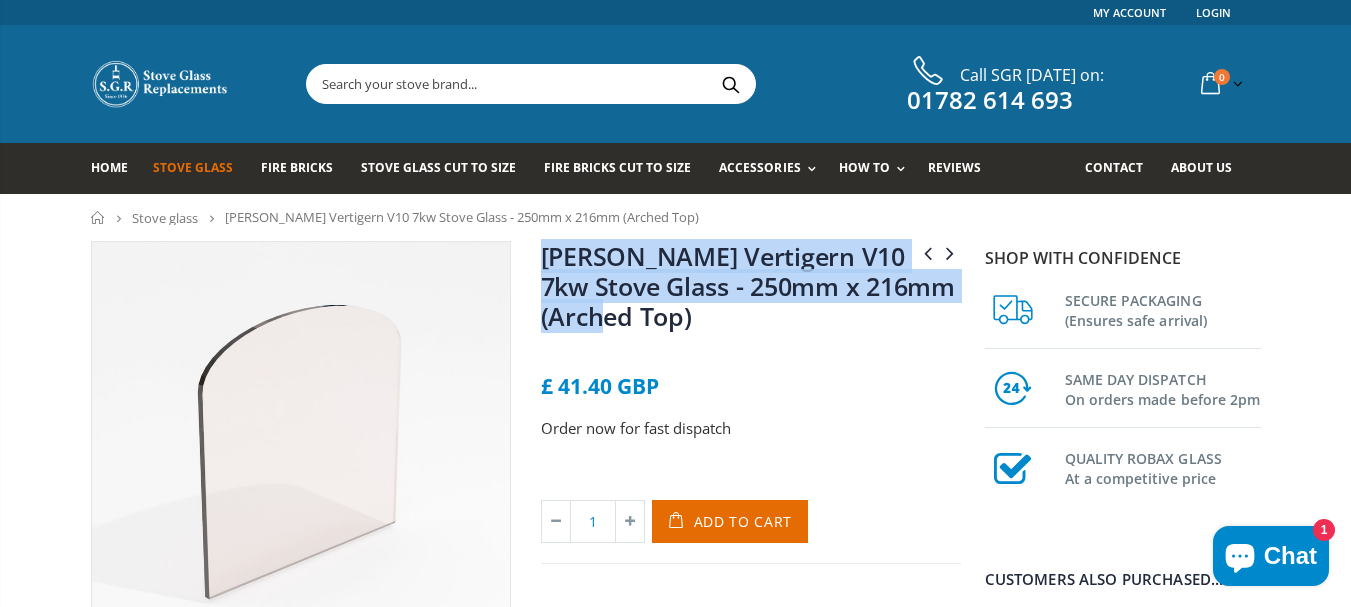 drag, startPoint x: 745, startPoint y: 327, endPoint x: 547, endPoint y: 262, distance: 208.39626 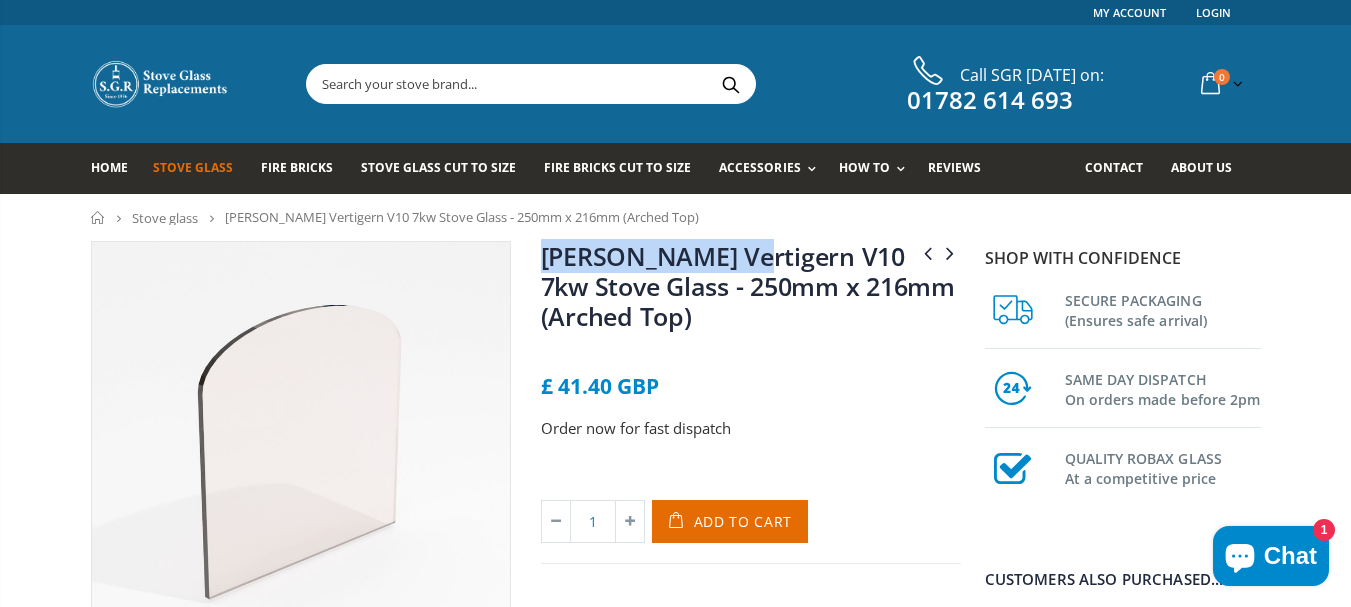 drag, startPoint x: 532, startPoint y: 255, endPoint x: 746, endPoint y: 252, distance: 214.02103 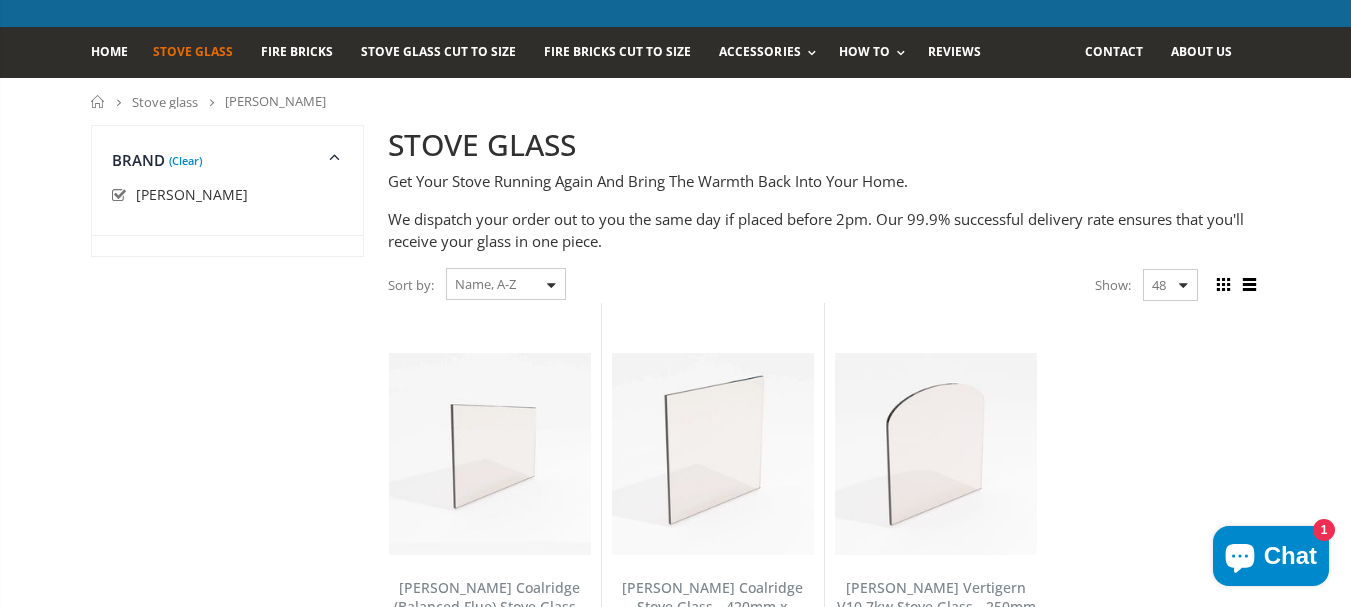 scroll, scrollTop: 85, scrollLeft: 0, axis: vertical 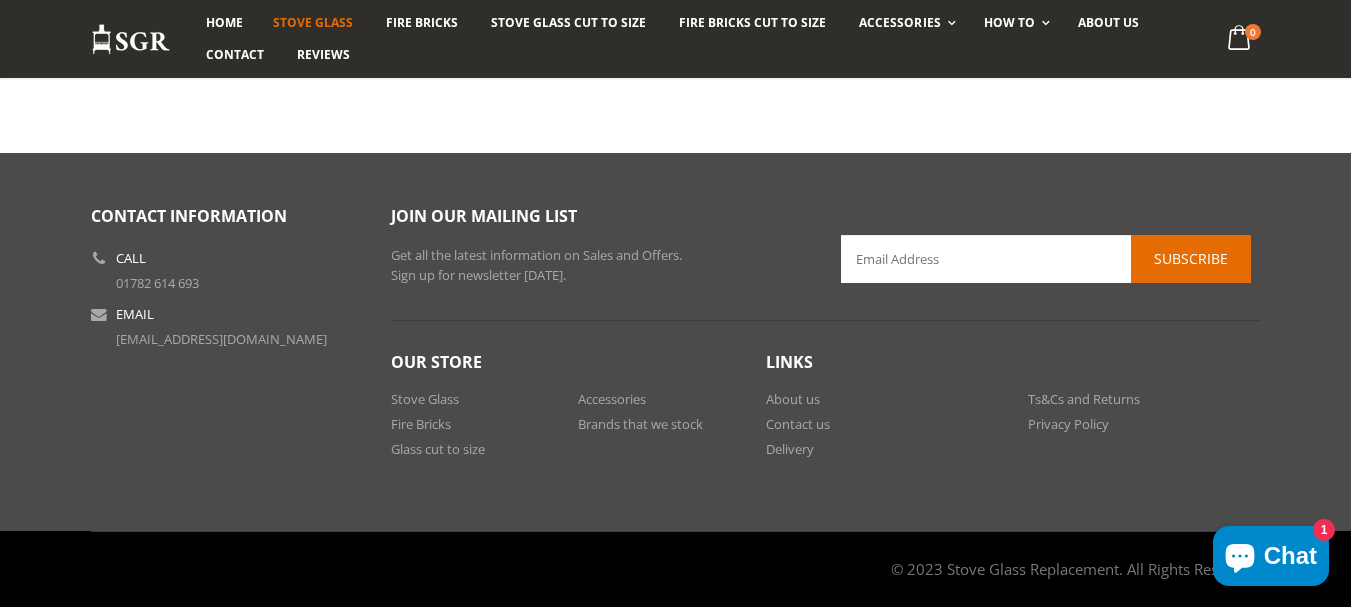 click on "Stove Glass" at bounding box center (313, 22) 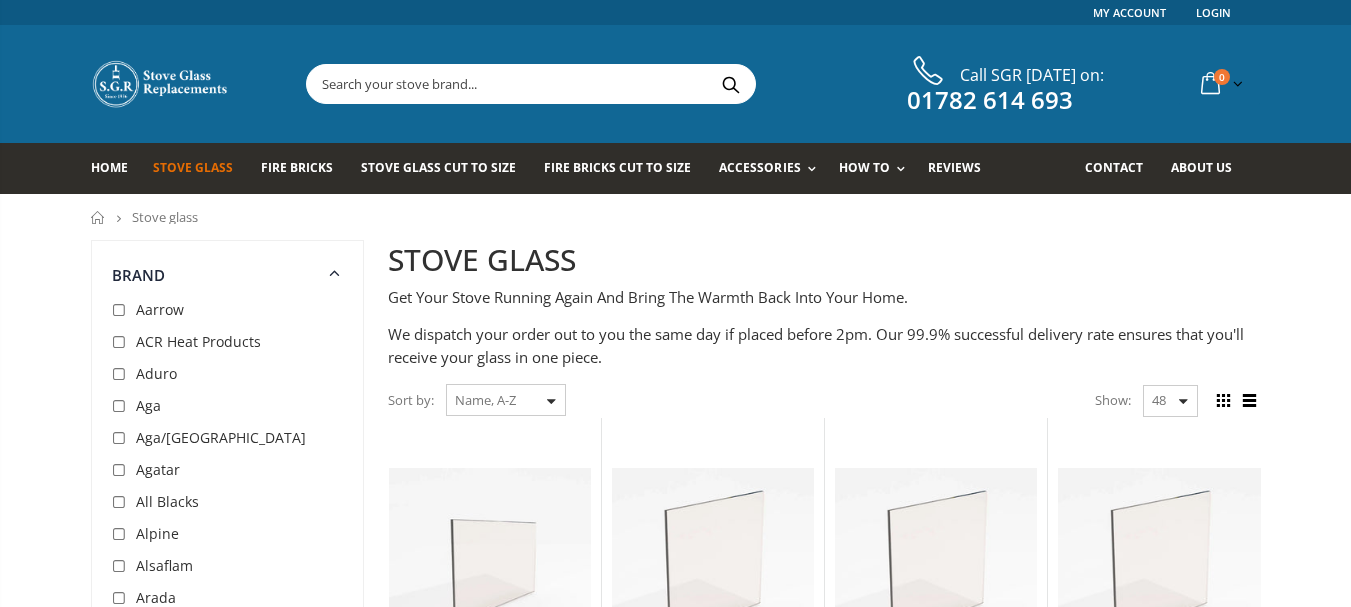 scroll, scrollTop: 0, scrollLeft: 0, axis: both 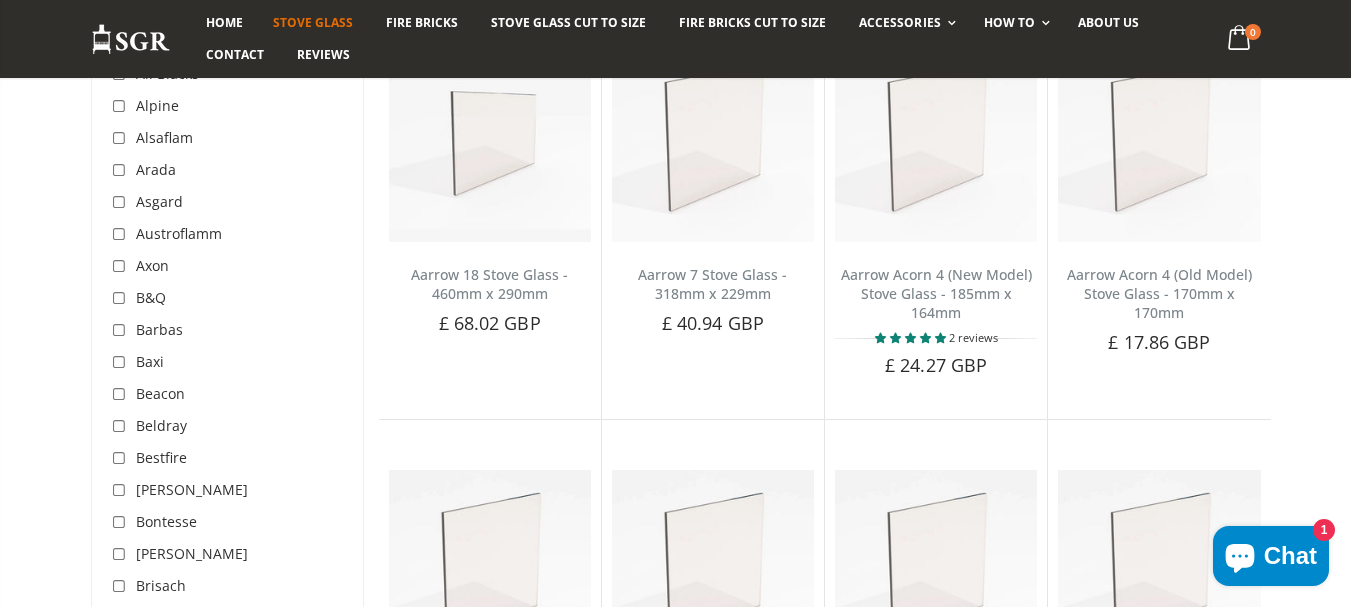 click at bounding box center [122, 299] 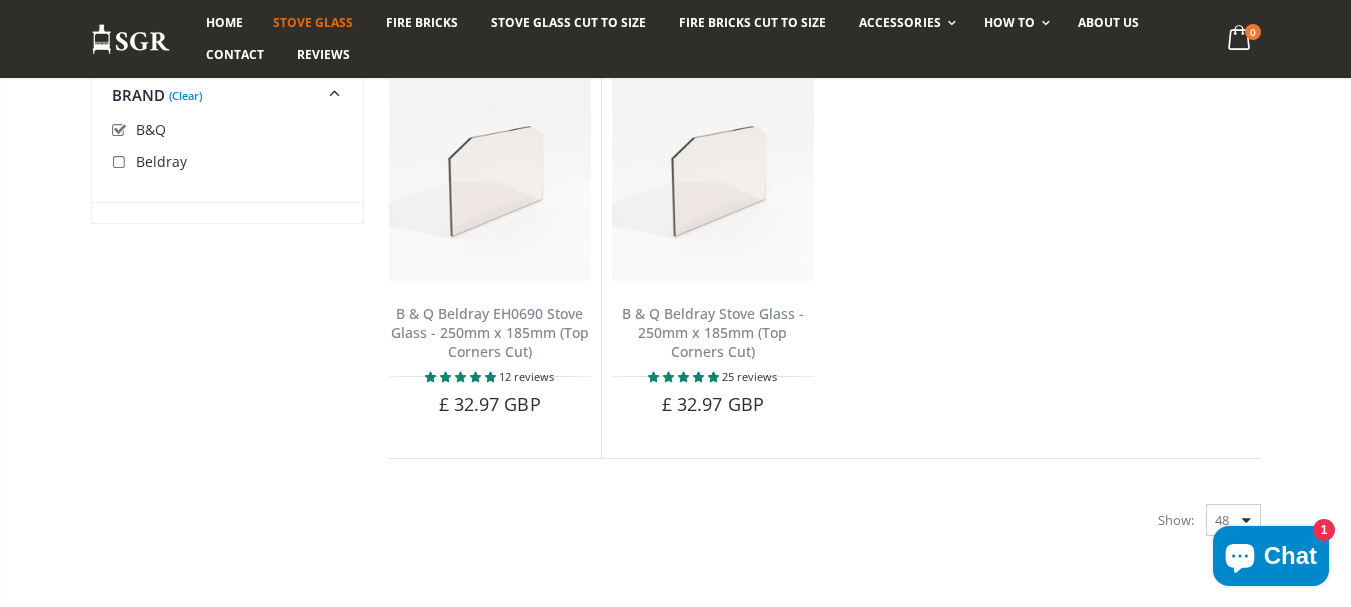 scroll, scrollTop: 383, scrollLeft: 0, axis: vertical 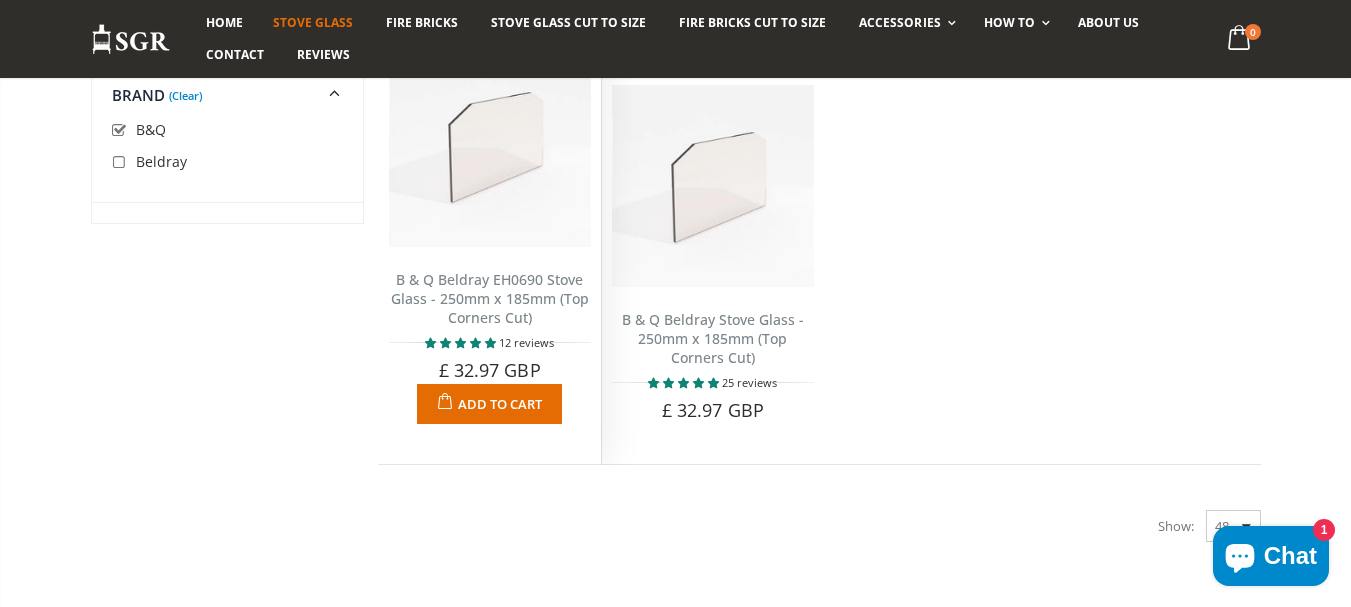 click on "B & Q Beldray EH0690 Stove Glass - 250mm x 185mm (Top Corners Cut)" at bounding box center [490, 298] 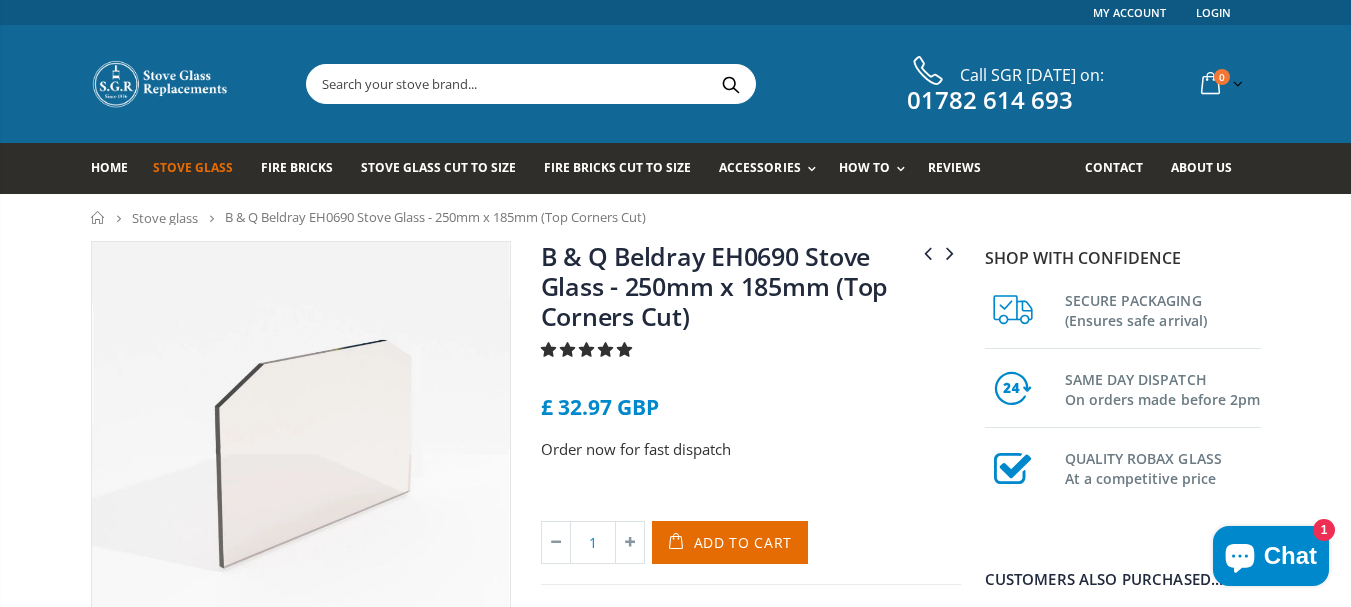 scroll, scrollTop: 0, scrollLeft: 0, axis: both 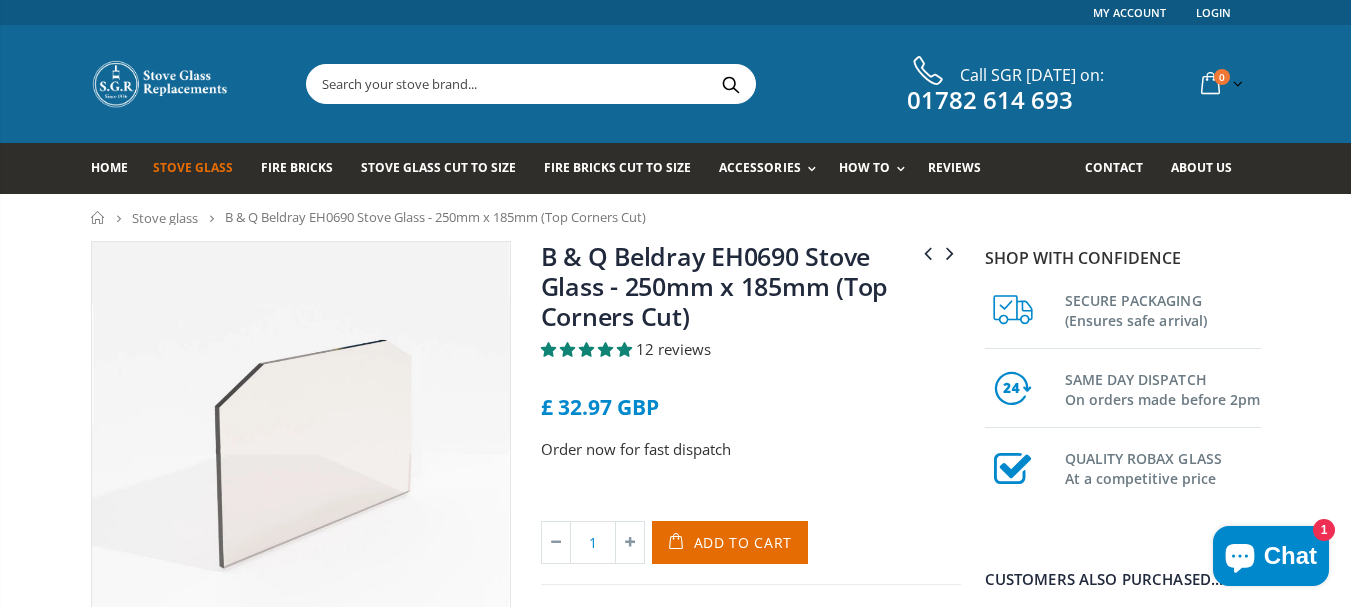 click at bounding box center (301, 451) 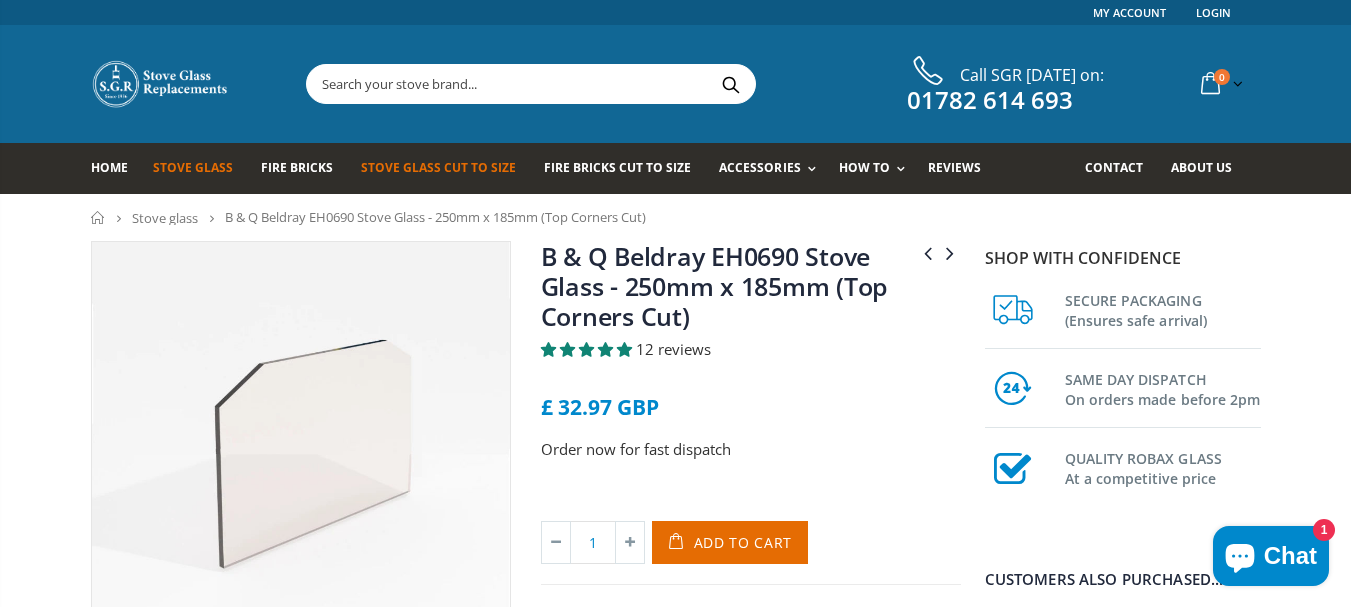 click on "Stove Glass Cut To Size" at bounding box center [438, 167] 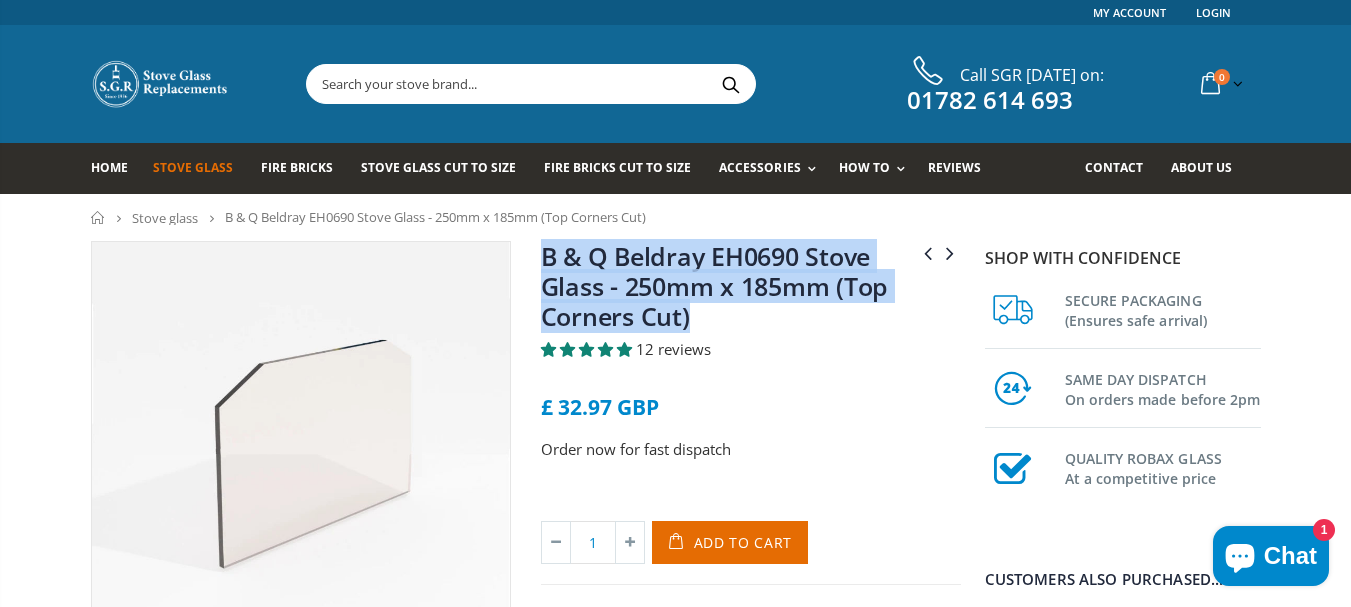 drag, startPoint x: 764, startPoint y: 315, endPoint x: 542, endPoint y: 253, distance: 230.49512 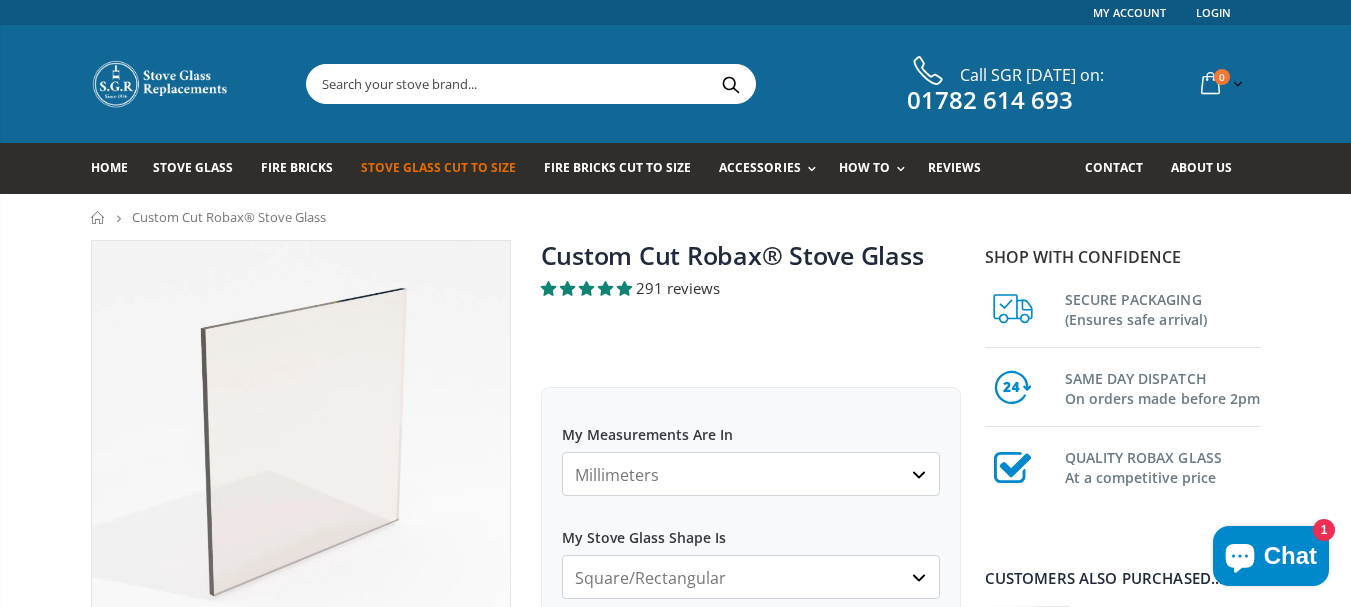 scroll, scrollTop: 0, scrollLeft: 0, axis: both 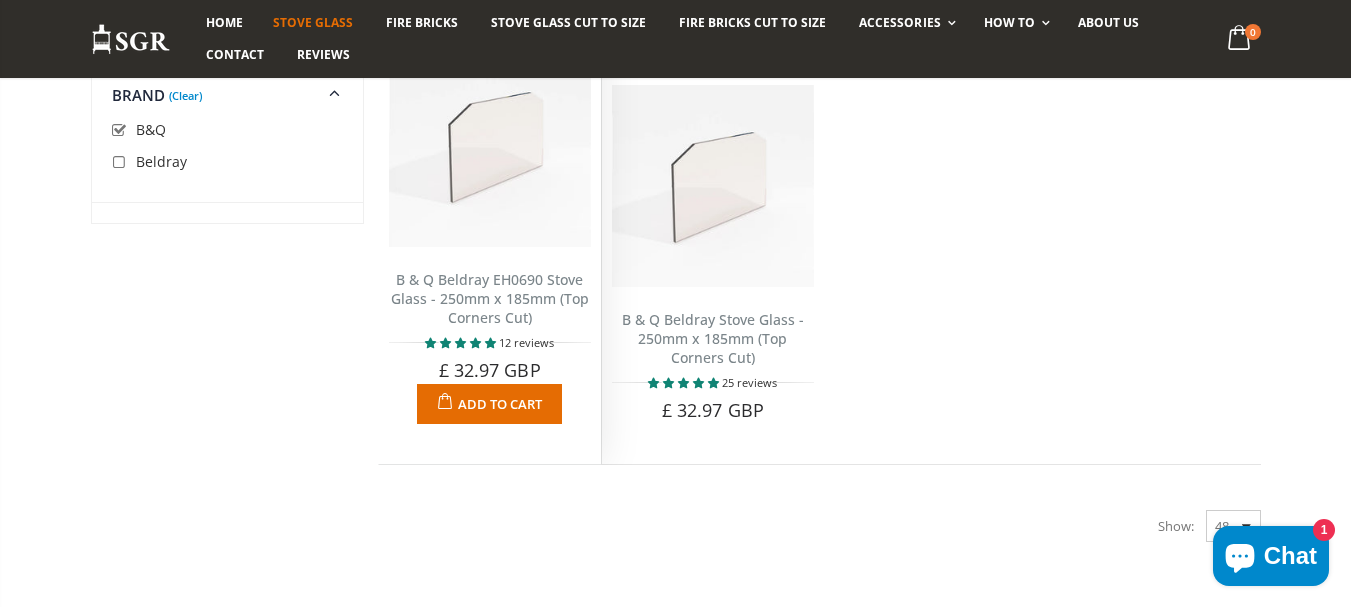 click on "B & Q Beldray EH0690 Stove Glass - 250mm x 185mm (Top Corners Cut)" at bounding box center (490, 298) 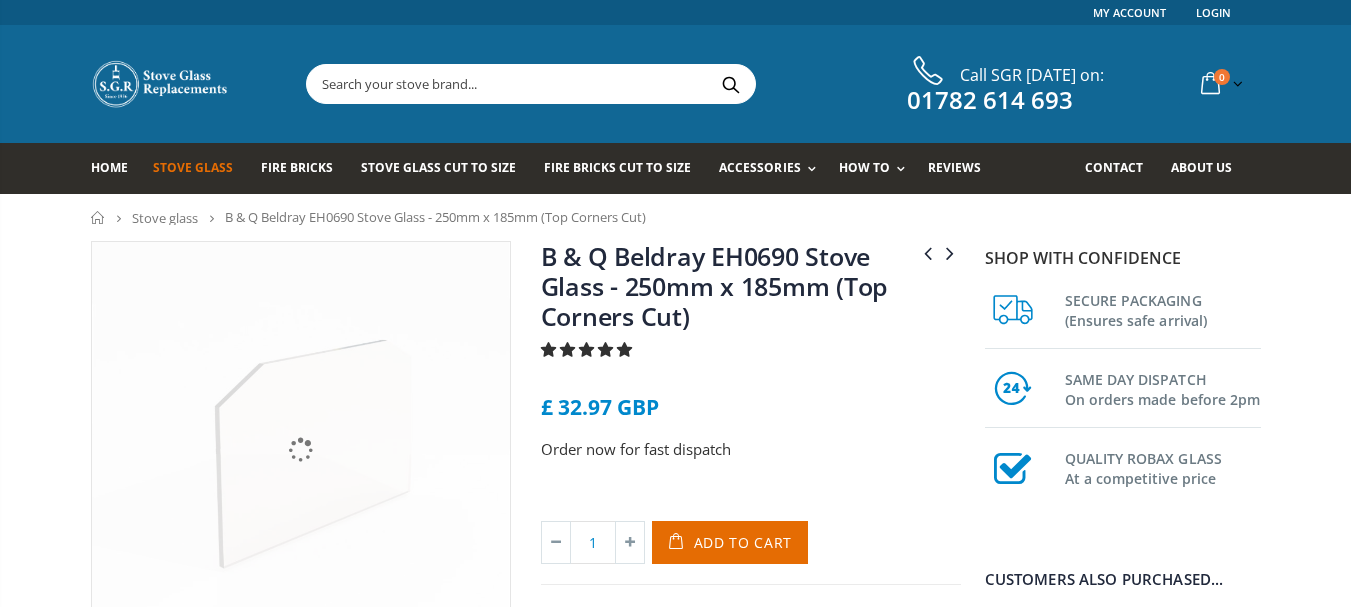 scroll, scrollTop: 0, scrollLeft: 0, axis: both 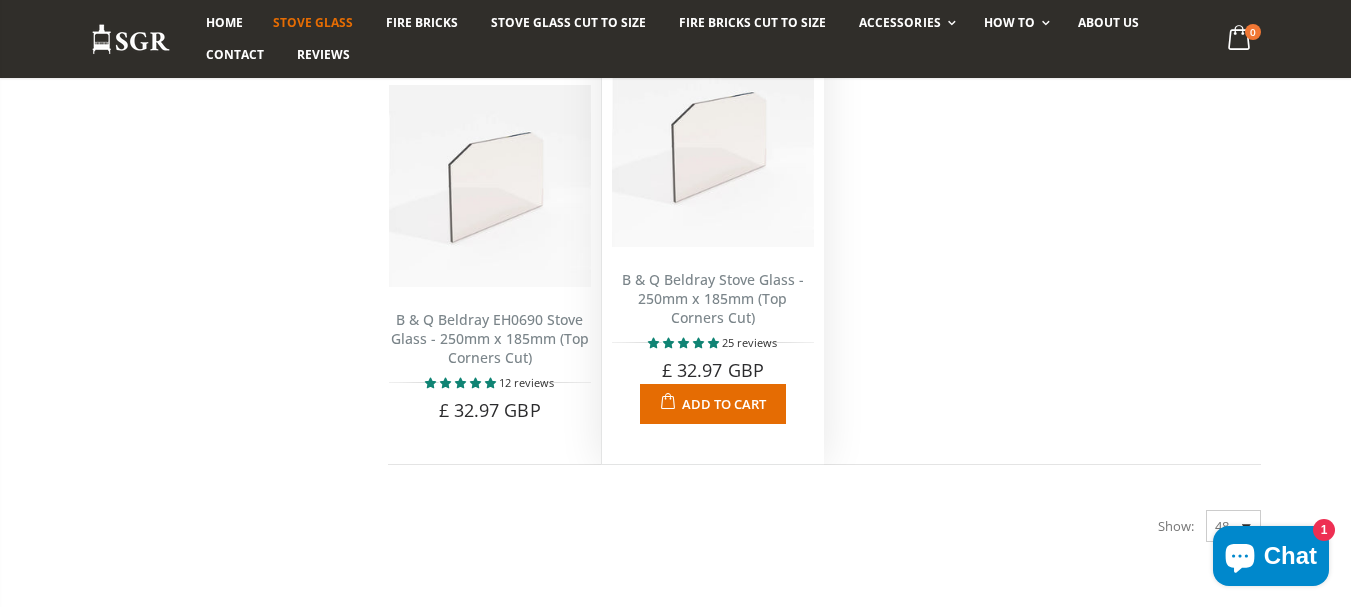 click on "B & Q Beldray Stove Glass - 250mm x 185mm (Top Corners Cut)" at bounding box center (713, 298) 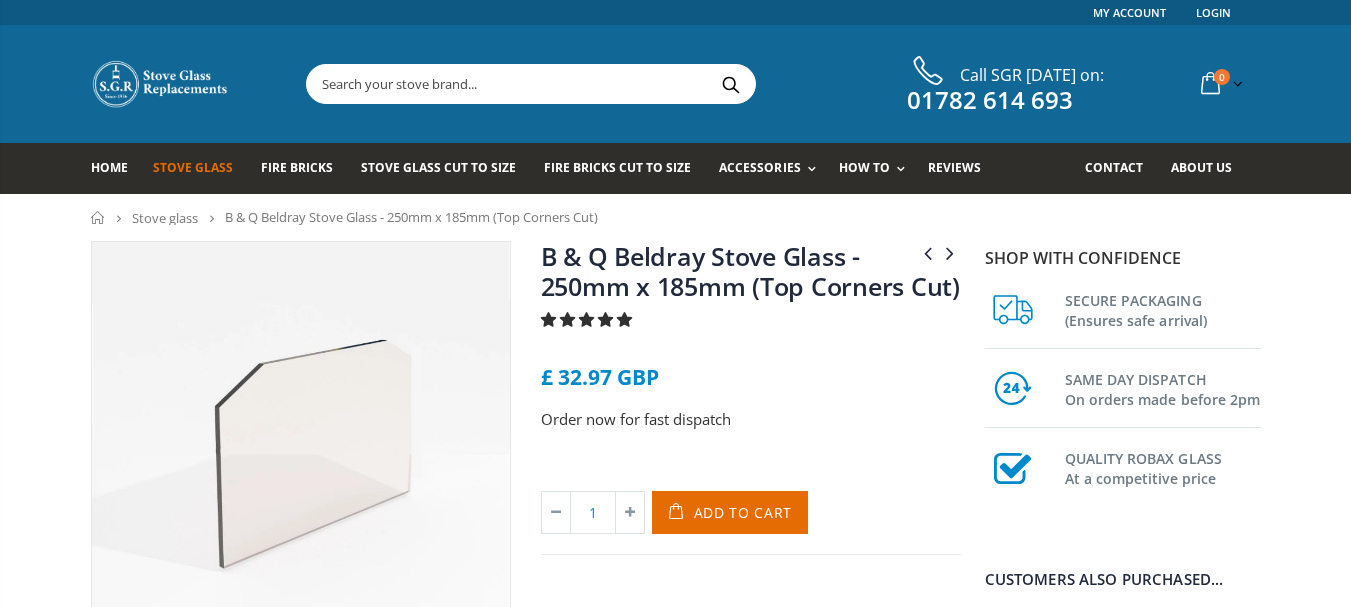 scroll, scrollTop: 0, scrollLeft: 0, axis: both 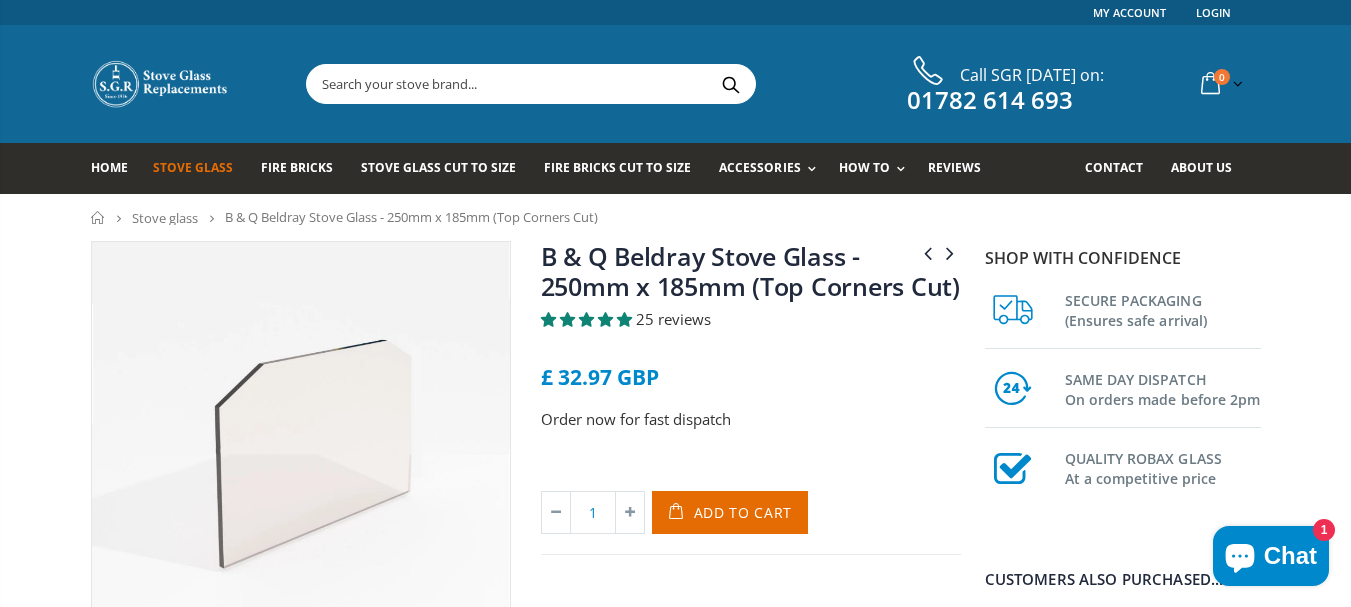 click on "B & Q Beldray EH0690 Stove Glass - 250mm x 185mm (Top Corners Cut)
Barbas Escamo Stove Glass  - 493mm x 414mm
B & Q Beldray Stove Glass - 250mm x 185mm (Top Corners Cut)
25 reviews
£ 32.97 GBP
Order now for fast dispatch
Title Default Title Default Title -  £ 32.97 GBP
1" at bounding box center (751, 451) 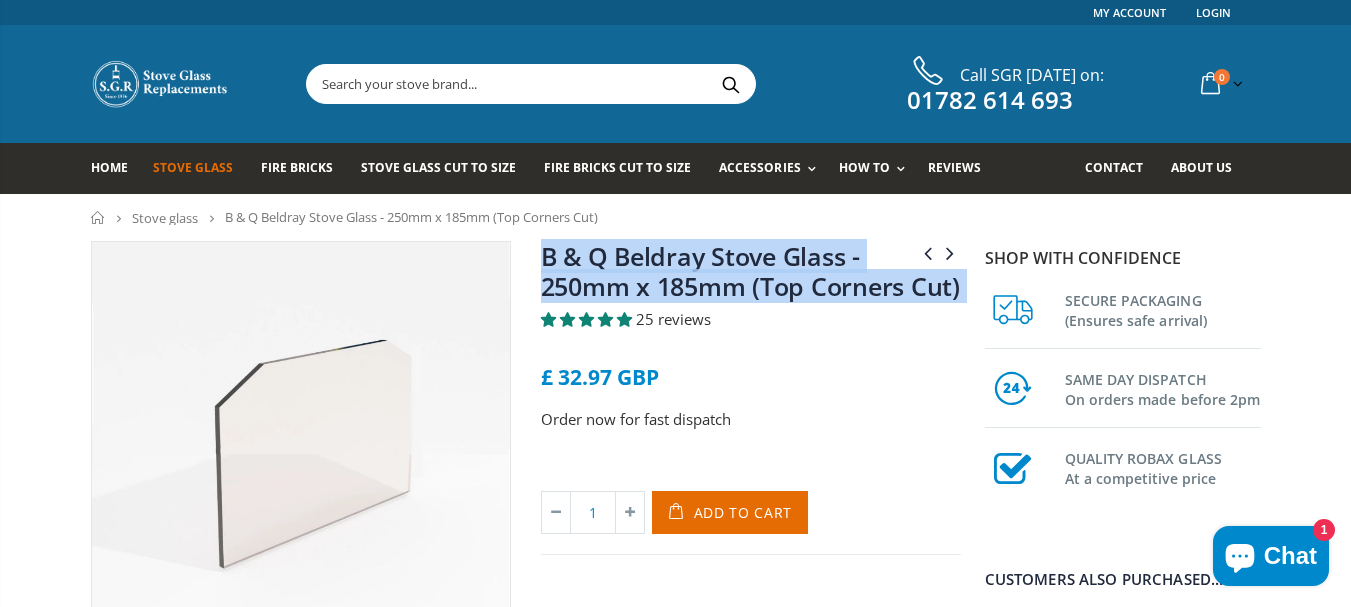 drag, startPoint x: 963, startPoint y: 290, endPoint x: 547, endPoint y: 261, distance: 417.00958 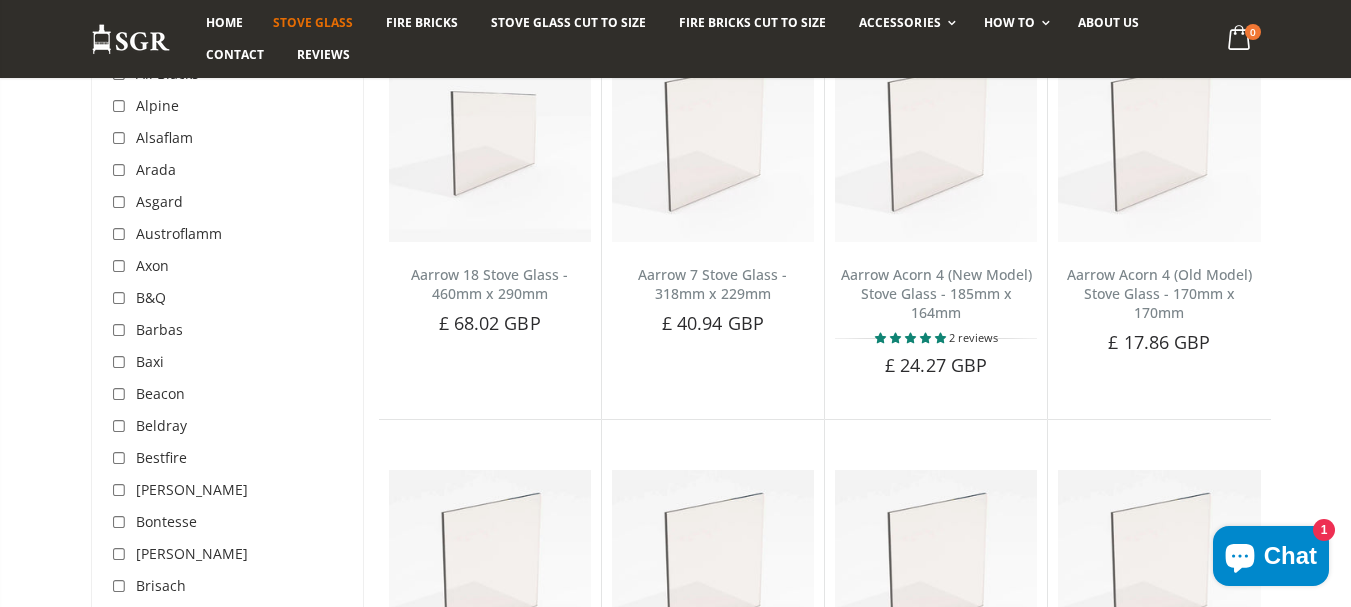 scroll, scrollTop: 427, scrollLeft: 0, axis: vertical 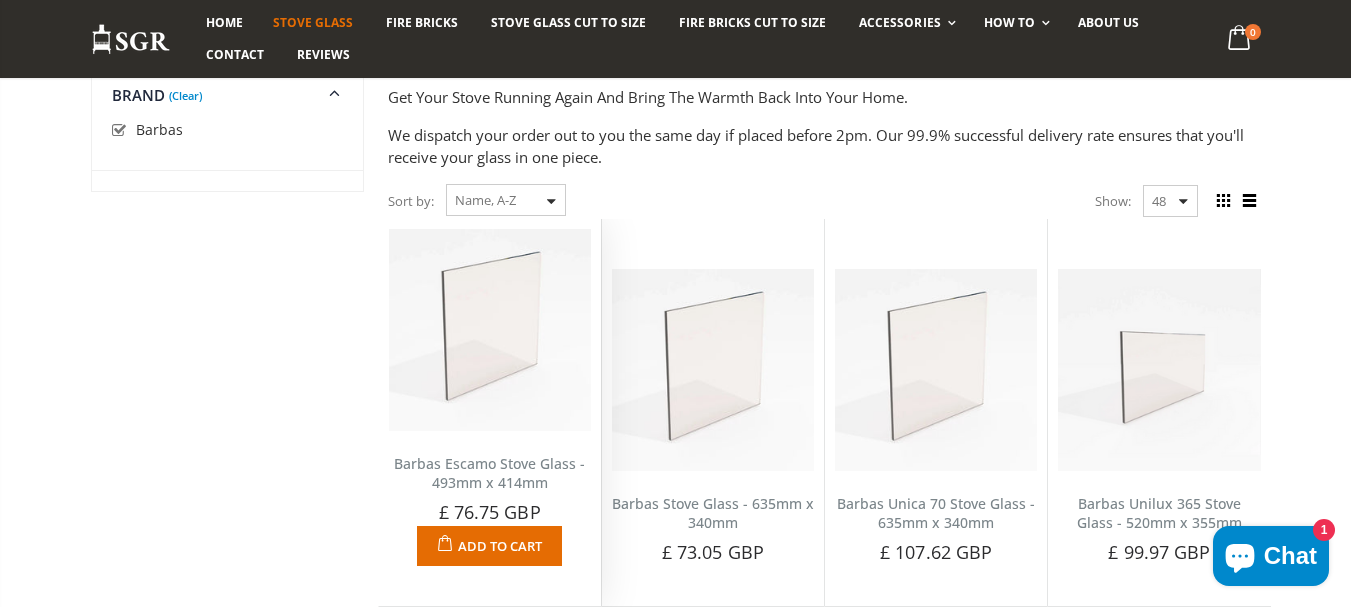 click on "Barbas Escamo Stove Glass  - 493mm x 414mm" at bounding box center [489, 473] 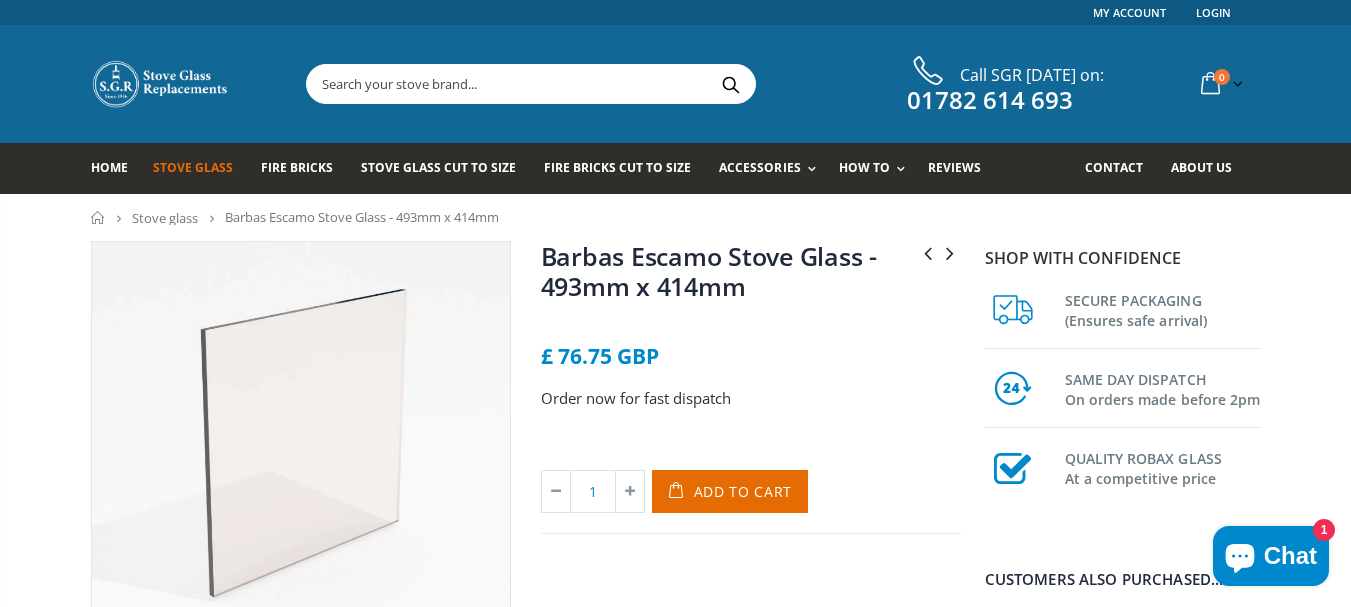 scroll, scrollTop: 0, scrollLeft: 0, axis: both 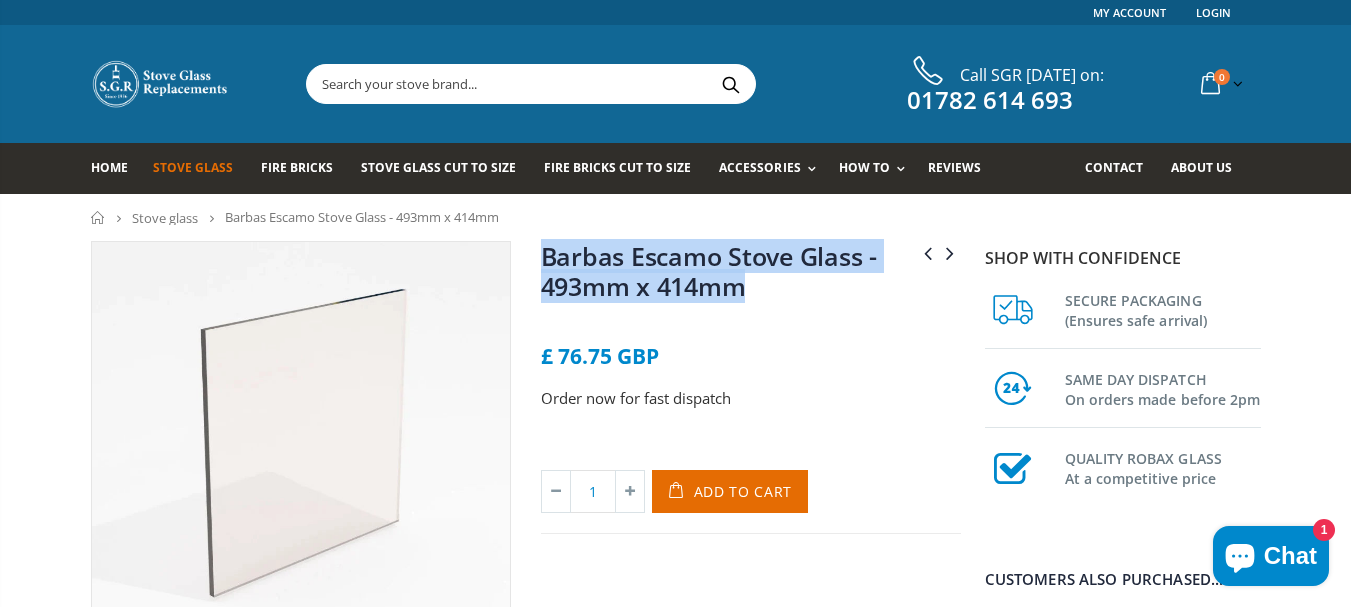 drag, startPoint x: 807, startPoint y: 290, endPoint x: 540, endPoint y: 263, distance: 268.3617 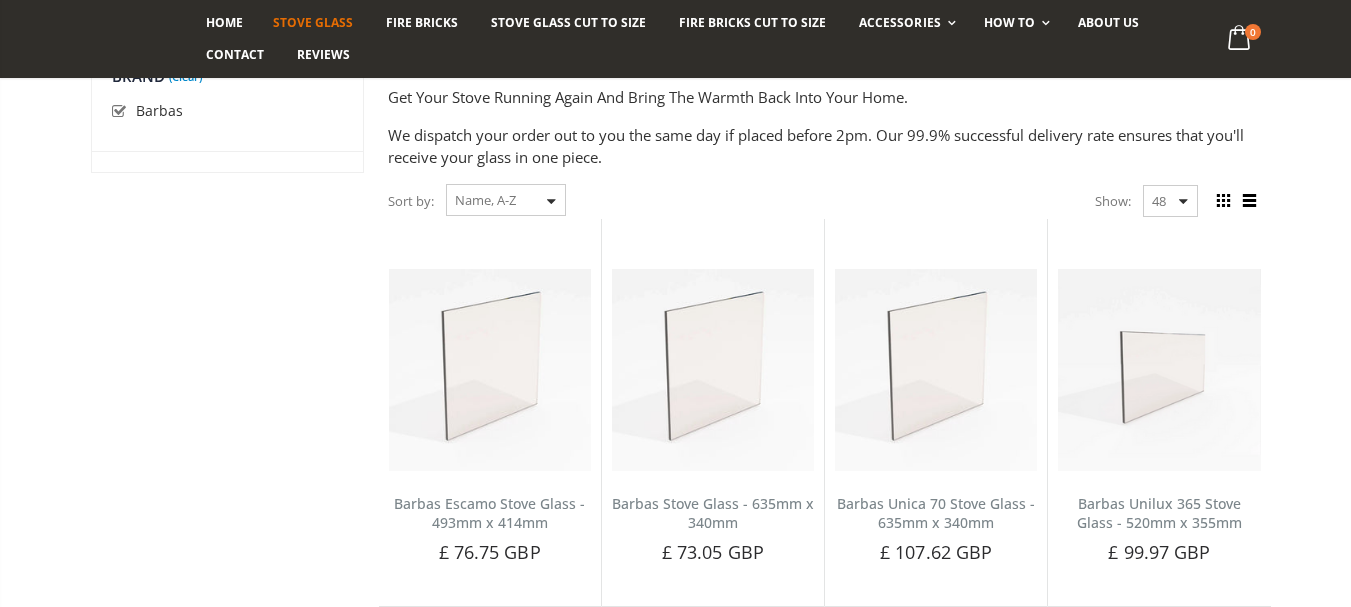 scroll, scrollTop: 199, scrollLeft: 0, axis: vertical 